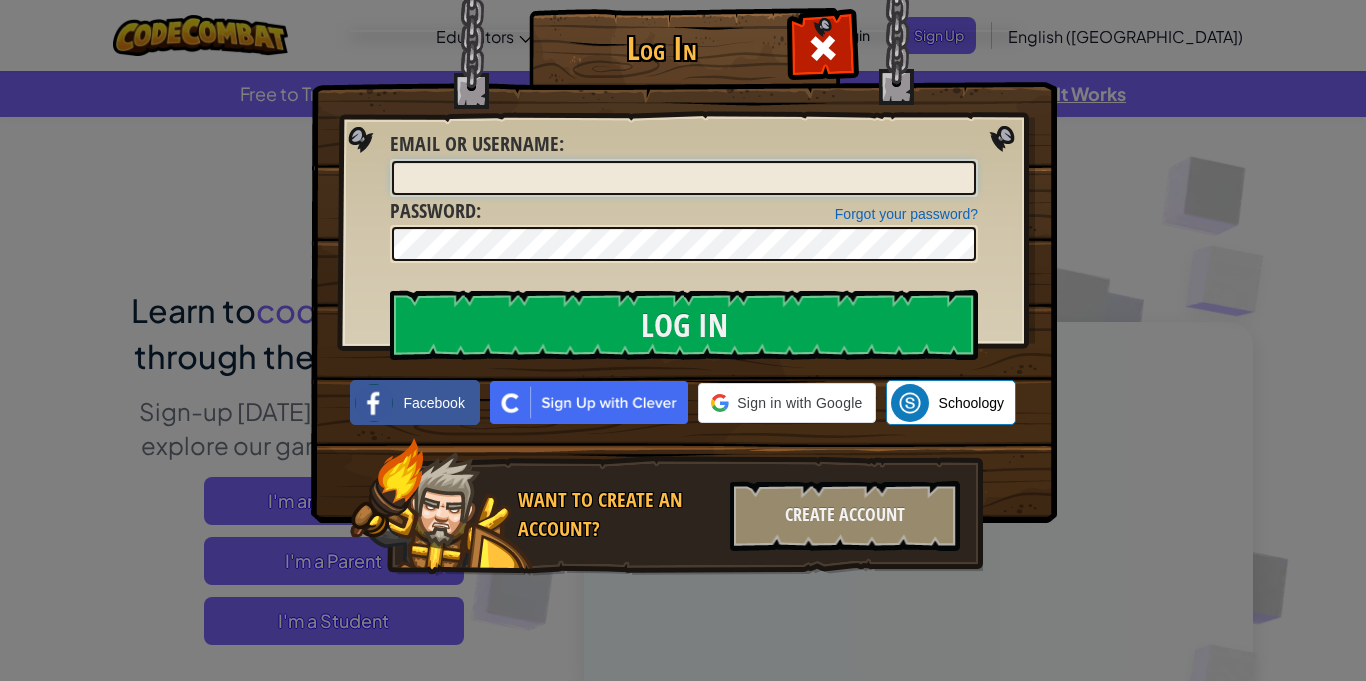 scroll, scrollTop: 0, scrollLeft: 0, axis: both 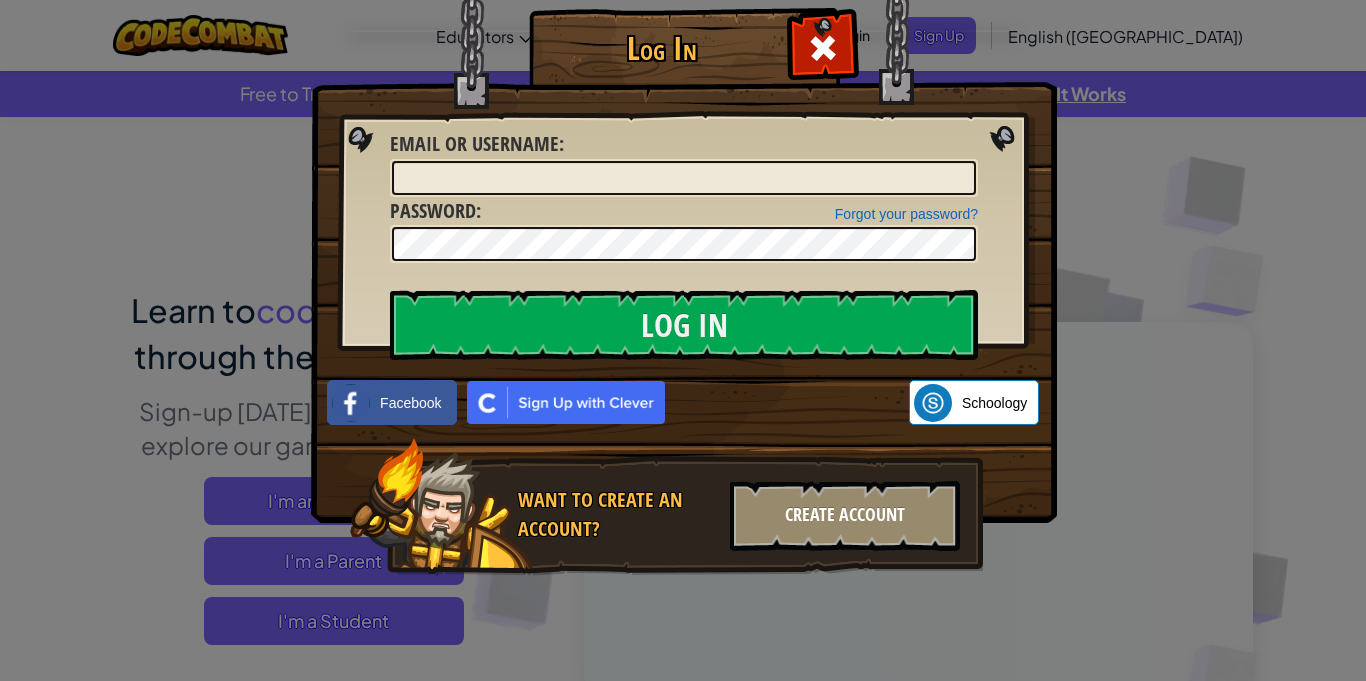 click on "Create Account" at bounding box center (845, 516) 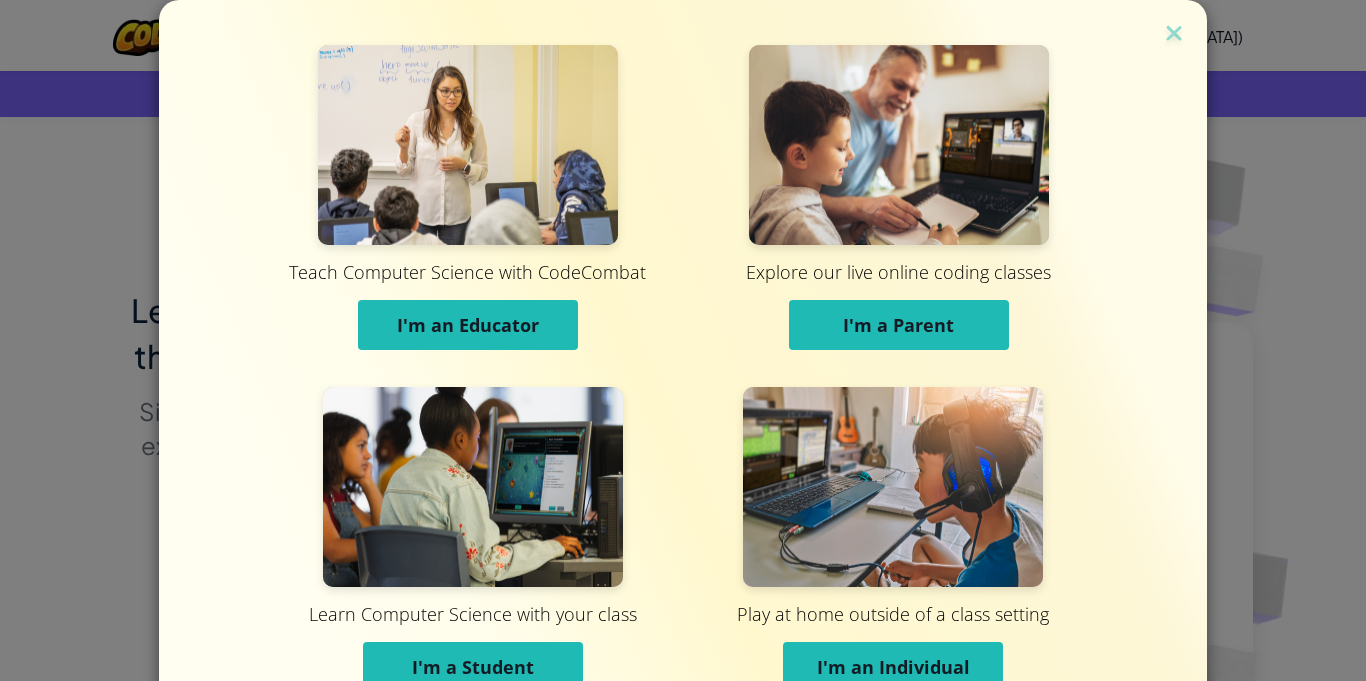 scroll, scrollTop: 111, scrollLeft: 0, axis: vertical 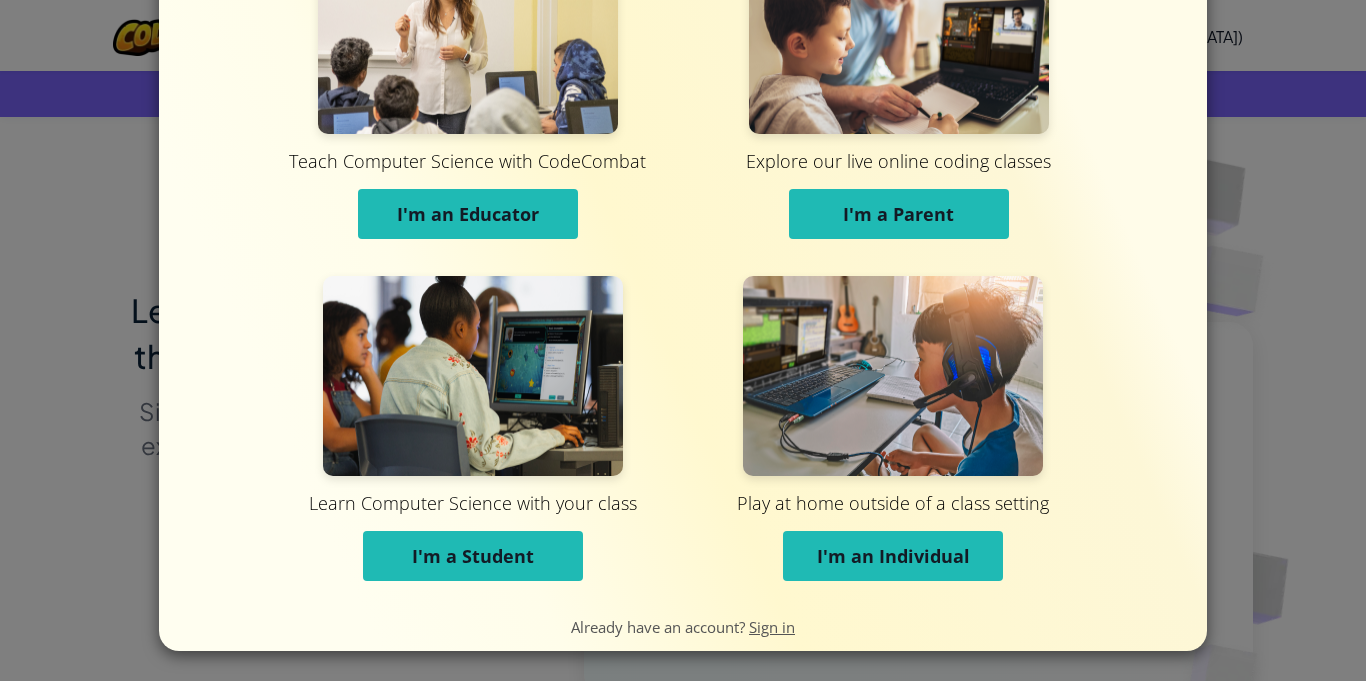click on "I'm a Parent" at bounding box center (898, 214) 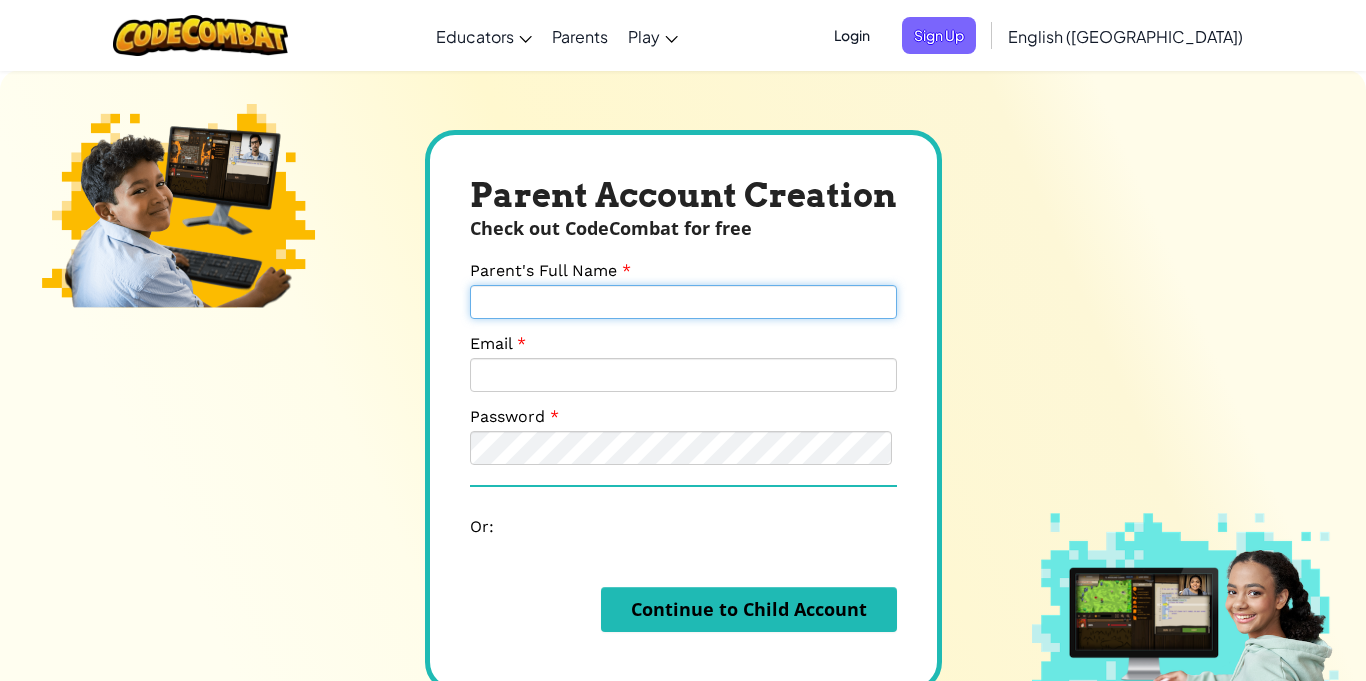 click on "Parent's Full Name" at bounding box center [683, 302] 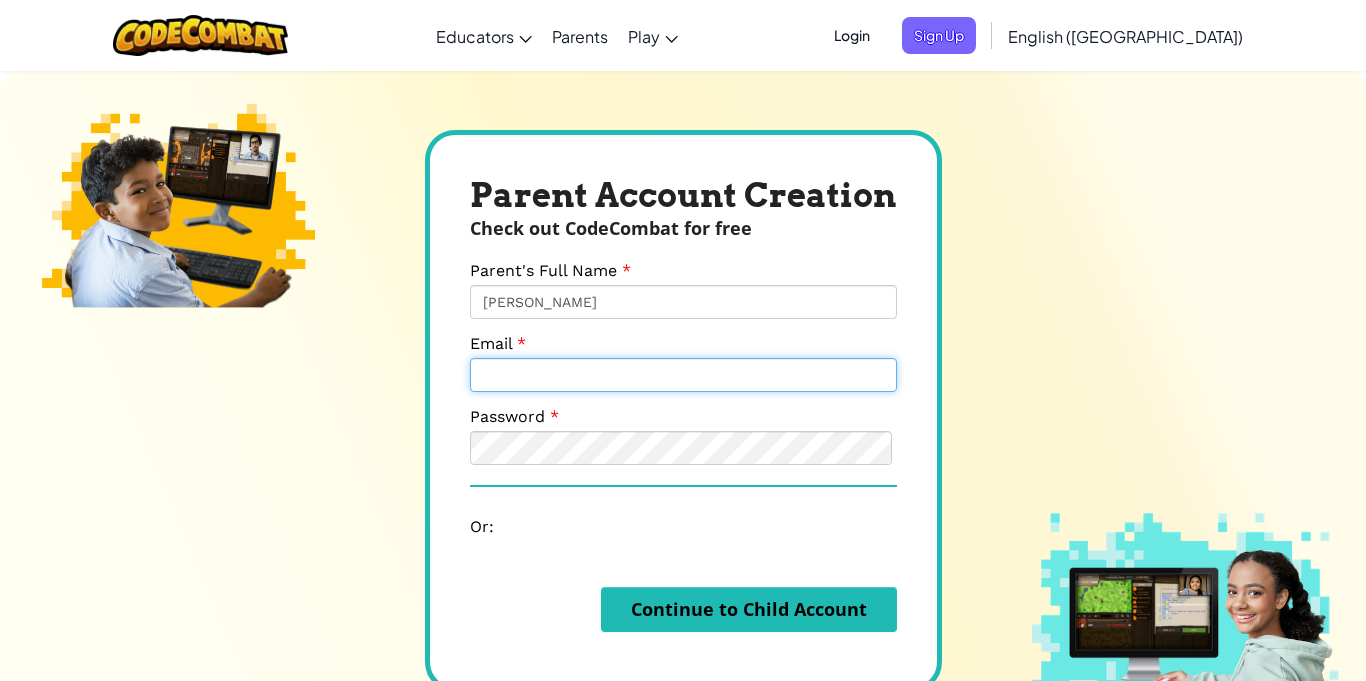click on "Email" at bounding box center [683, 375] 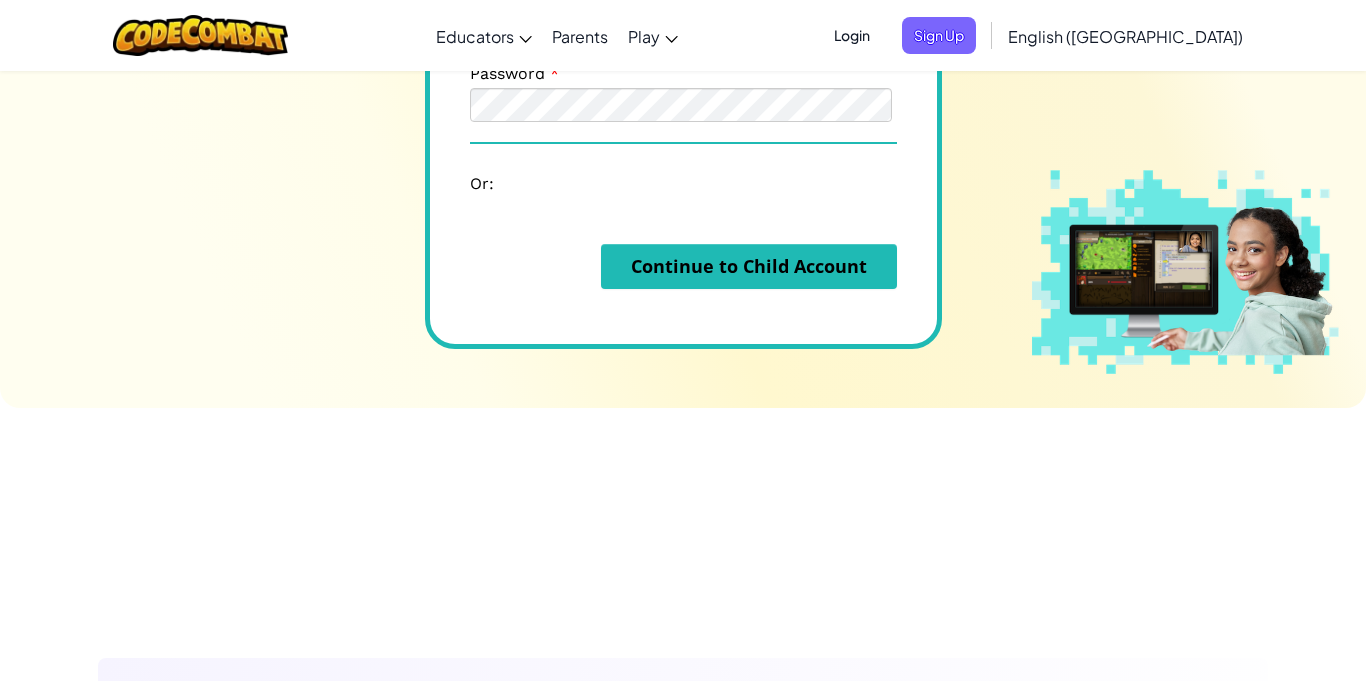 scroll, scrollTop: 352, scrollLeft: 0, axis: vertical 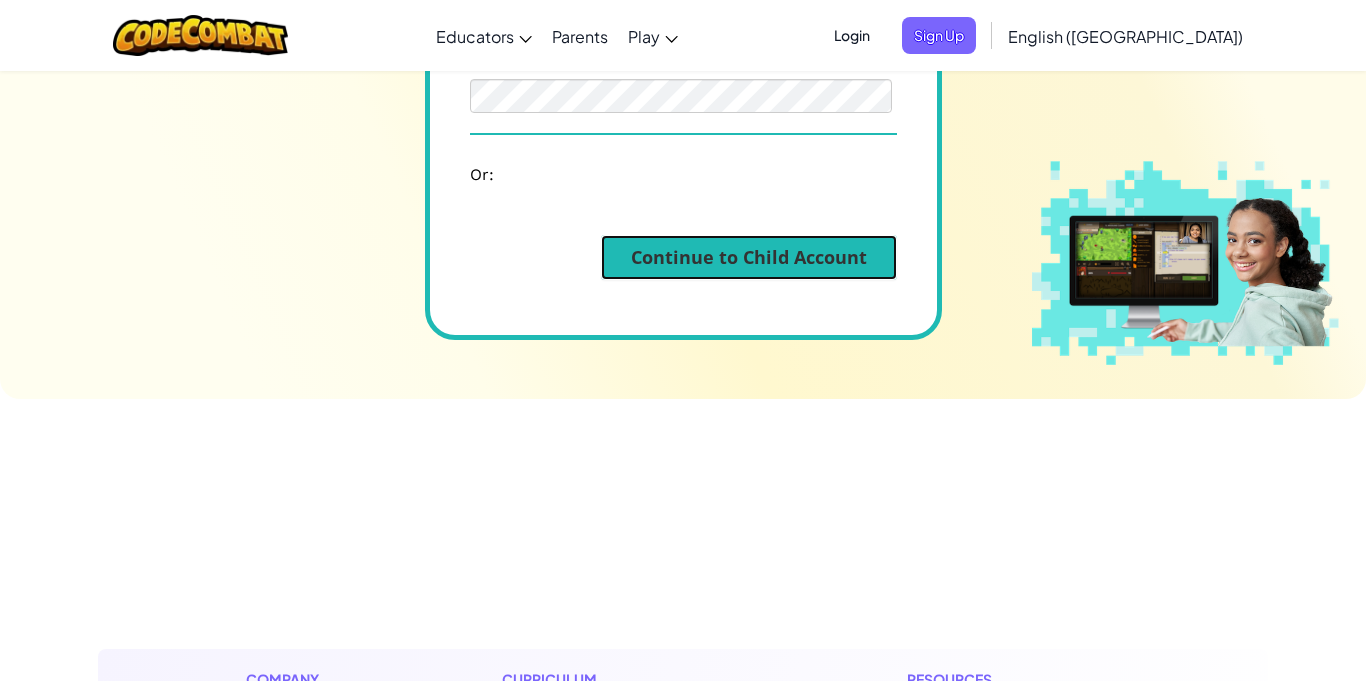 click on "Continue to Child Account" at bounding box center (749, 257) 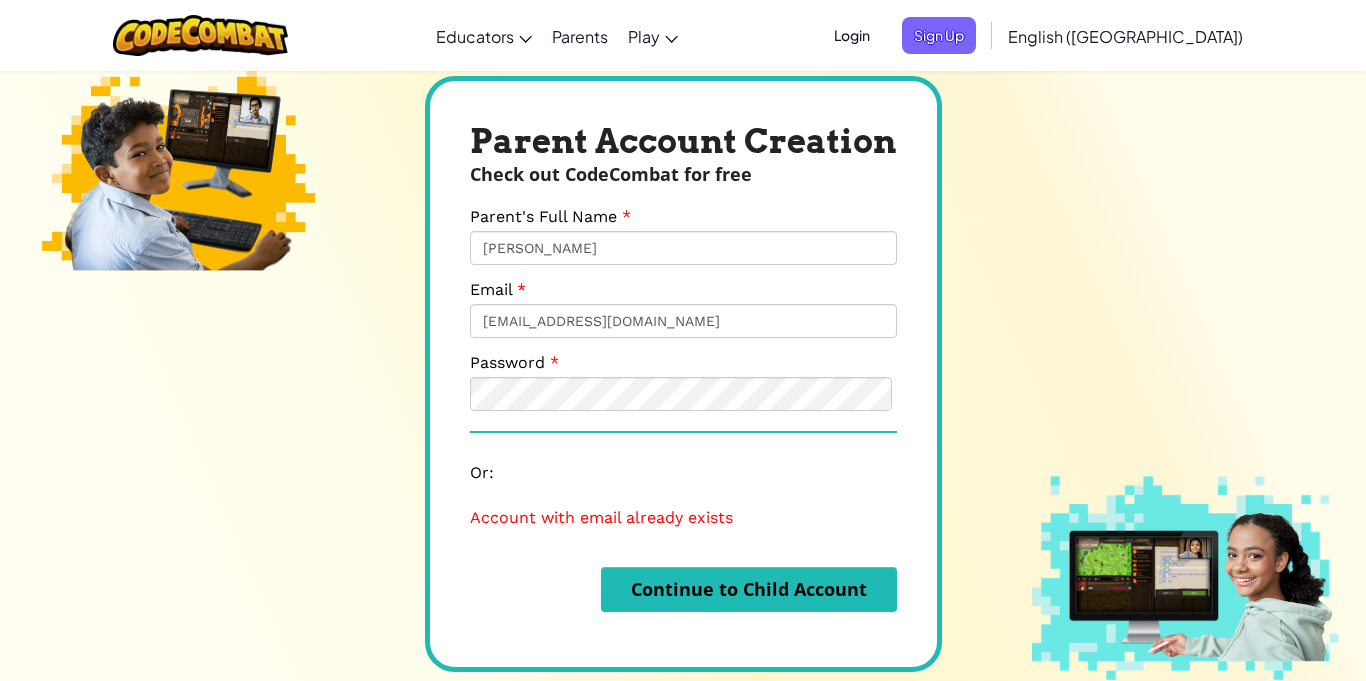 scroll, scrollTop: 0, scrollLeft: 0, axis: both 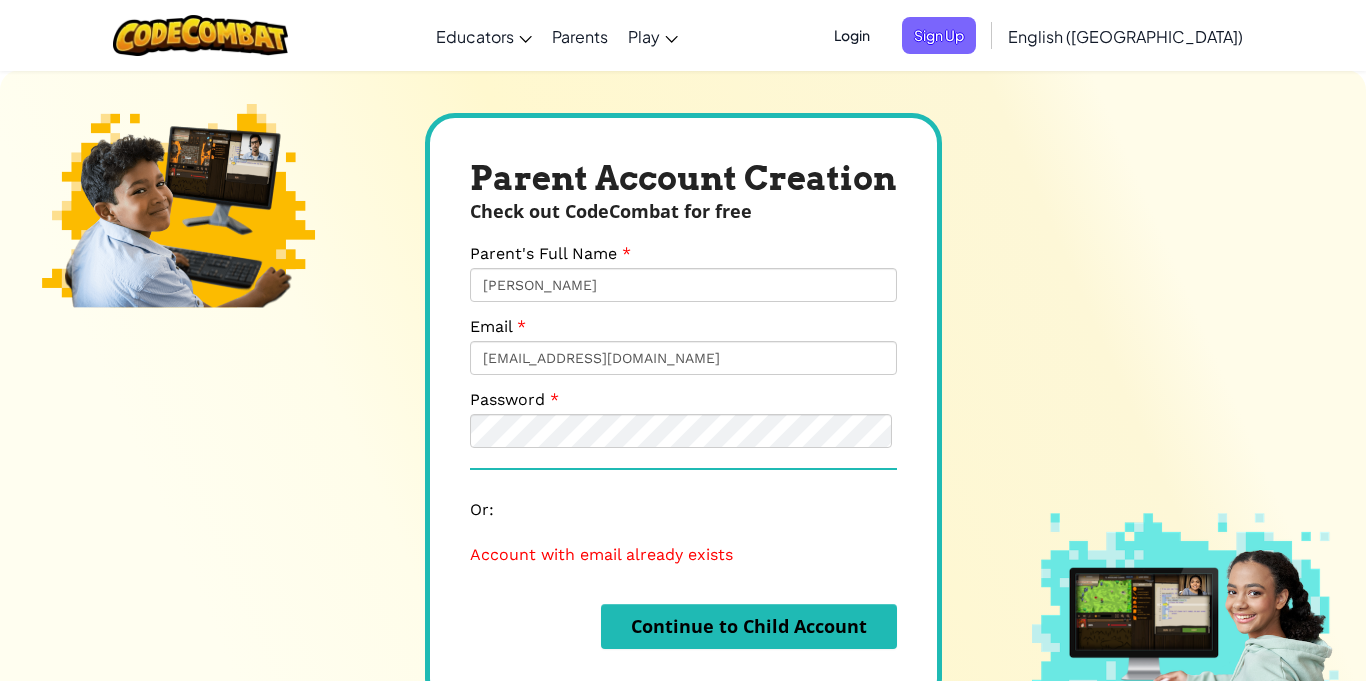 click on "Login" at bounding box center (852, 35) 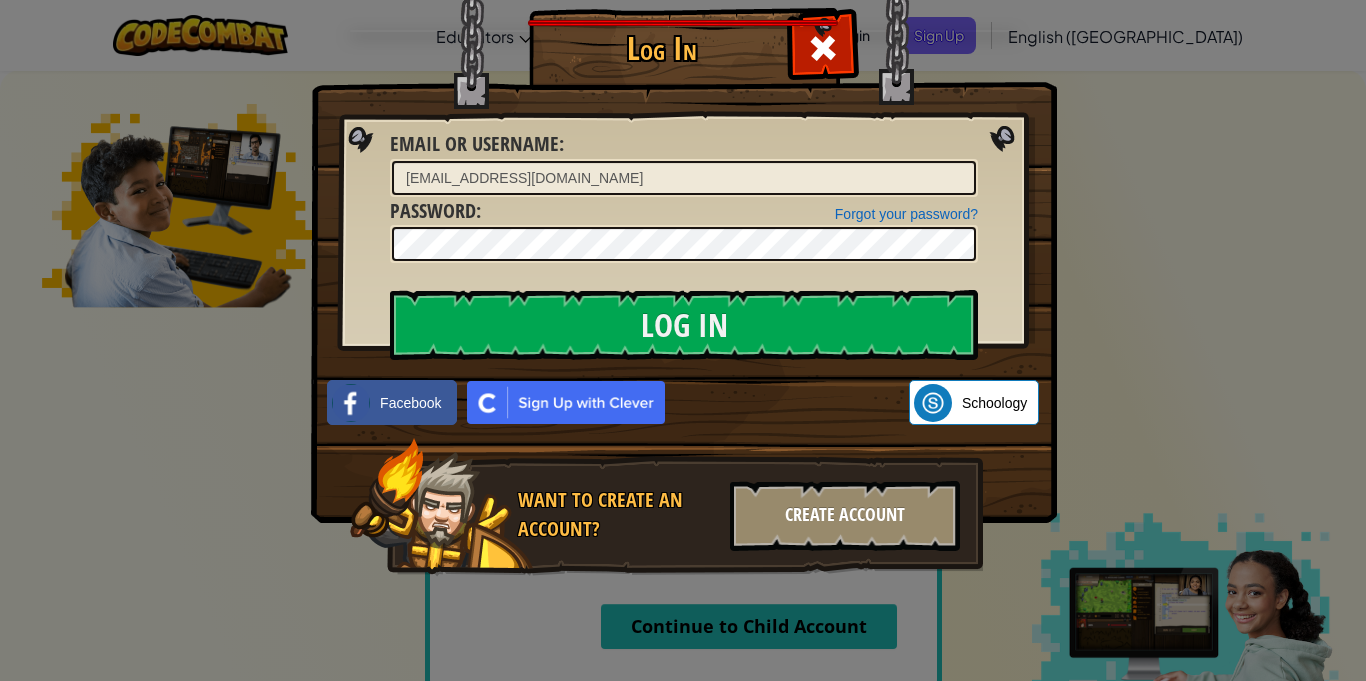 click on "Create Account" at bounding box center (845, 516) 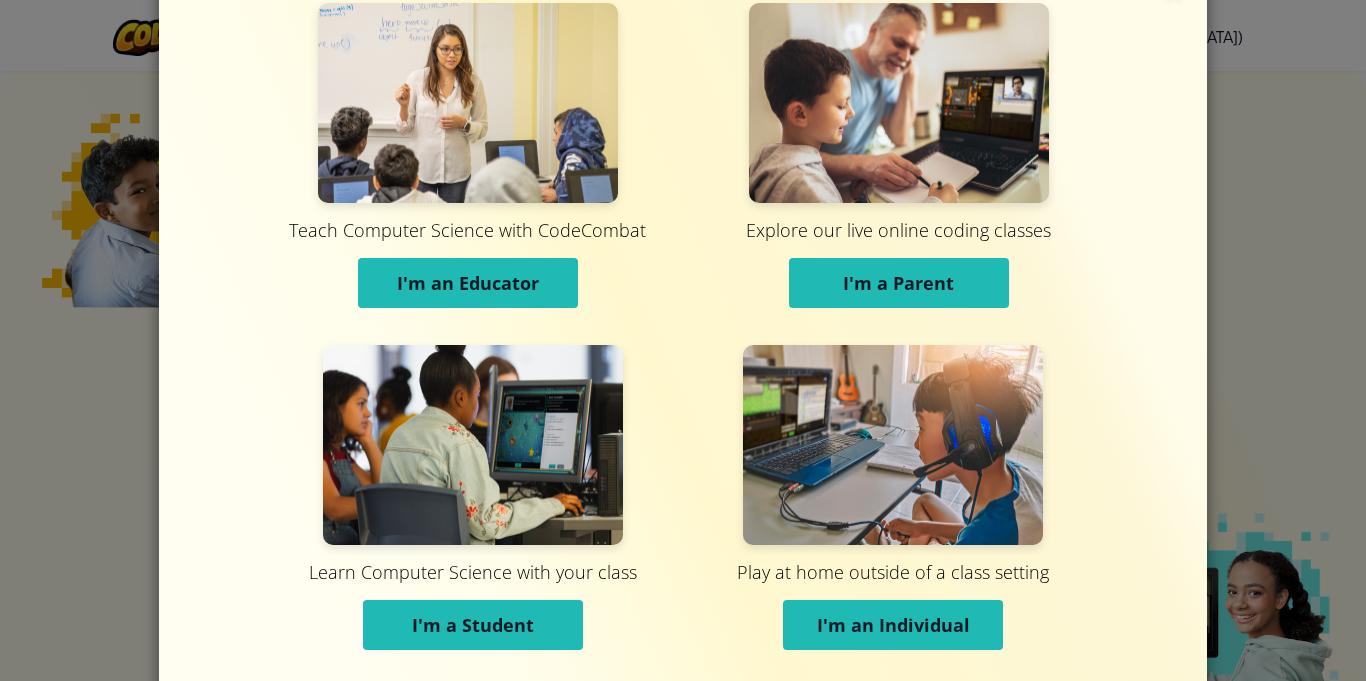 scroll, scrollTop: 44, scrollLeft: 0, axis: vertical 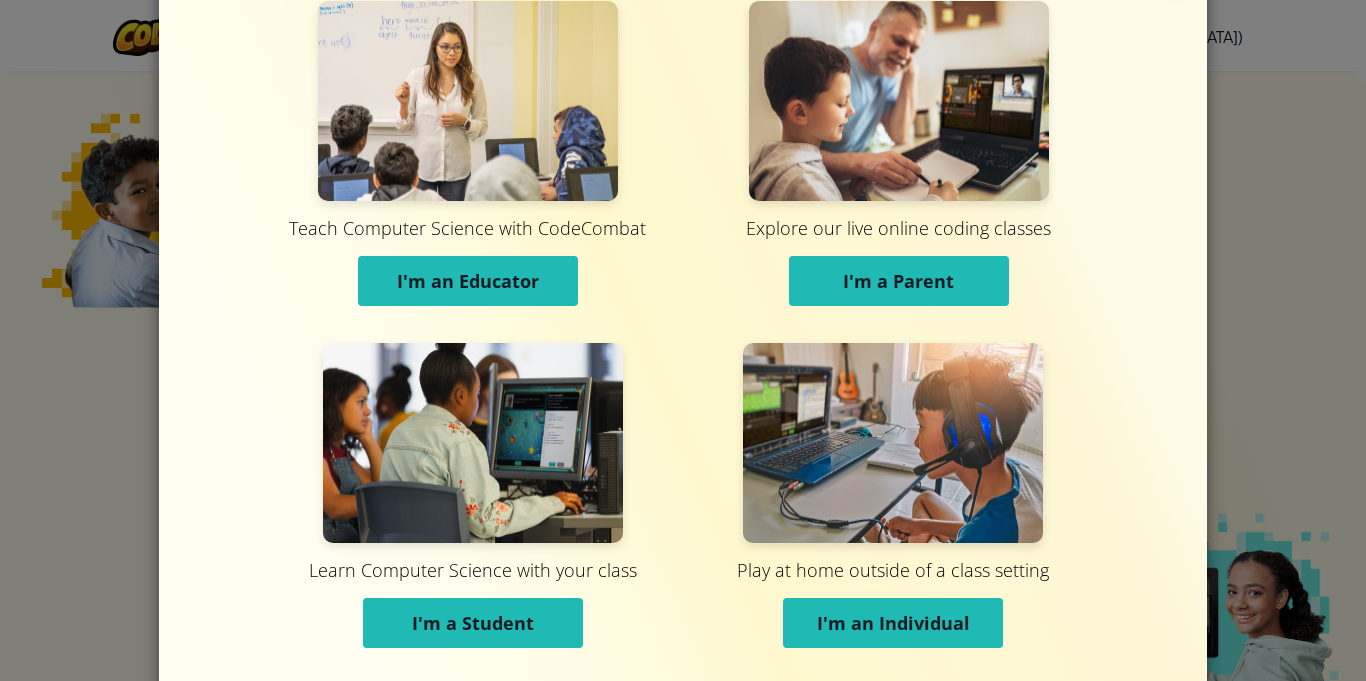 click on "I'm a Parent" at bounding box center (898, 281) 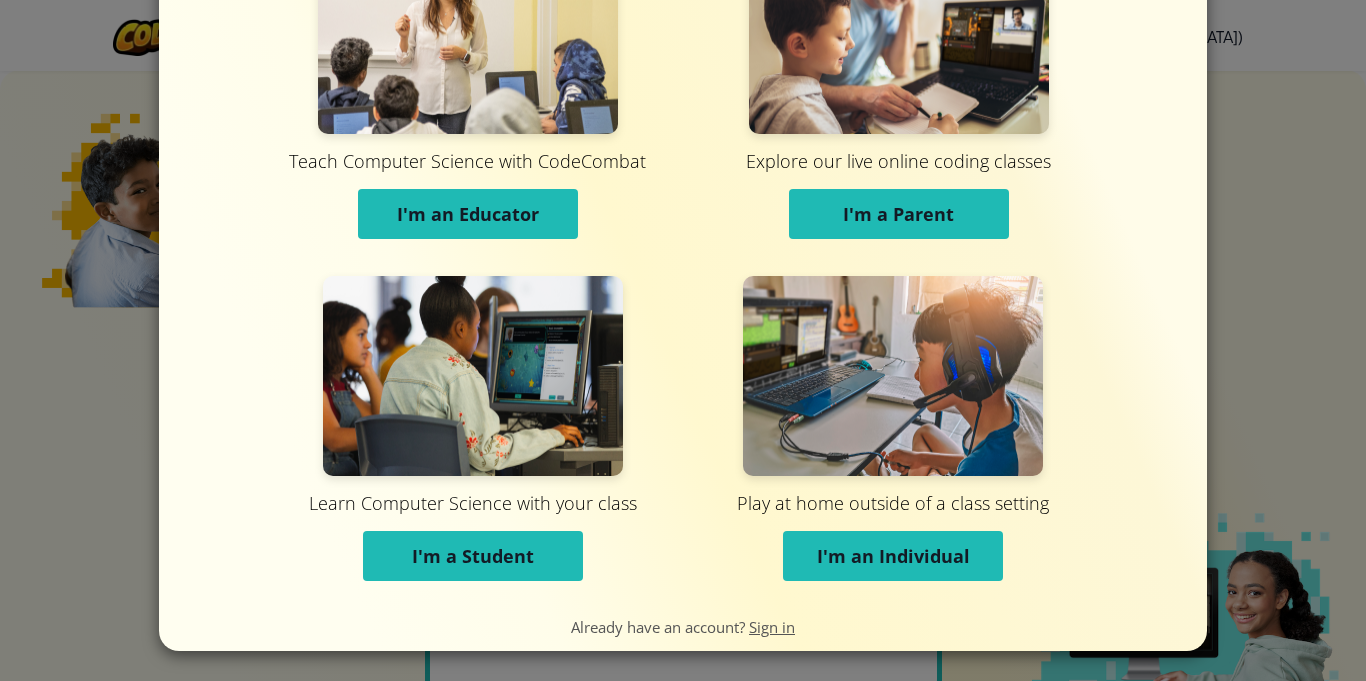 click on "I'm a Student" at bounding box center (473, 556) 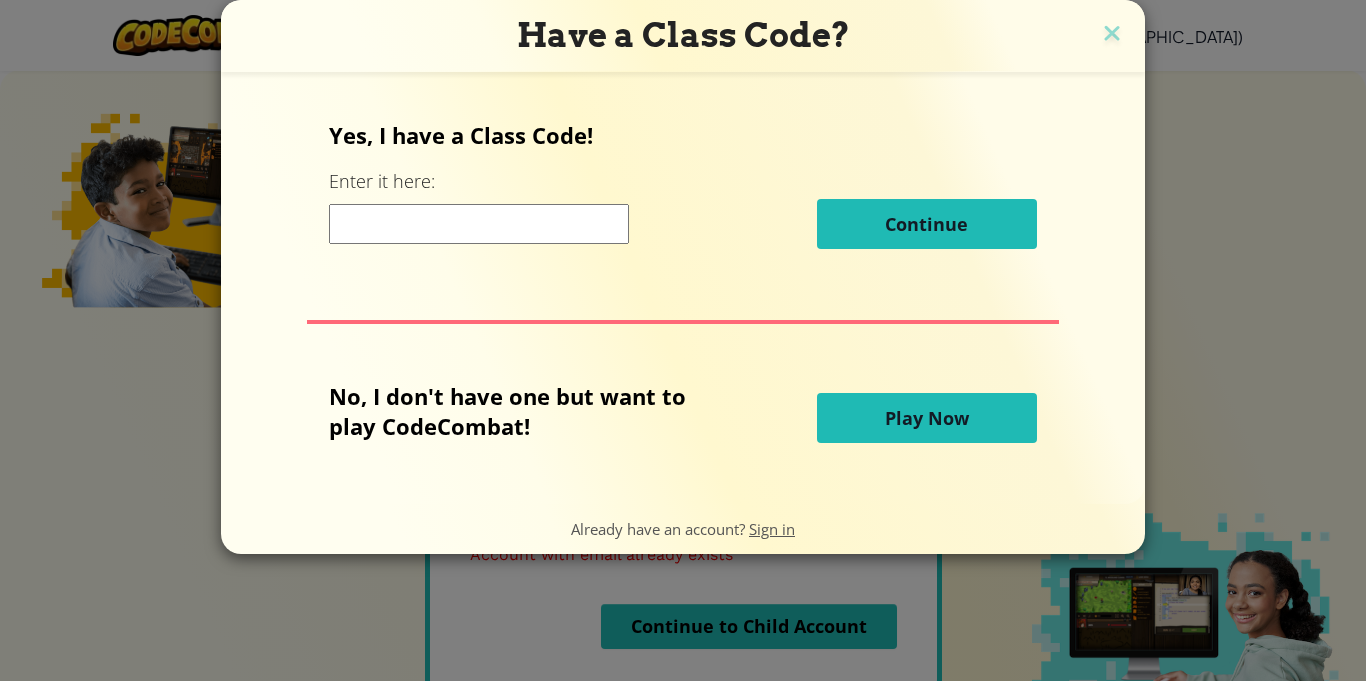scroll, scrollTop: 0, scrollLeft: 0, axis: both 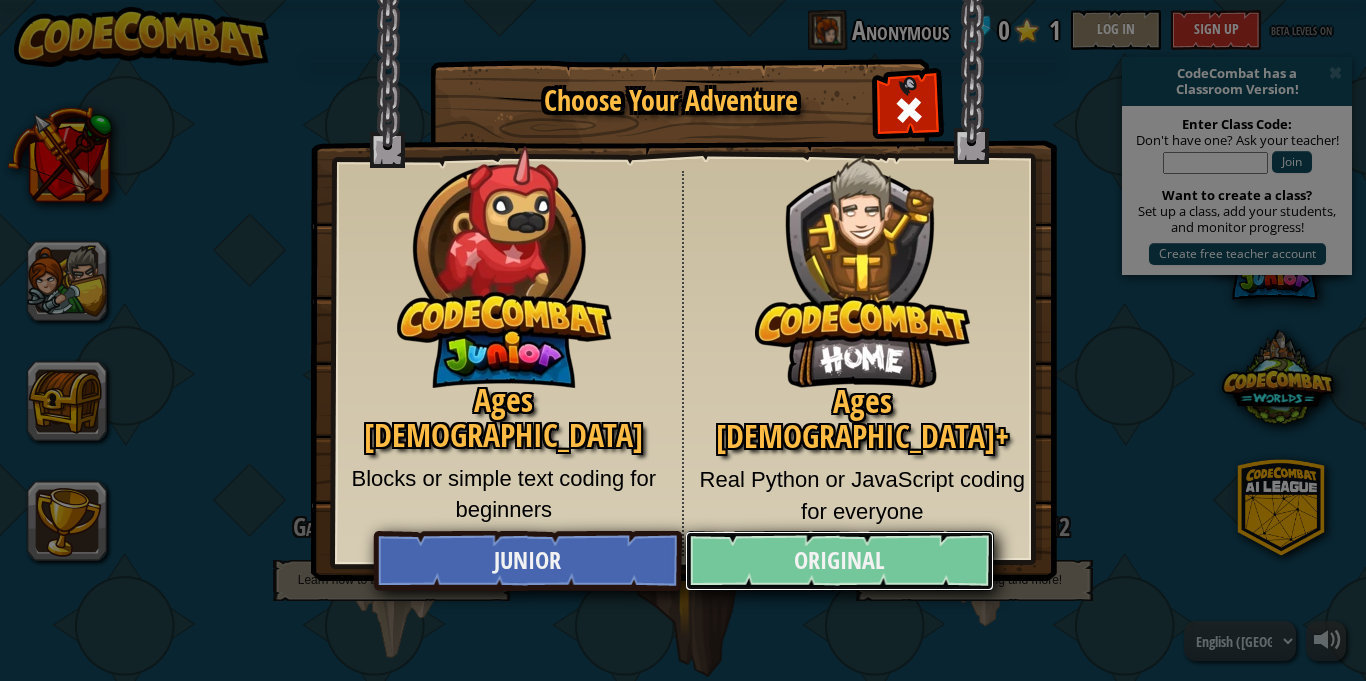 click on "Original" at bounding box center [839, 561] 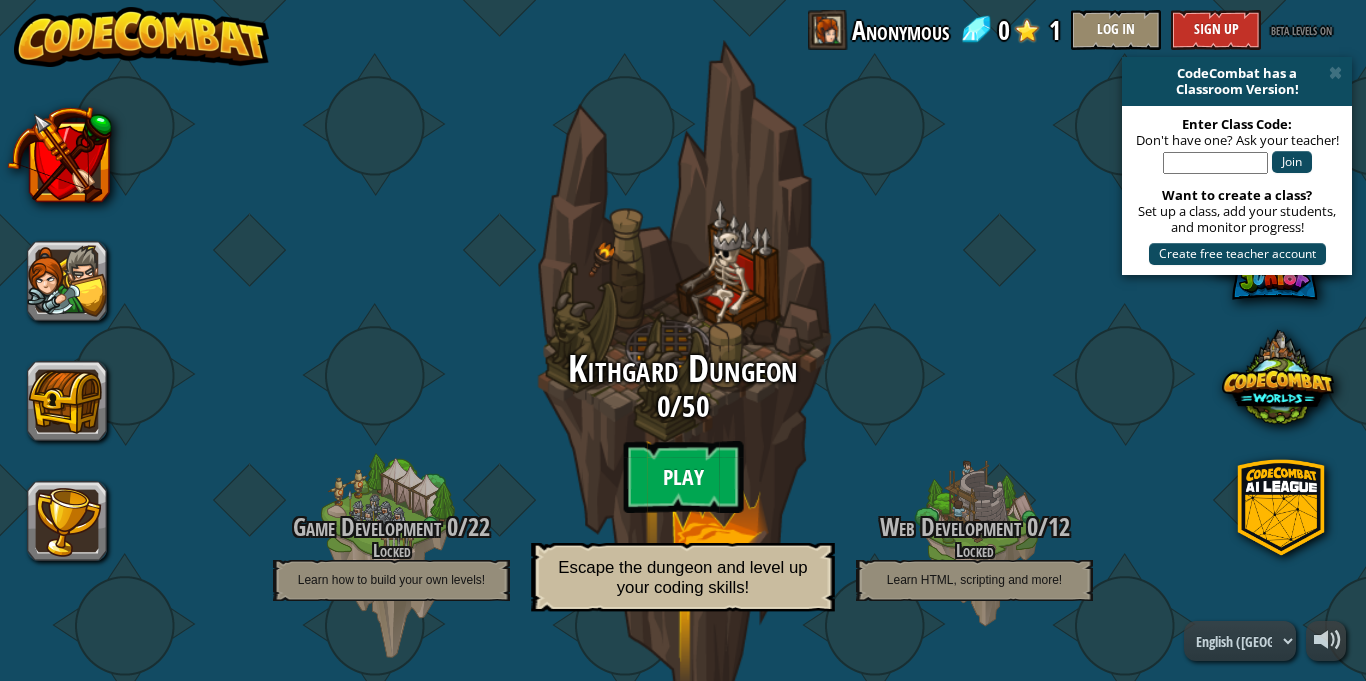 click on "Play" at bounding box center (683, 477) 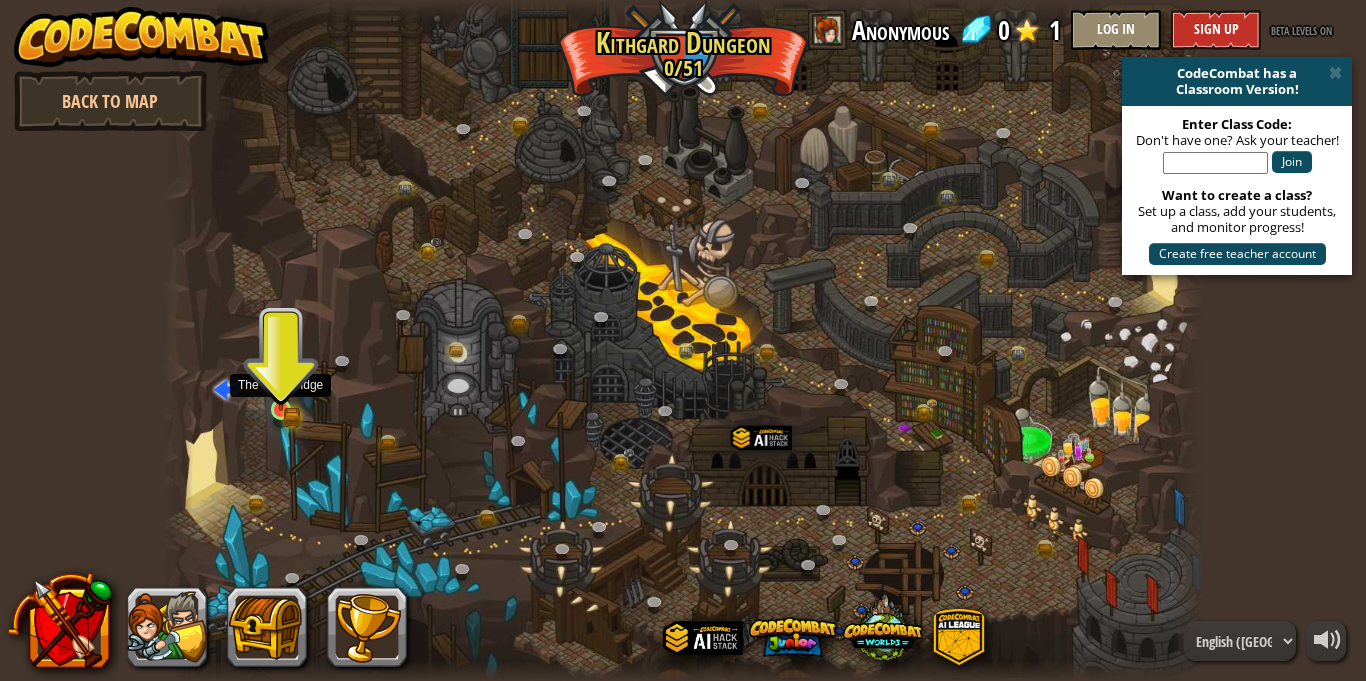 click at bounding box center [280, 383] 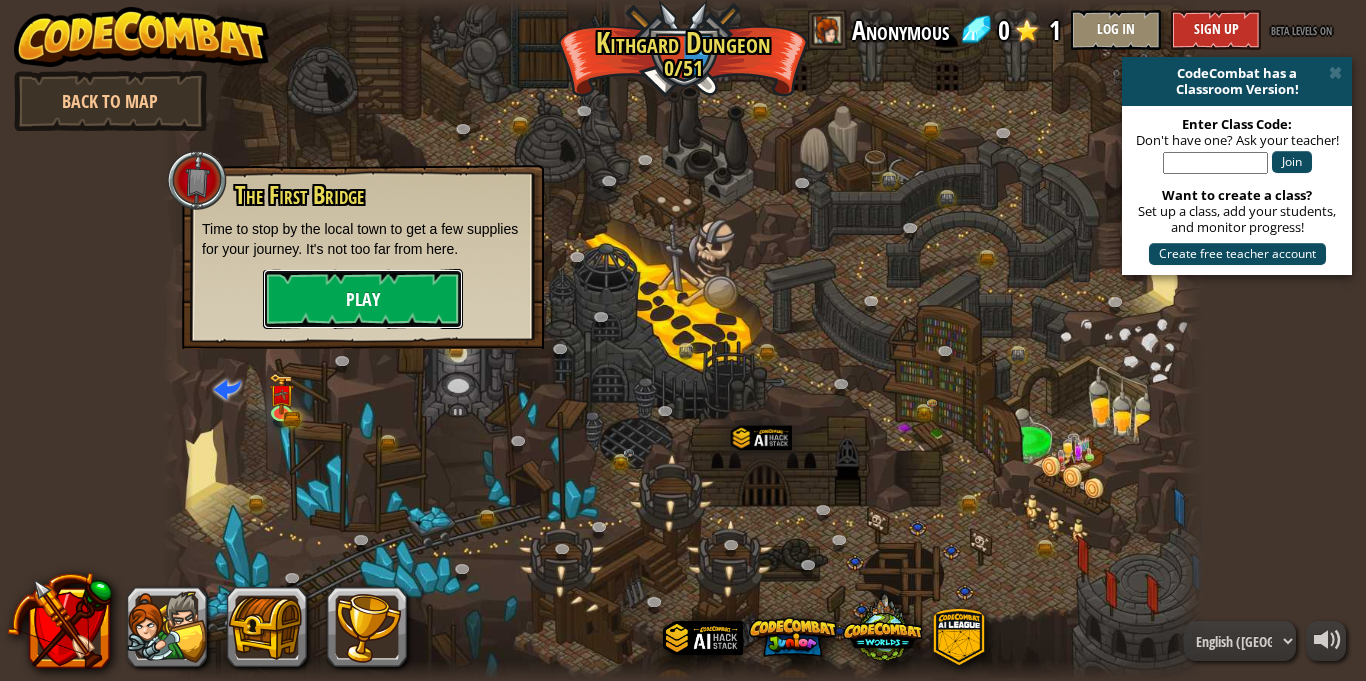 click on "Play" at bounding box center (363, 299) 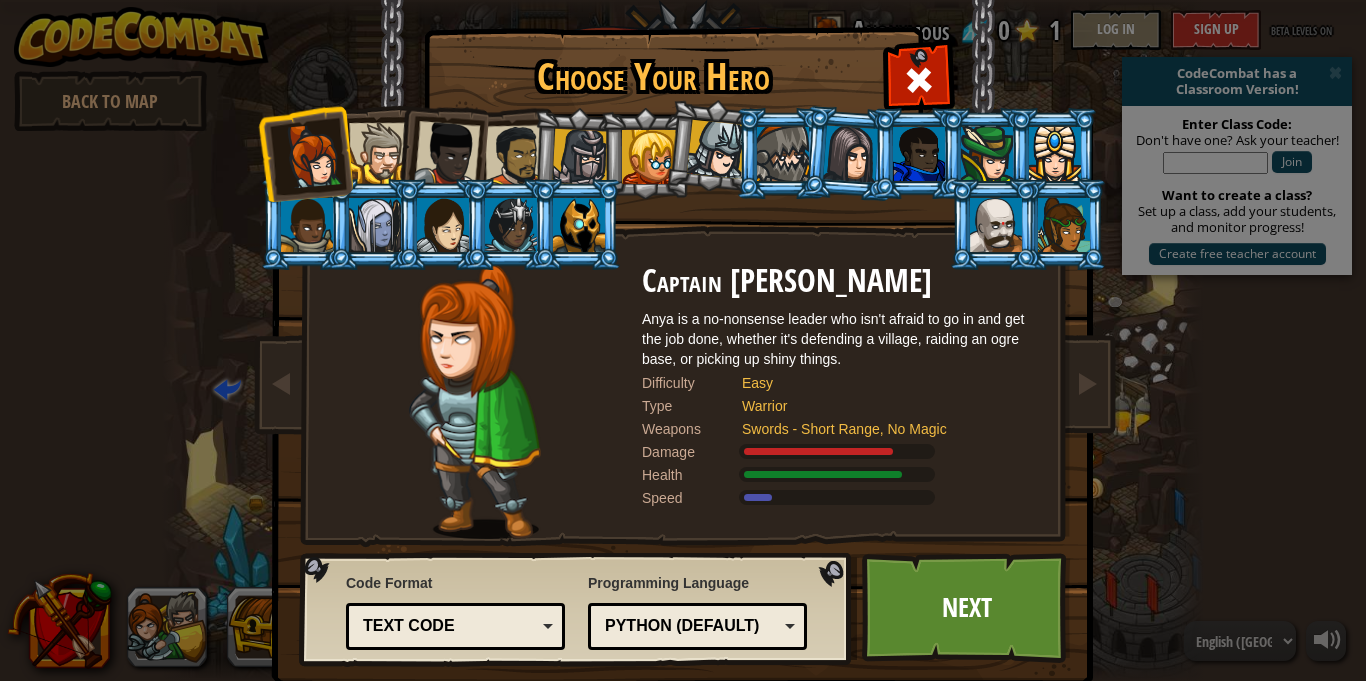 scroll, scrollTop: 37, scrollLeft: 0, axis: vertical 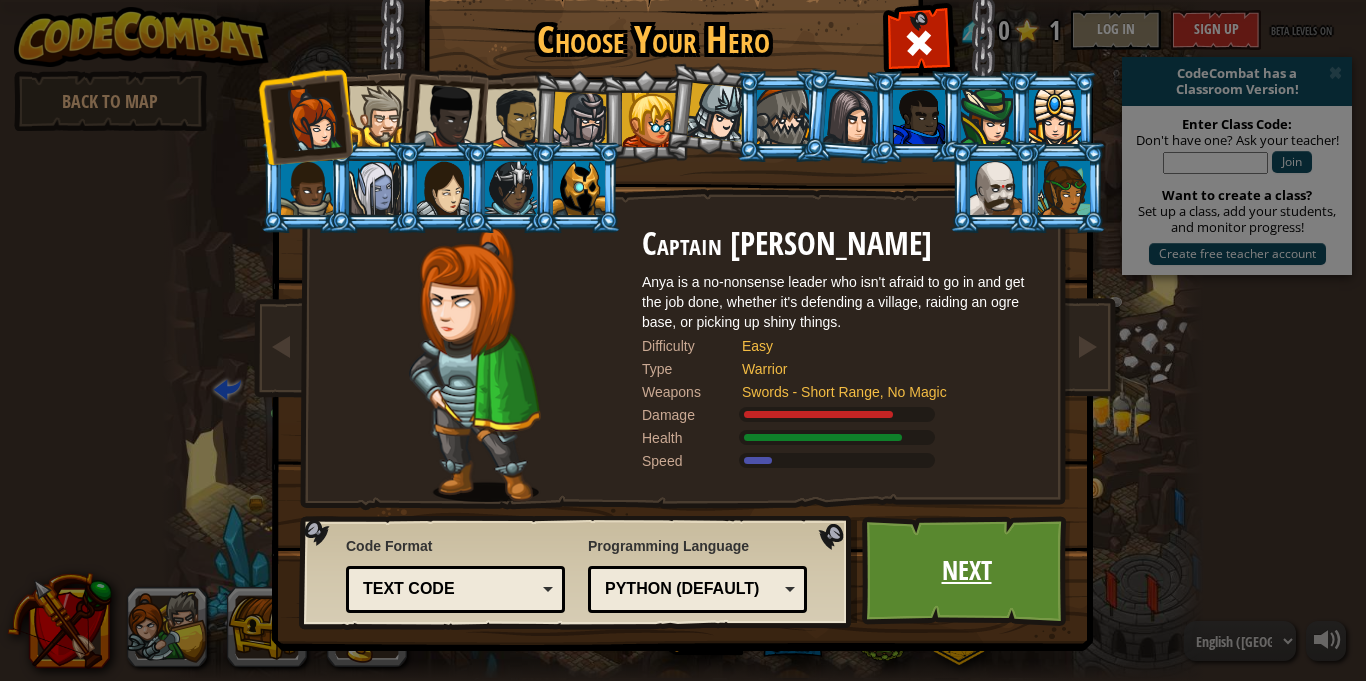 click on "Next" at bounding box center [966, 571] 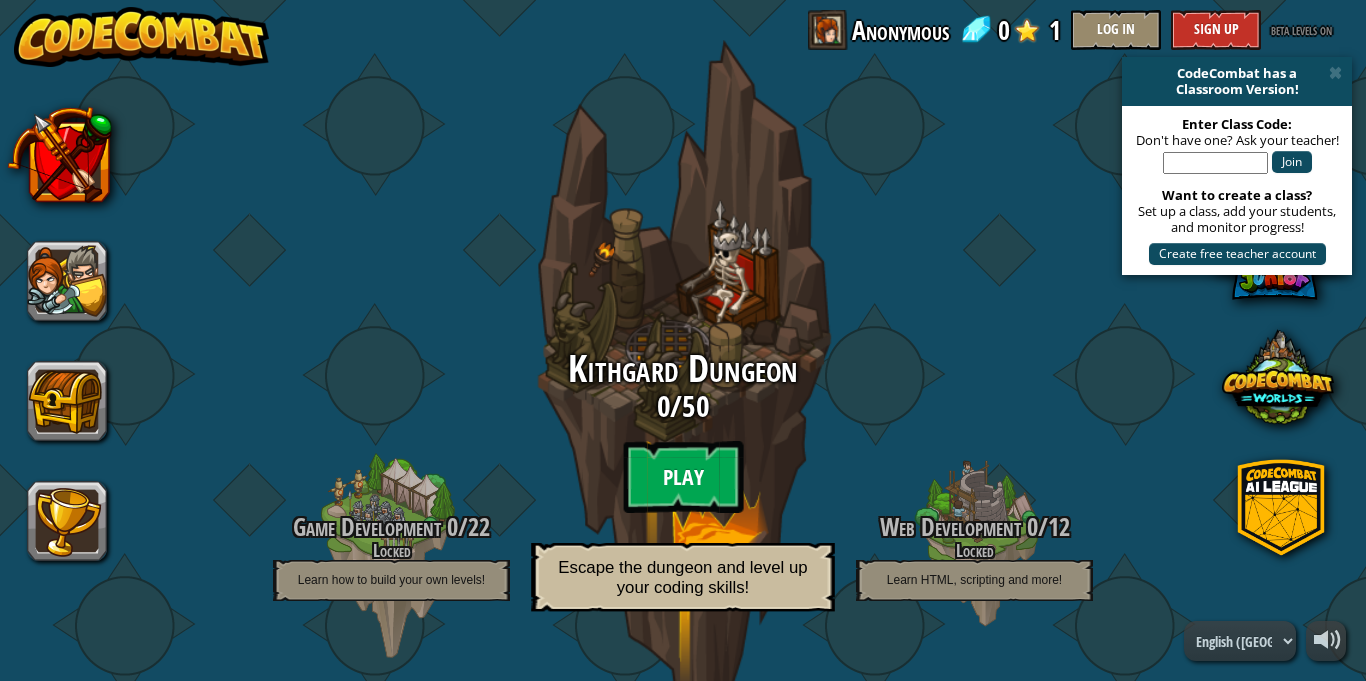 click on "Play" at bounding box center (683, 477) 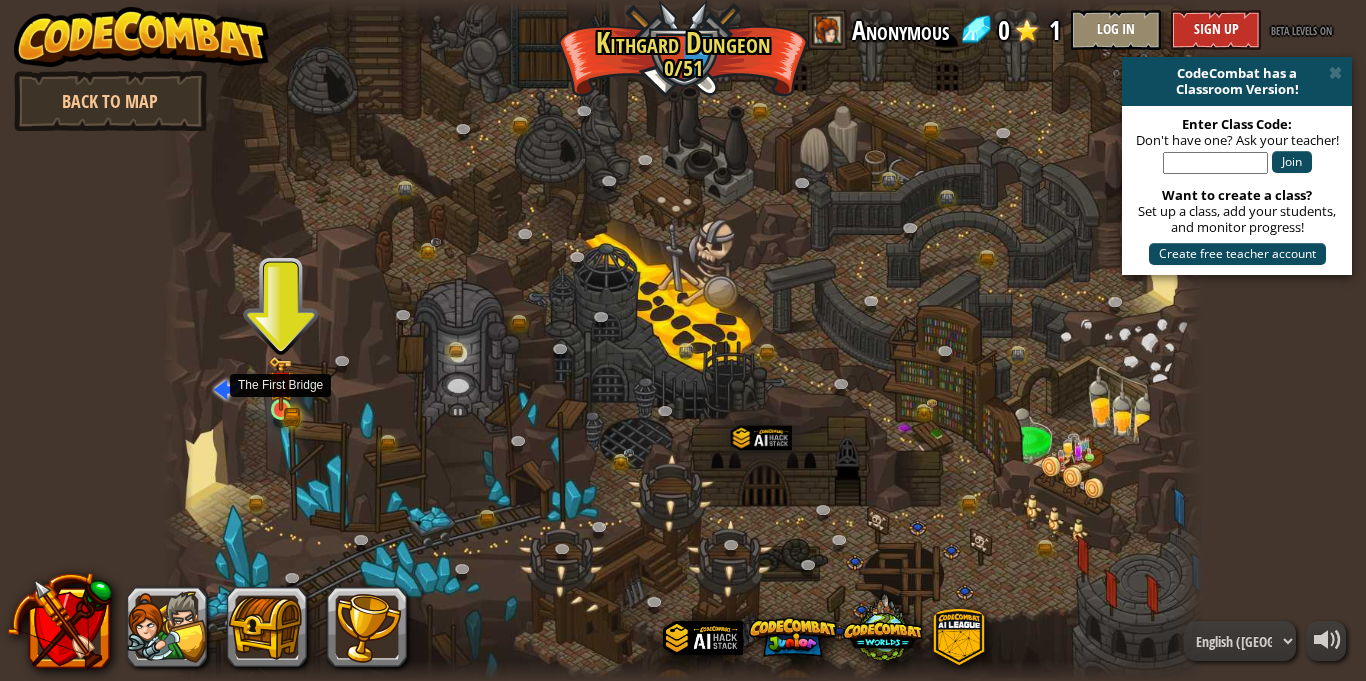 click at bounding box center (280, 383) 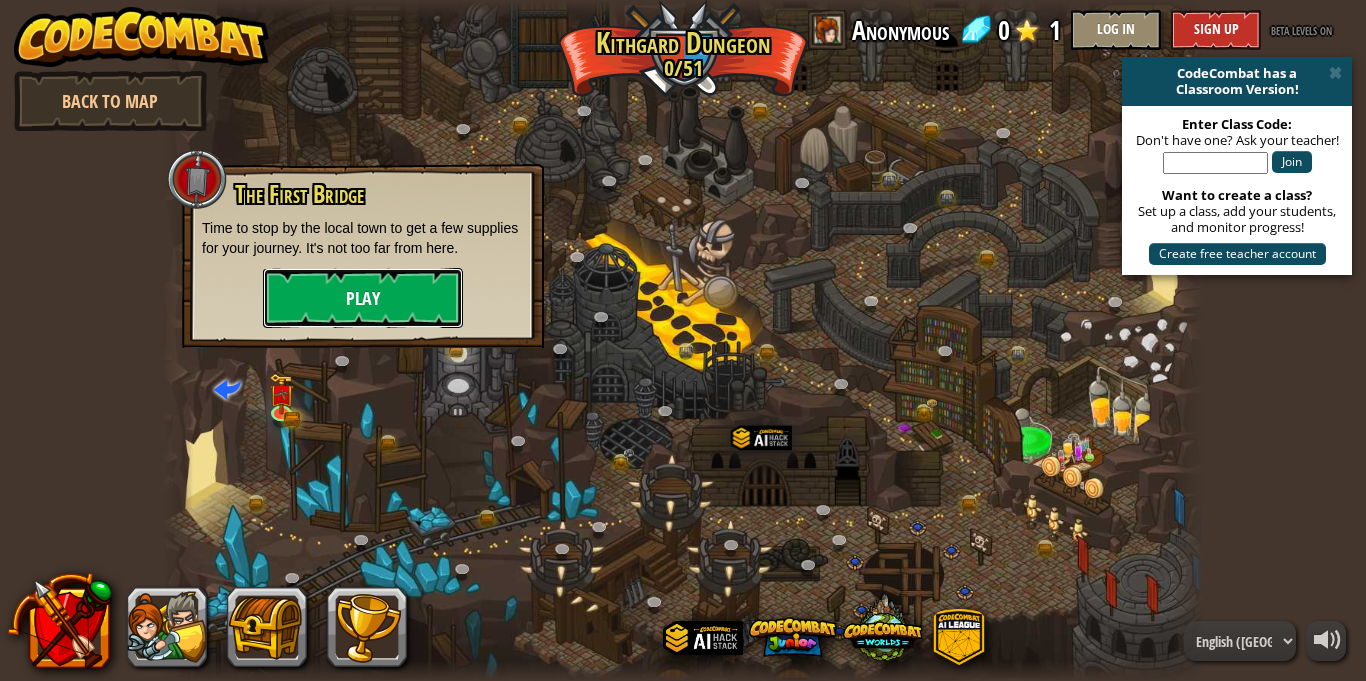 click on "Play" at bounding box center (363, 298) 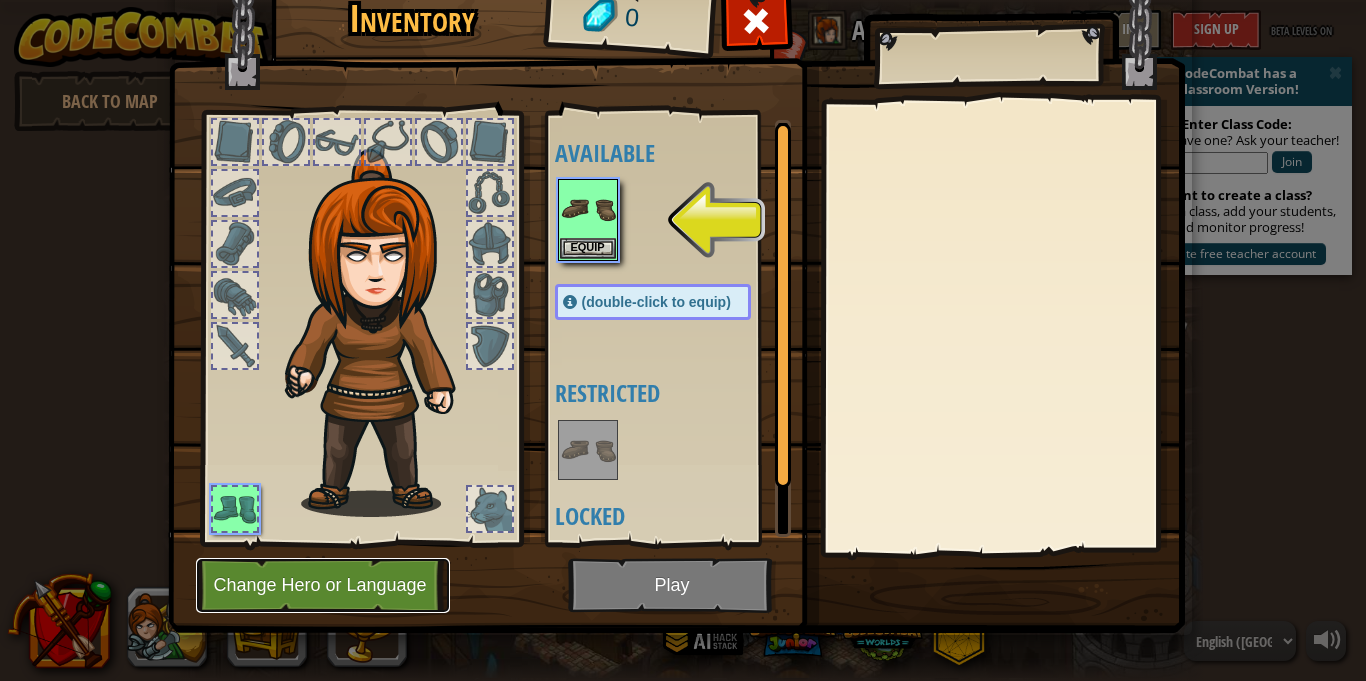click on "Change Hero or Language" at bounding box center (323, 585) 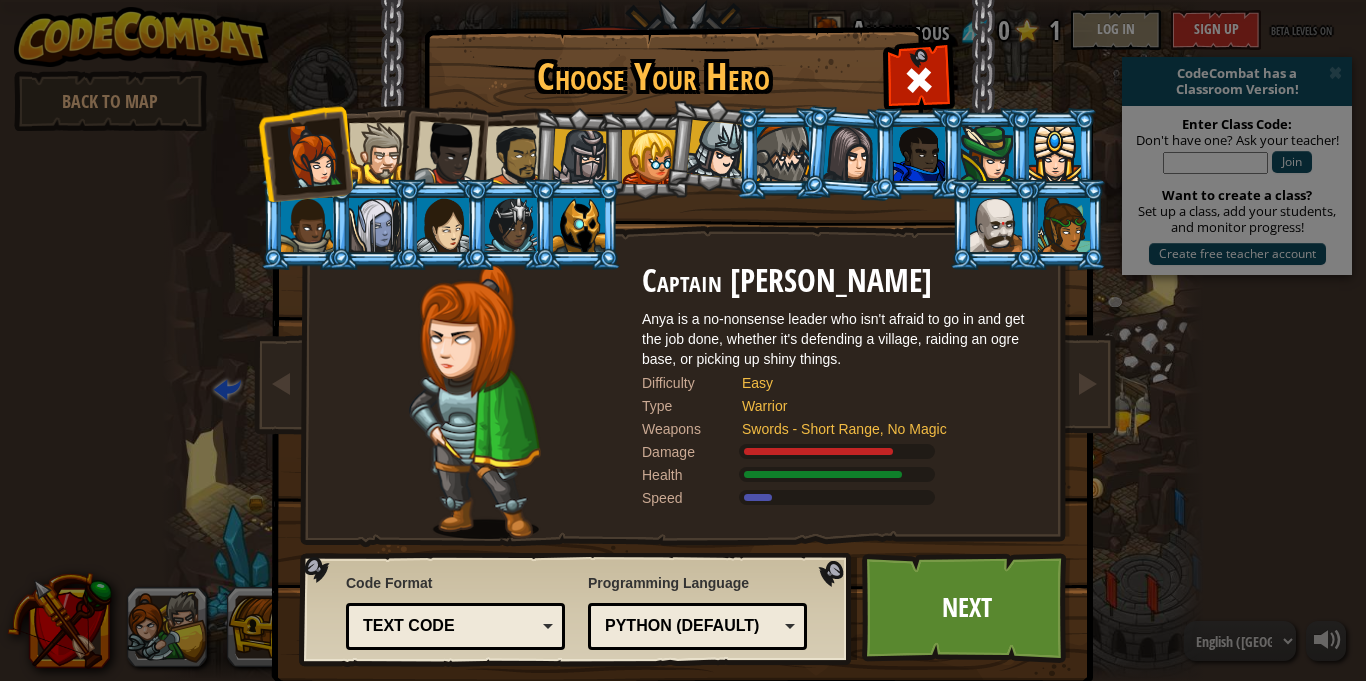 click at bounding box center [447, 154] 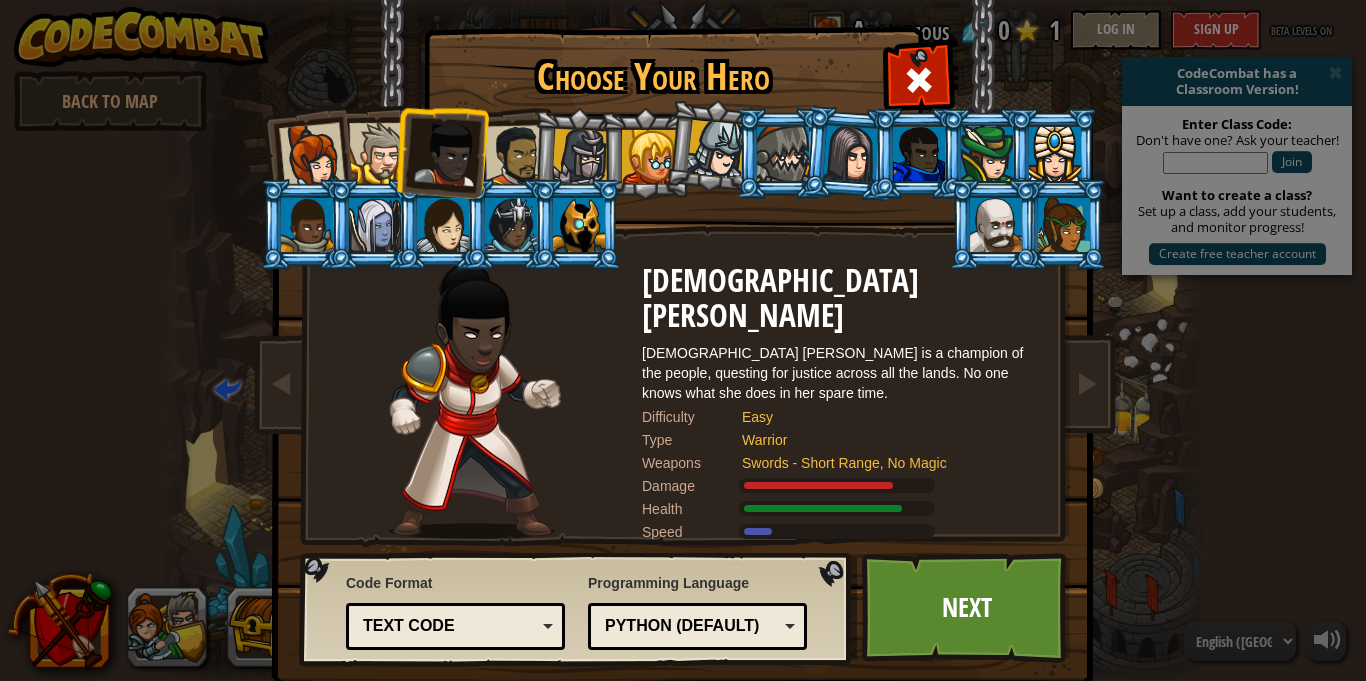 click at bounding box center [516, 156] 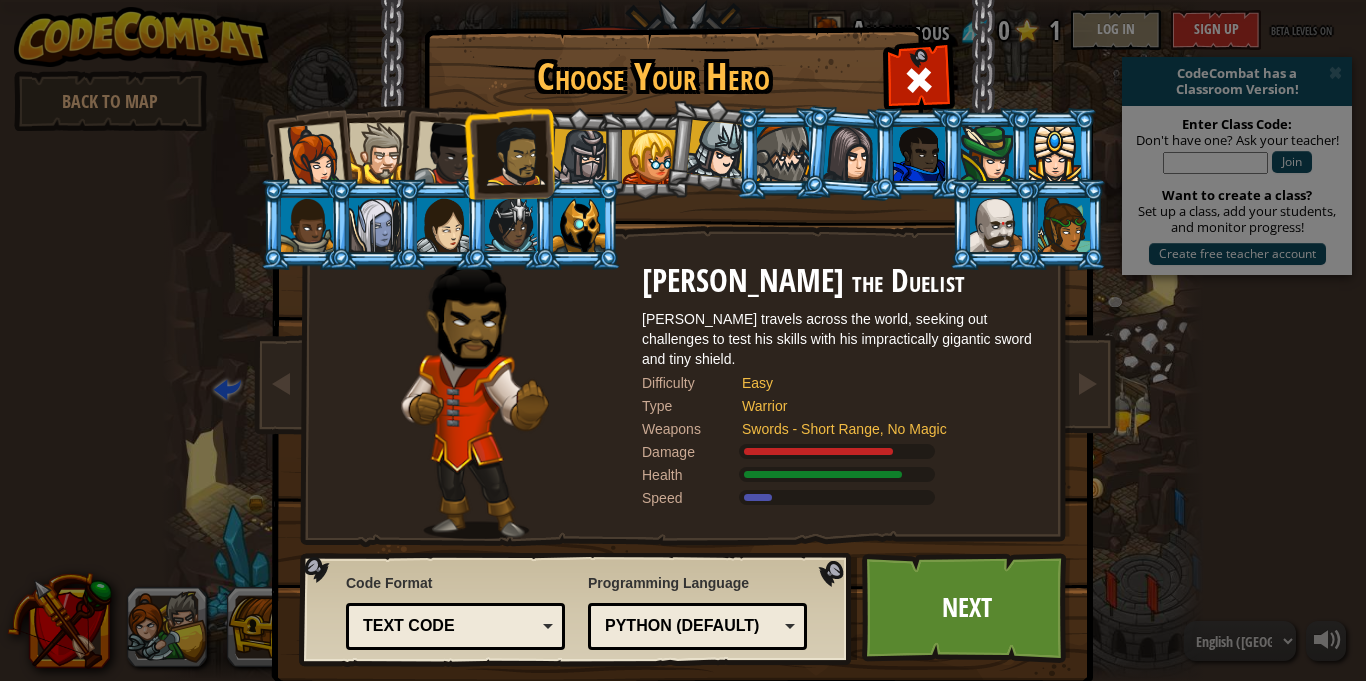click at bounding box center [379, 153] 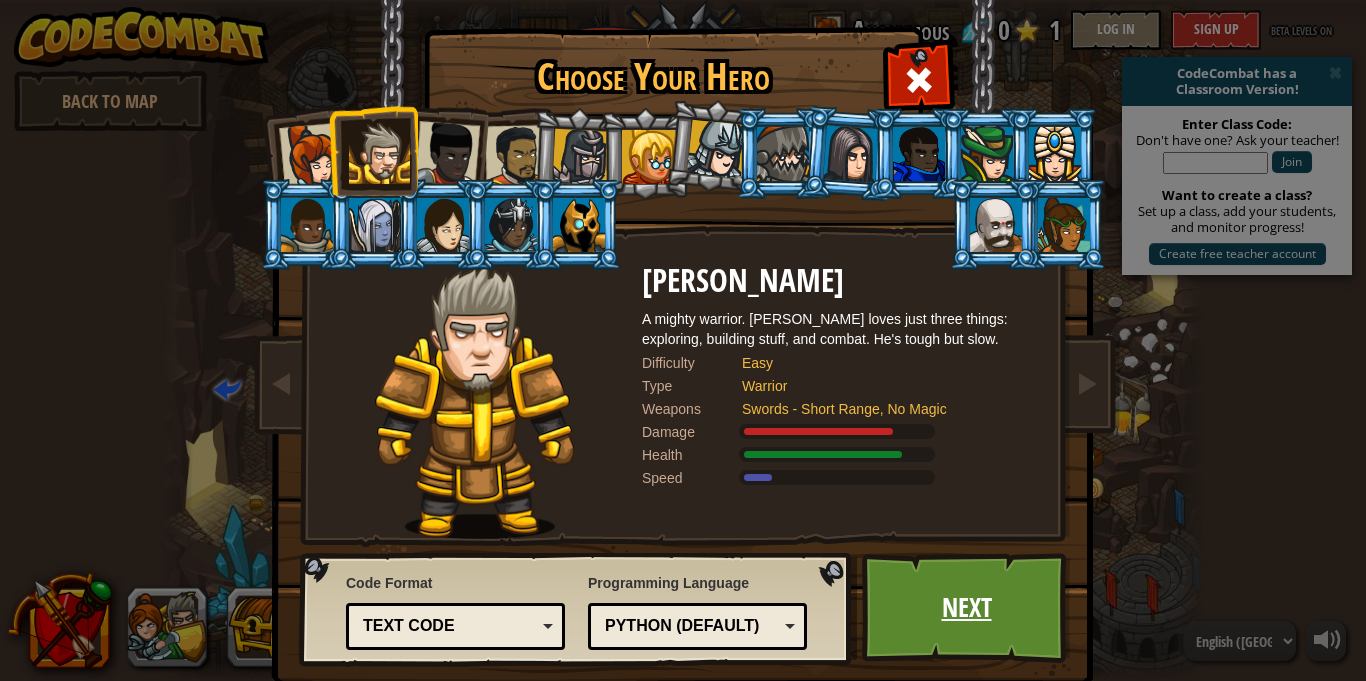 click on "Next" at bounding box center [966, 608] 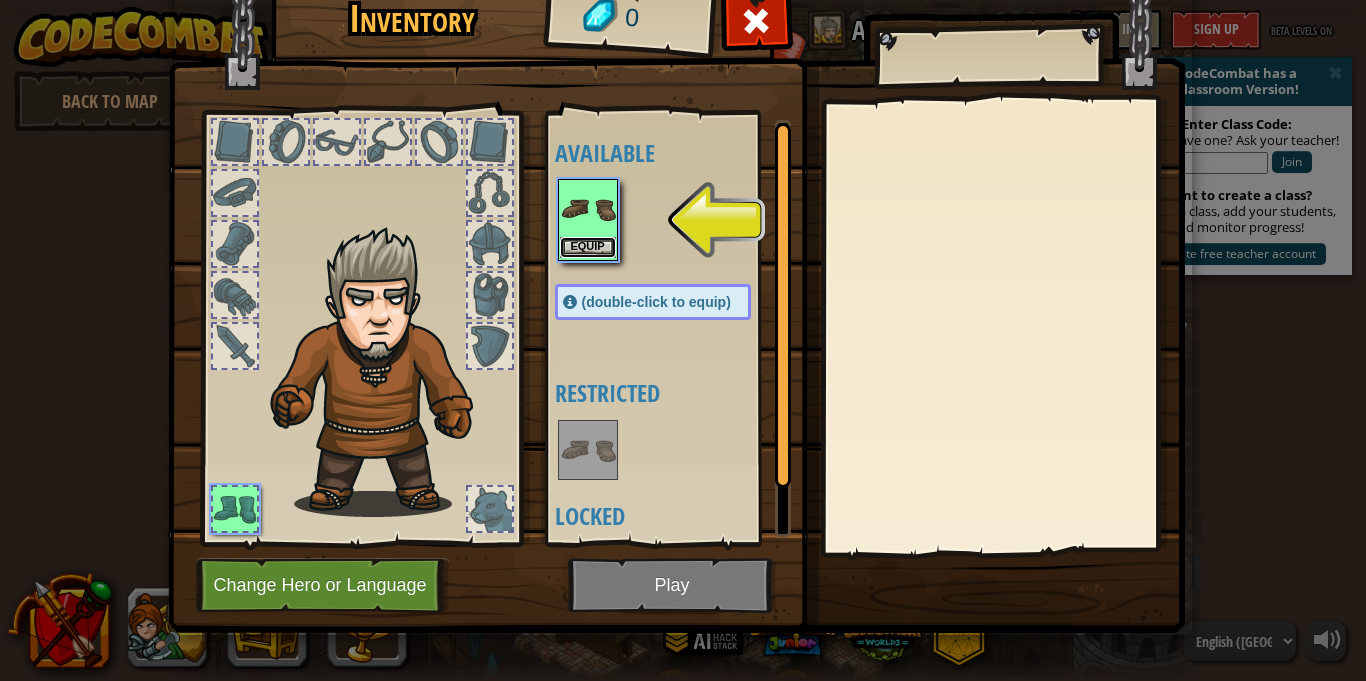 click on "Equip" at bounding box center [588, 247] 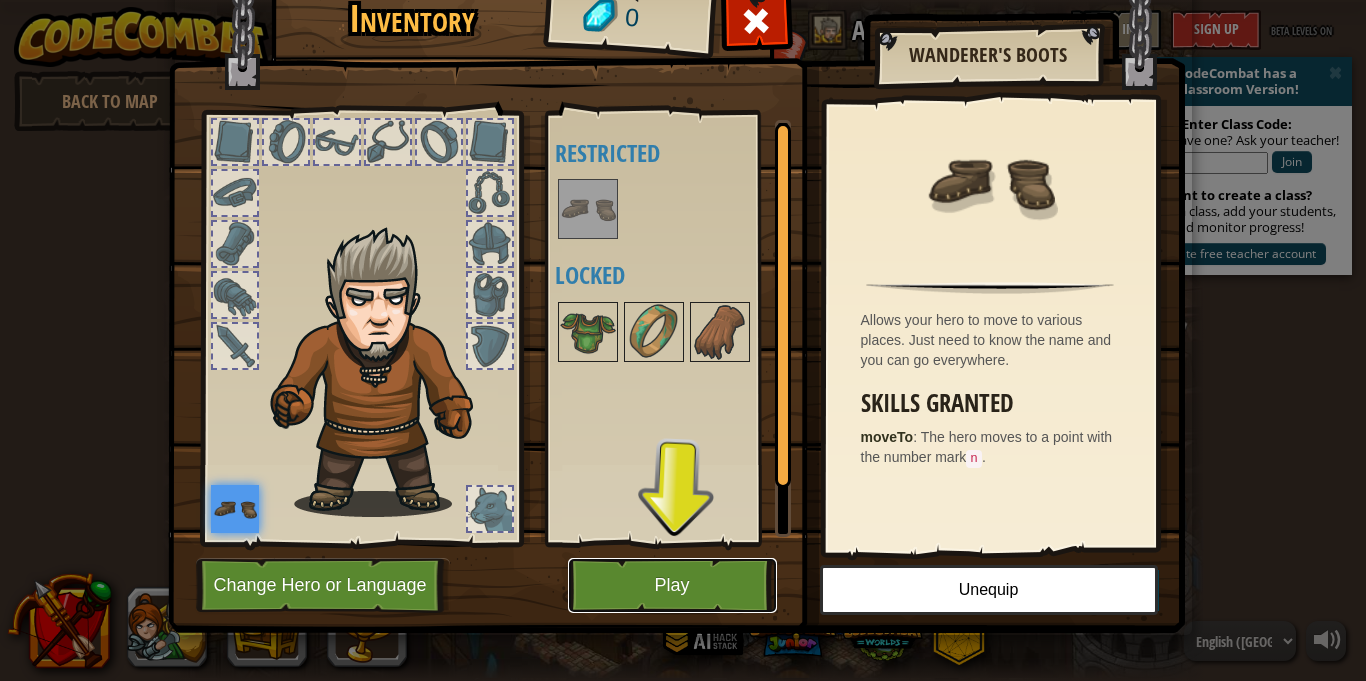 click on "Play" at bounding box center [672, 585] 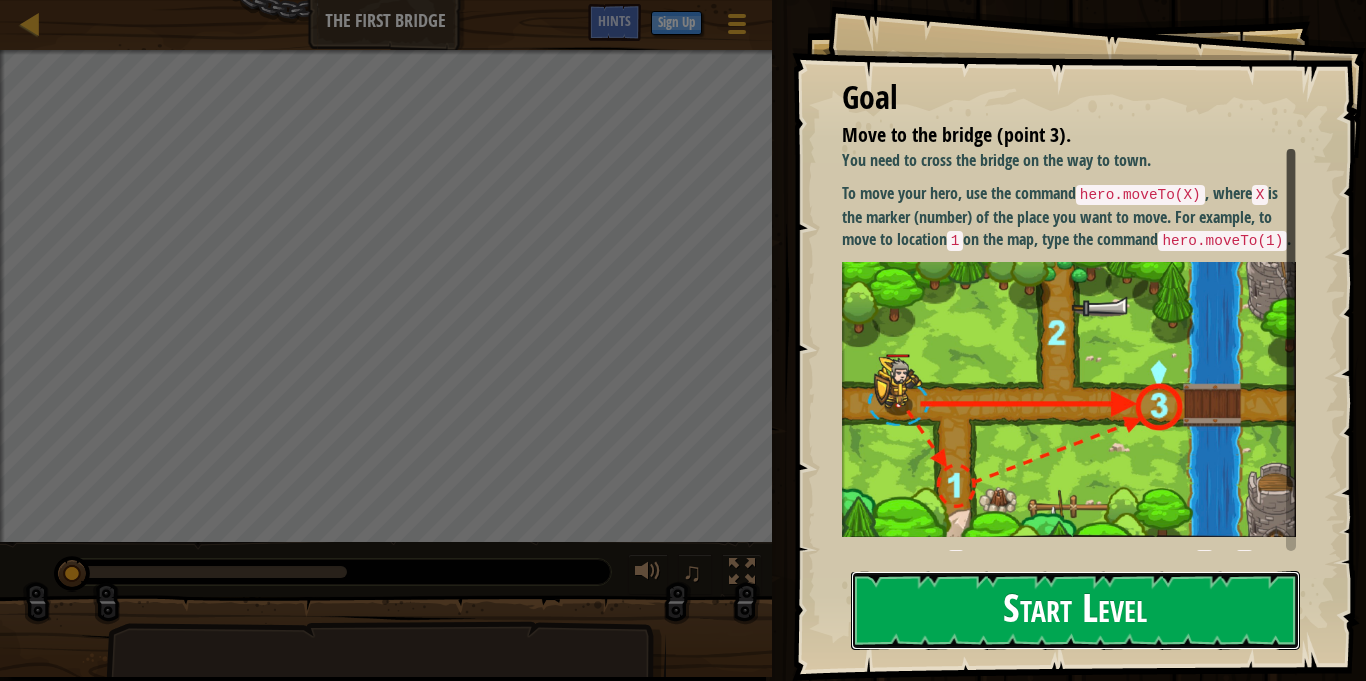 click on "Start Level" at bounding box center (1075, 610) 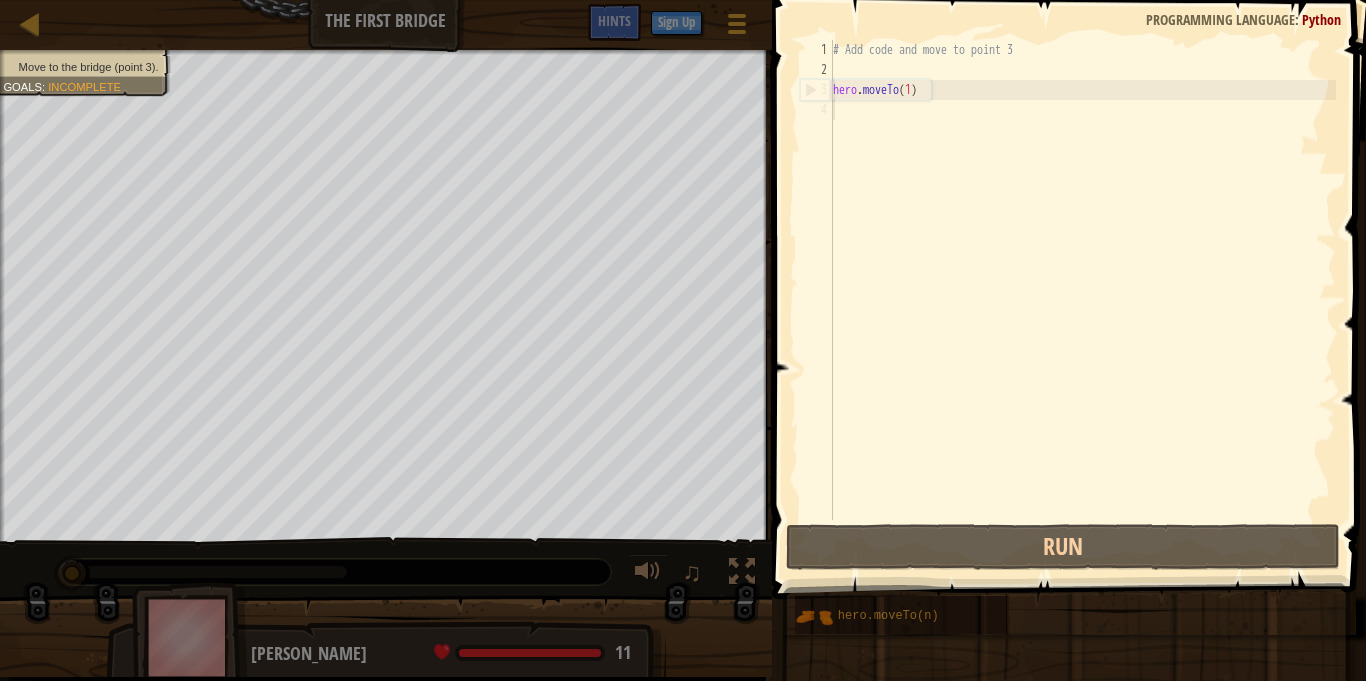 click on "1 2 3 4" at bounding box center [816, 500040] 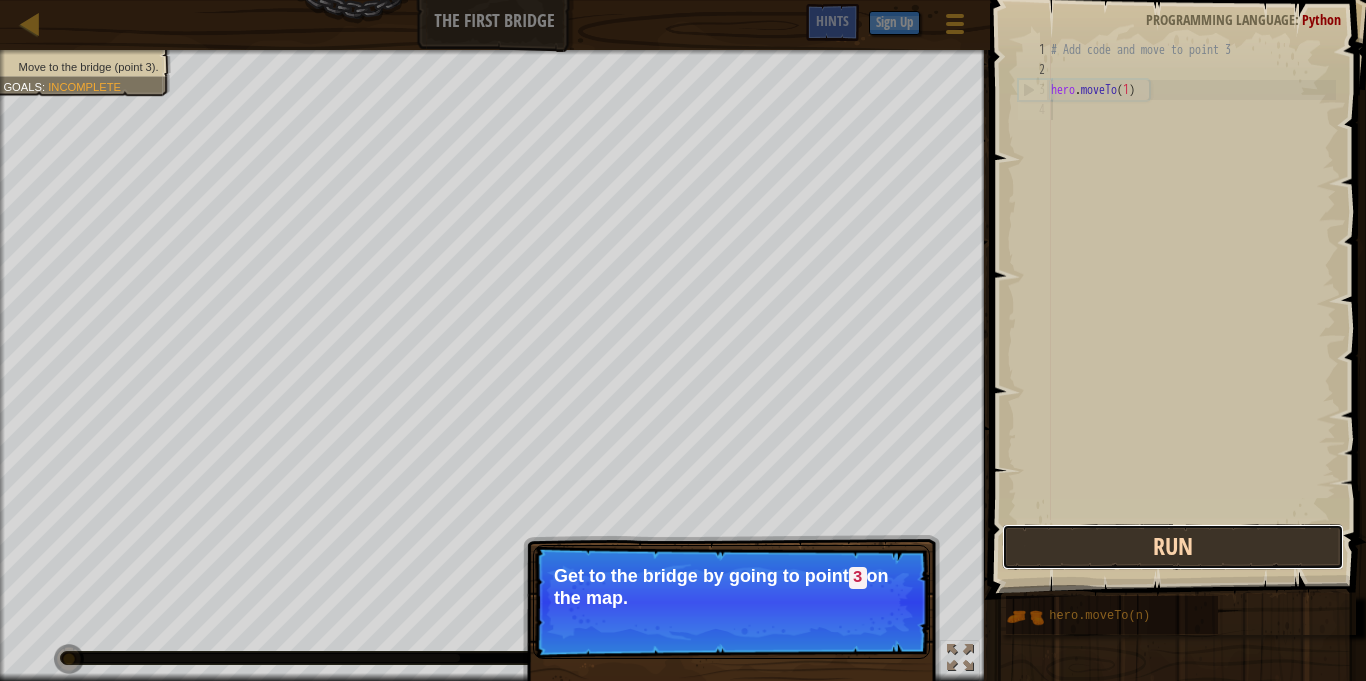 click on "Run" at bounding box center (1173, 547) 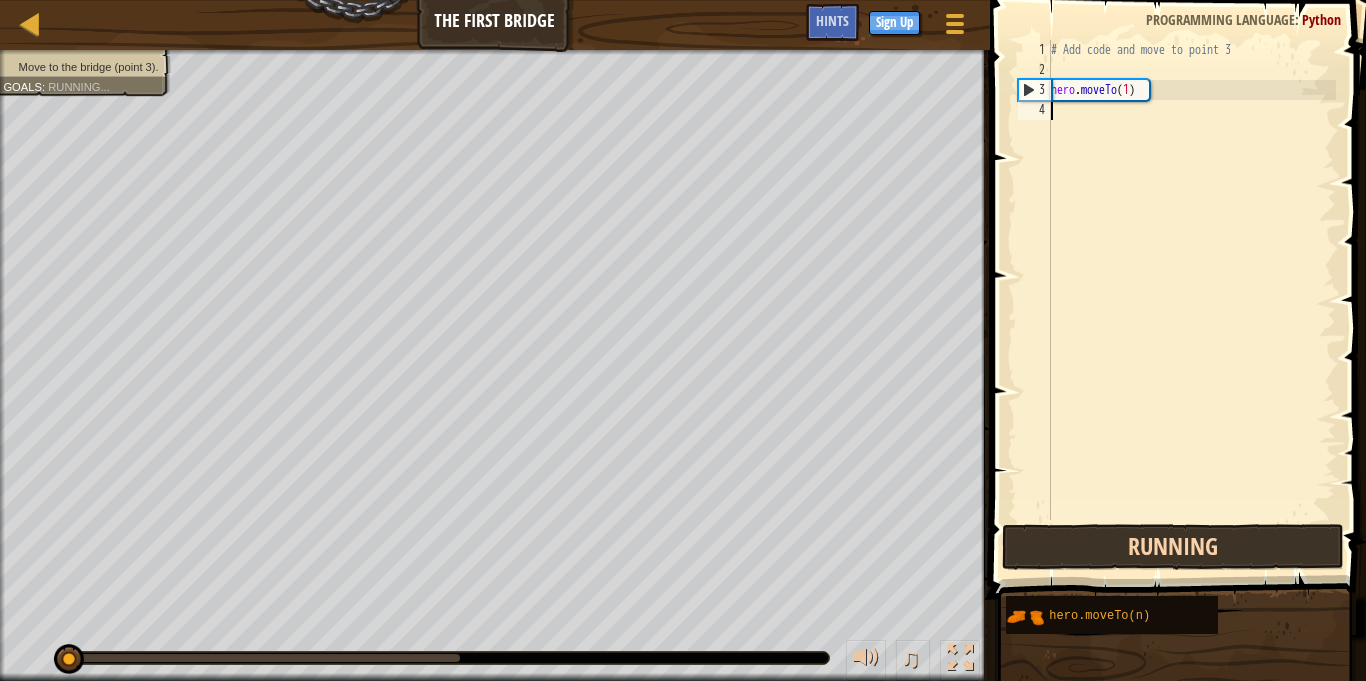 scroll, scrollTop: 9, scrollLeft: 0, axis: vertical 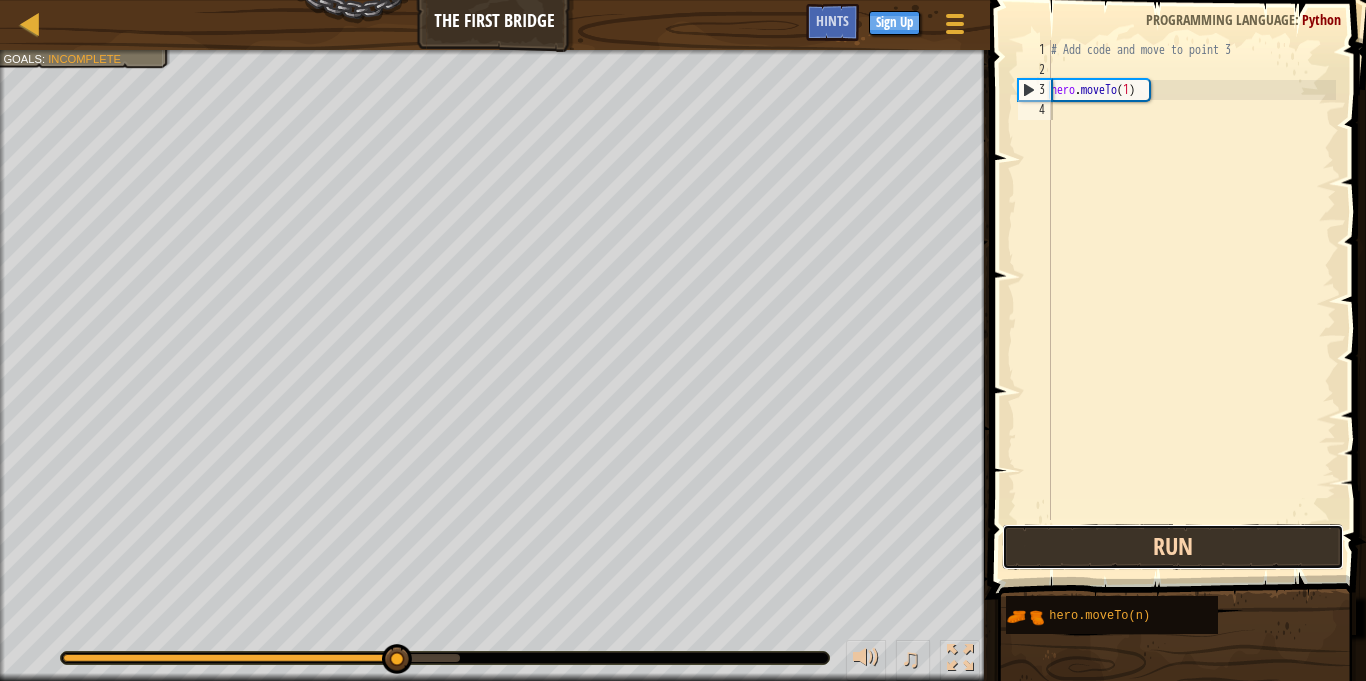 click on "Run" at bounding box center (1173, 547) 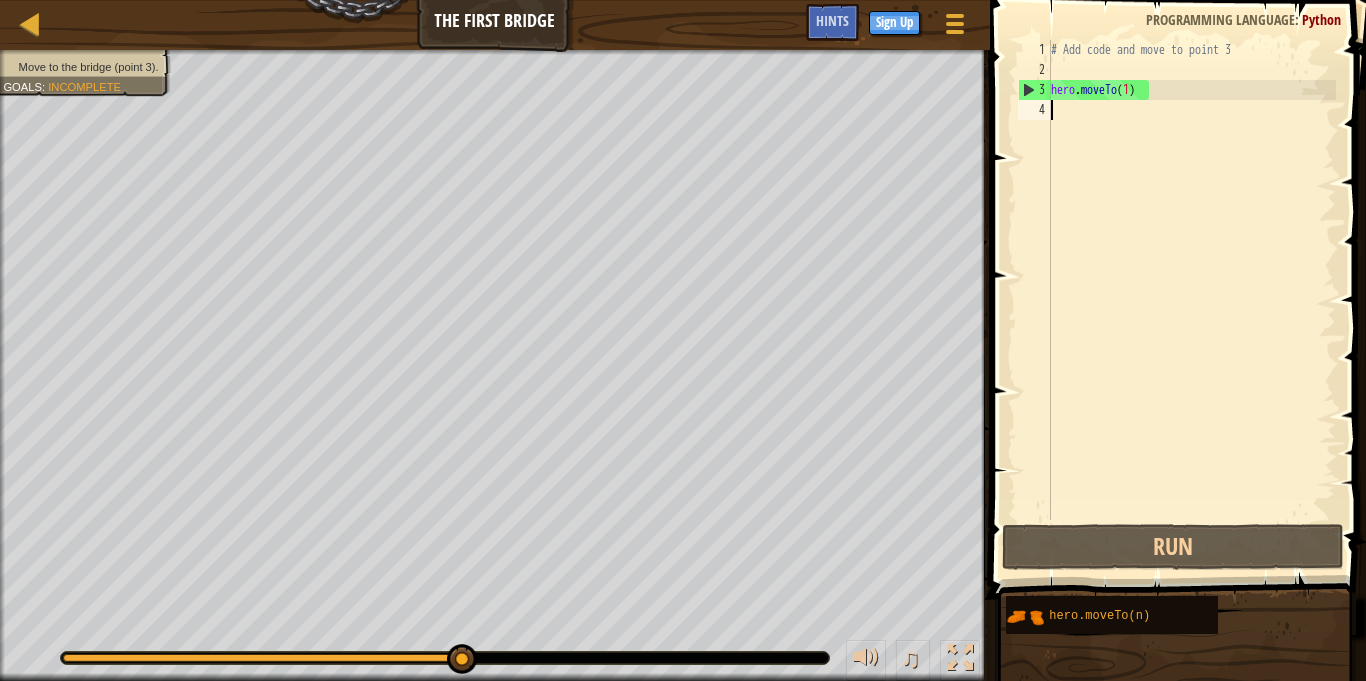 click on "# Add code and move to point 3 hero . moveTo ( 1 )" at bounding box center (1191, 300) 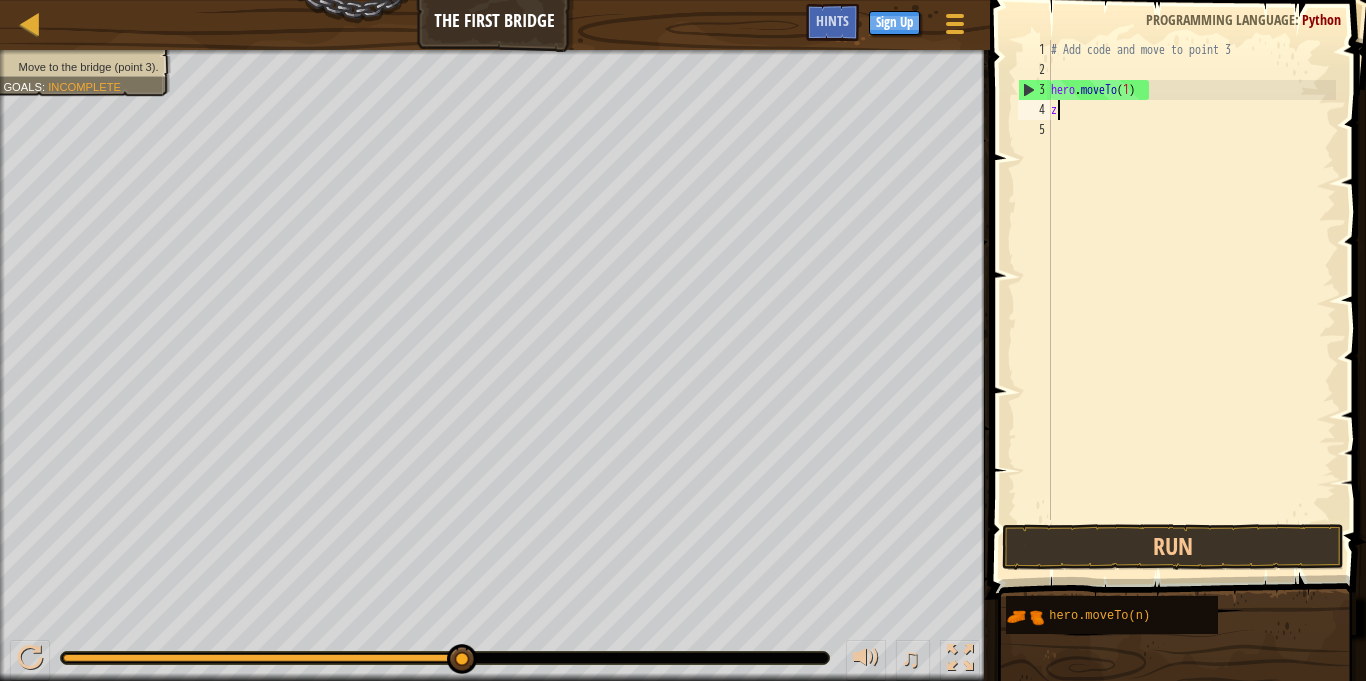 scroll, scrollTop: 9, scrollLeft: 1, axis: both 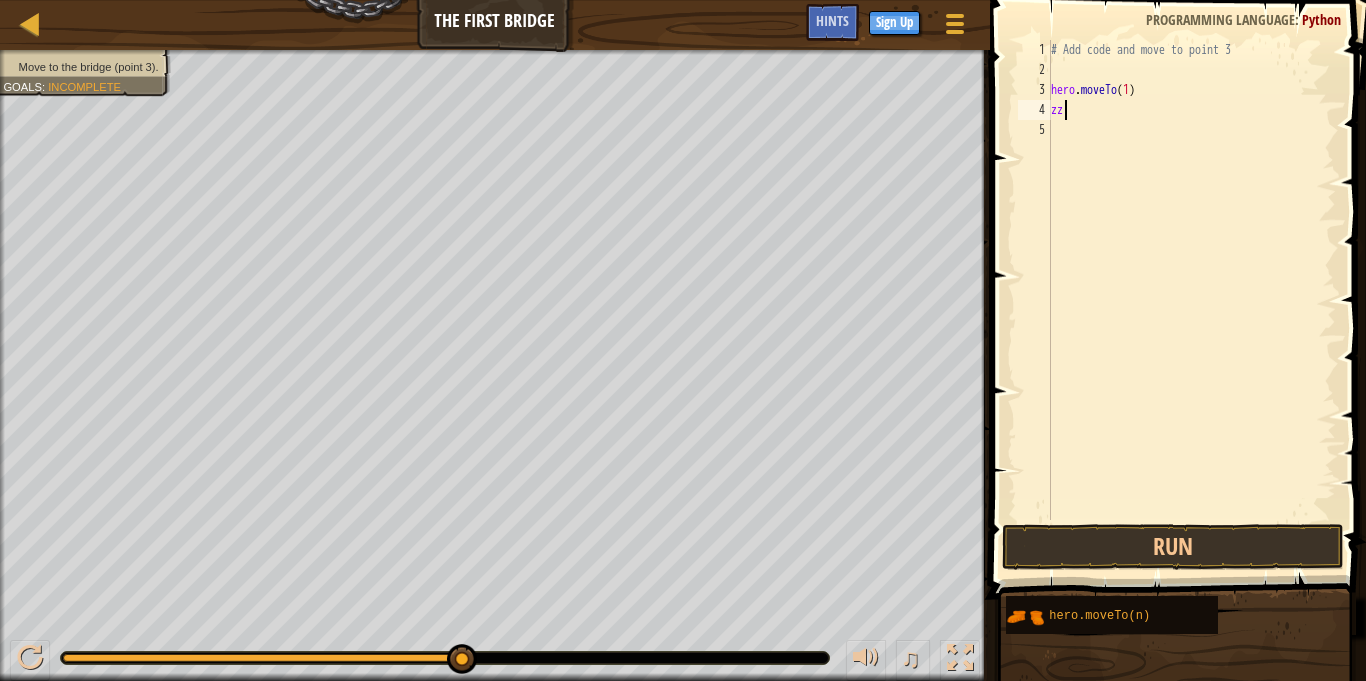 type on "z" 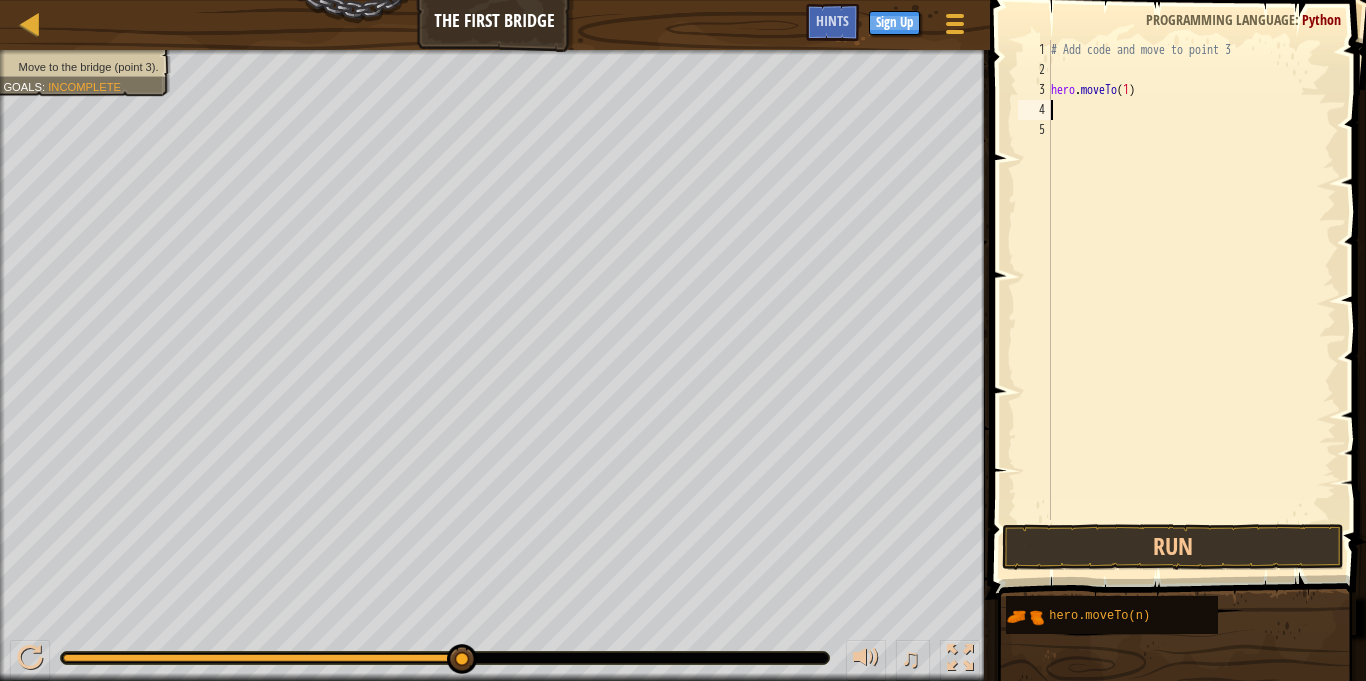 scroll, scrollTop: 9, scrollLeft: 0, axis: vertical 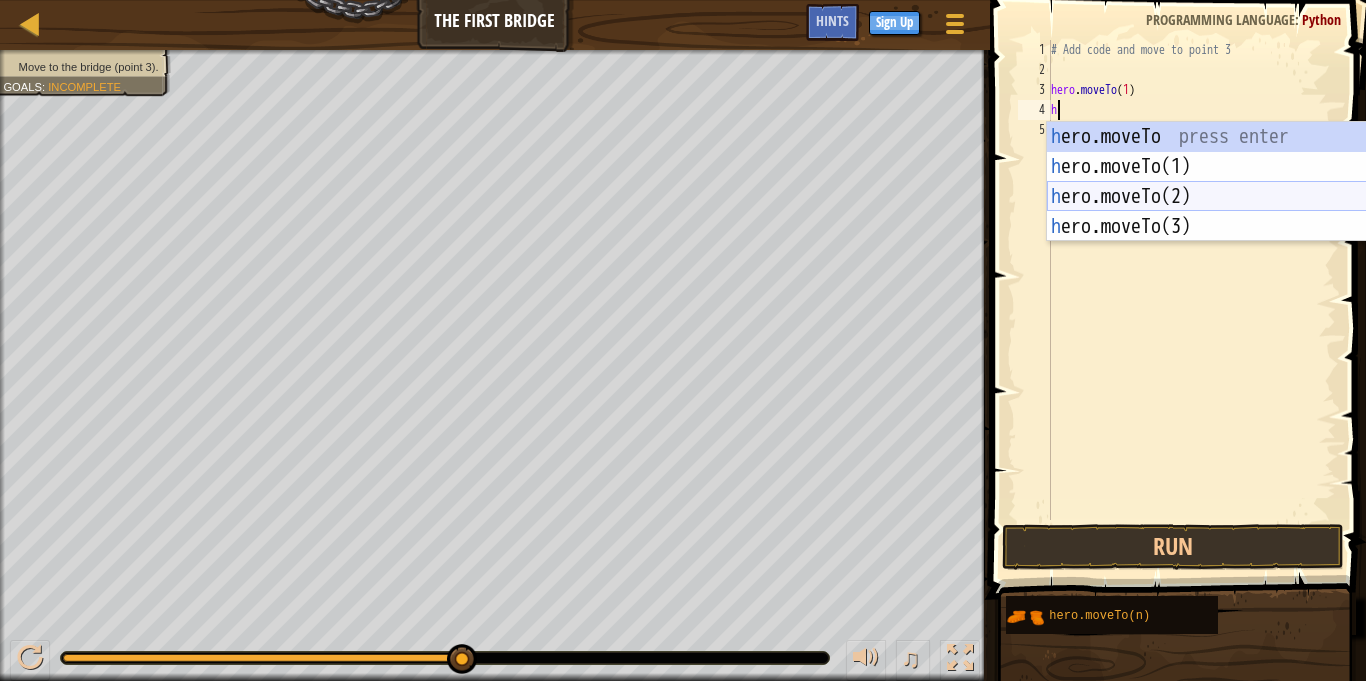 click on "h ero.moveTo press enter h ero.moveTo(1) press enter h ero.moveTo(2) press enter h ero.moveTo(3) press enter" at bounding box center (1236, 212) 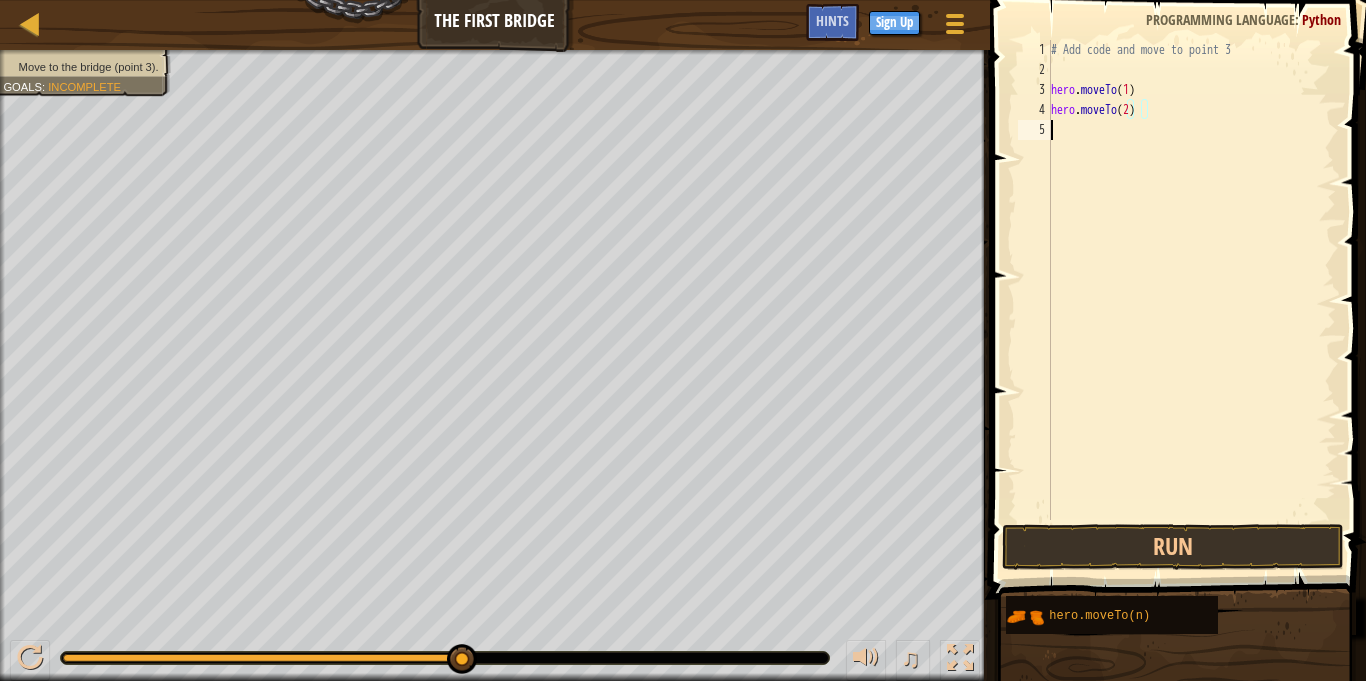click on "# Add code and move to point 3 hero . moveTo ( 1 ) hero . moveTo ( 2 )" at bounding box center (1191, 300) 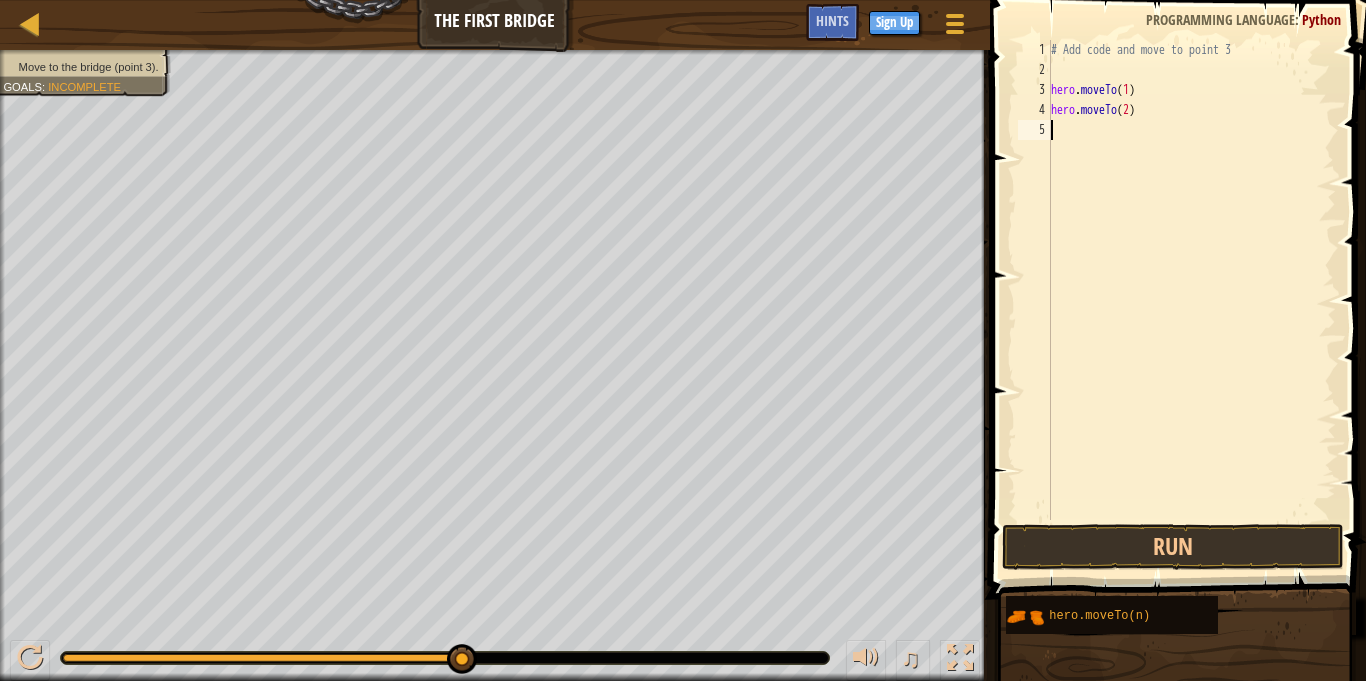 type on "h" 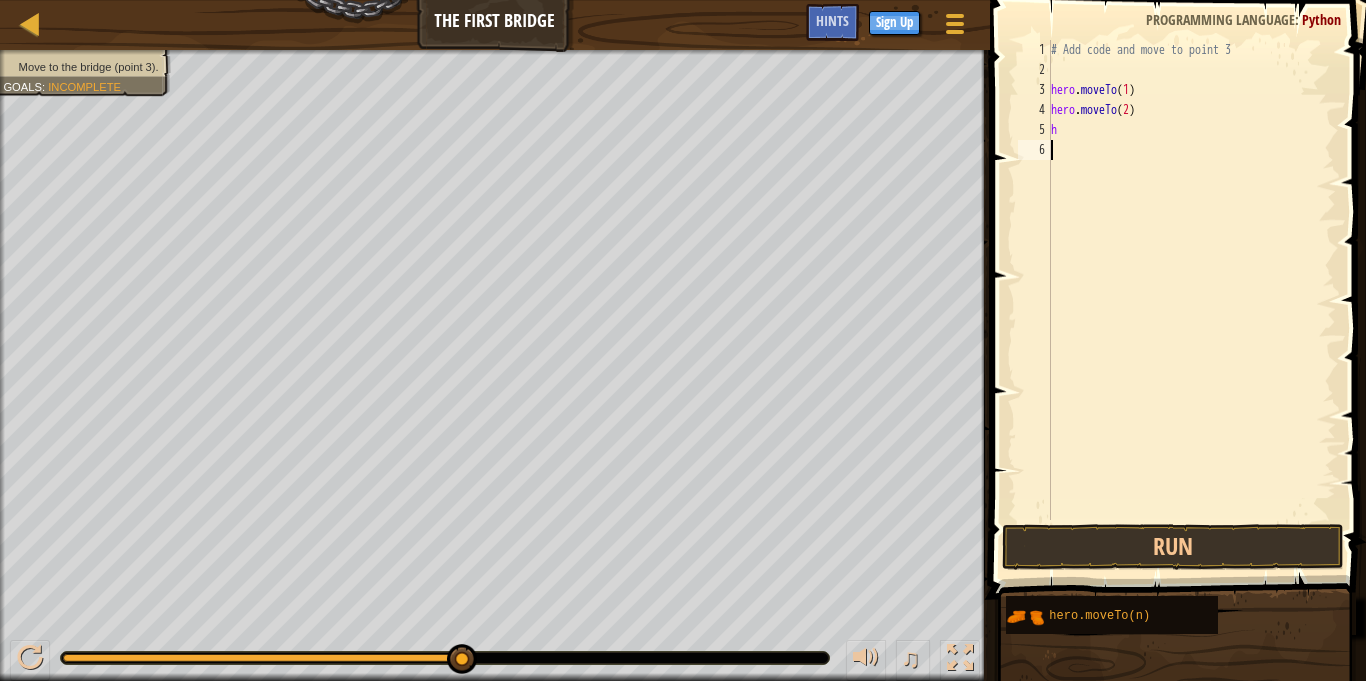 click on "# Add code and move to point 3 hero . moveTo ( 1 ) hero . moveTo ( 2 ) h" at bounding box center (1191, 300) 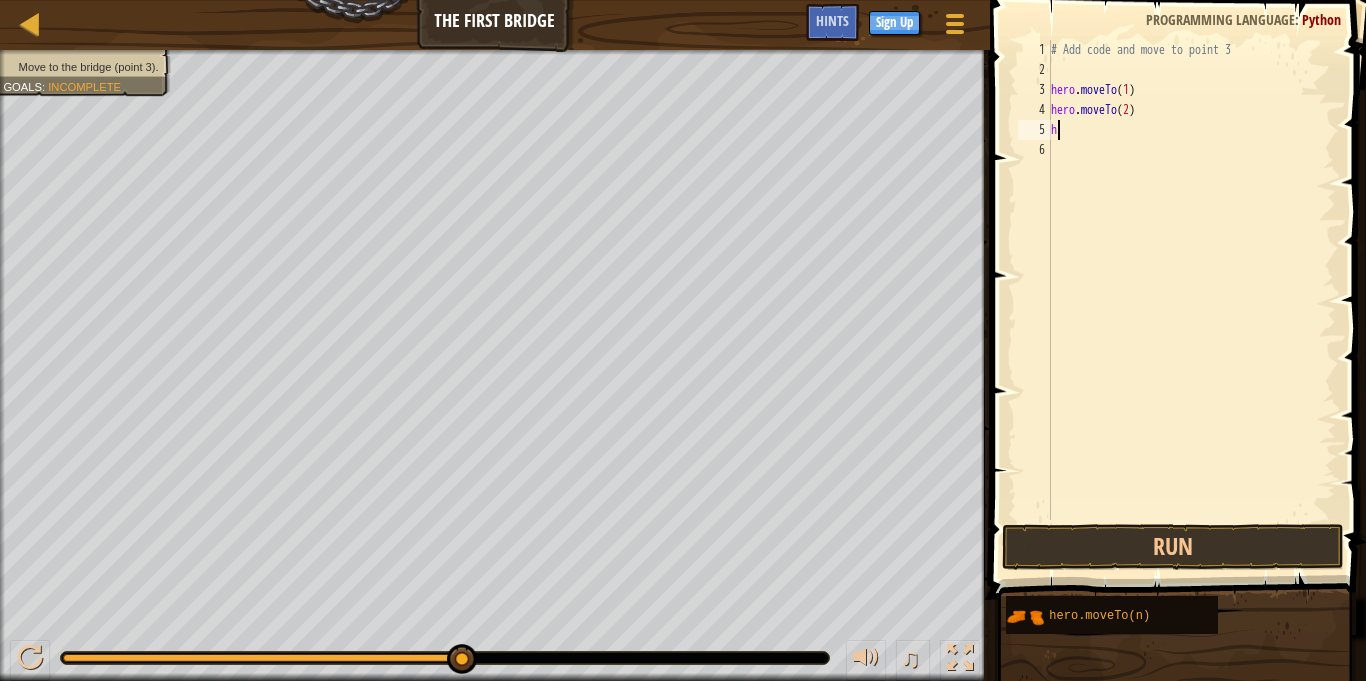 click on "# Add code and move to point 3 hero . moveTo ( 1 ) hero . moveTo ( 2 ) h" at bounding box center [1191, 300] 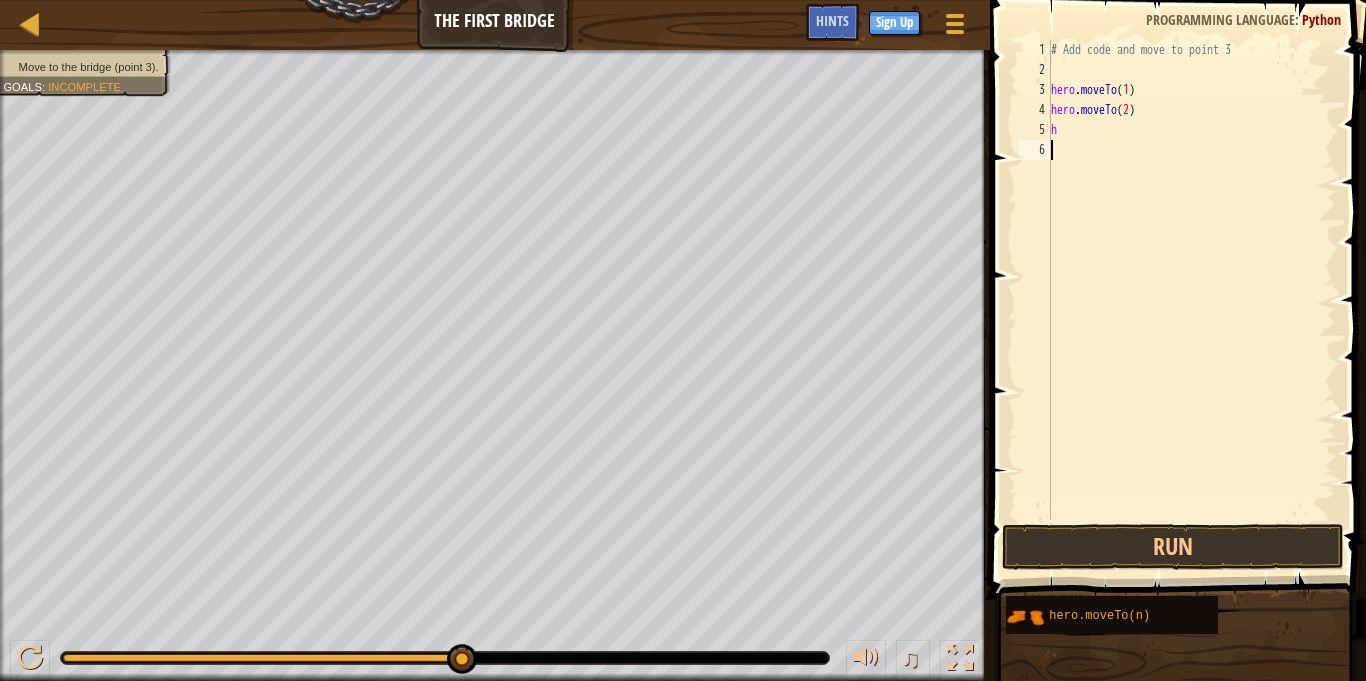 click on "# Add code and move to point 3 hero . moveTo ( 1 ) hero . moveTo ( 2 ) h" at bounding box center (1191, 300) 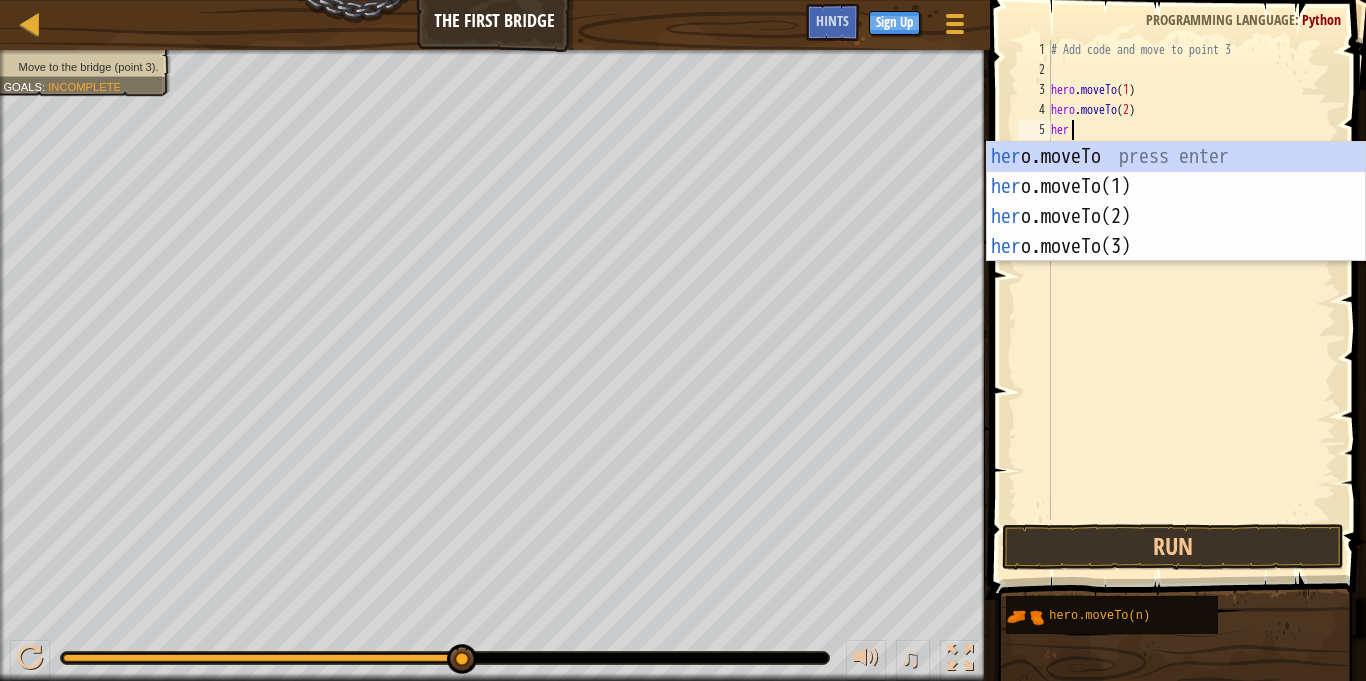 scroll, scrollTop: 9, scrollLeft: 2, axis: both 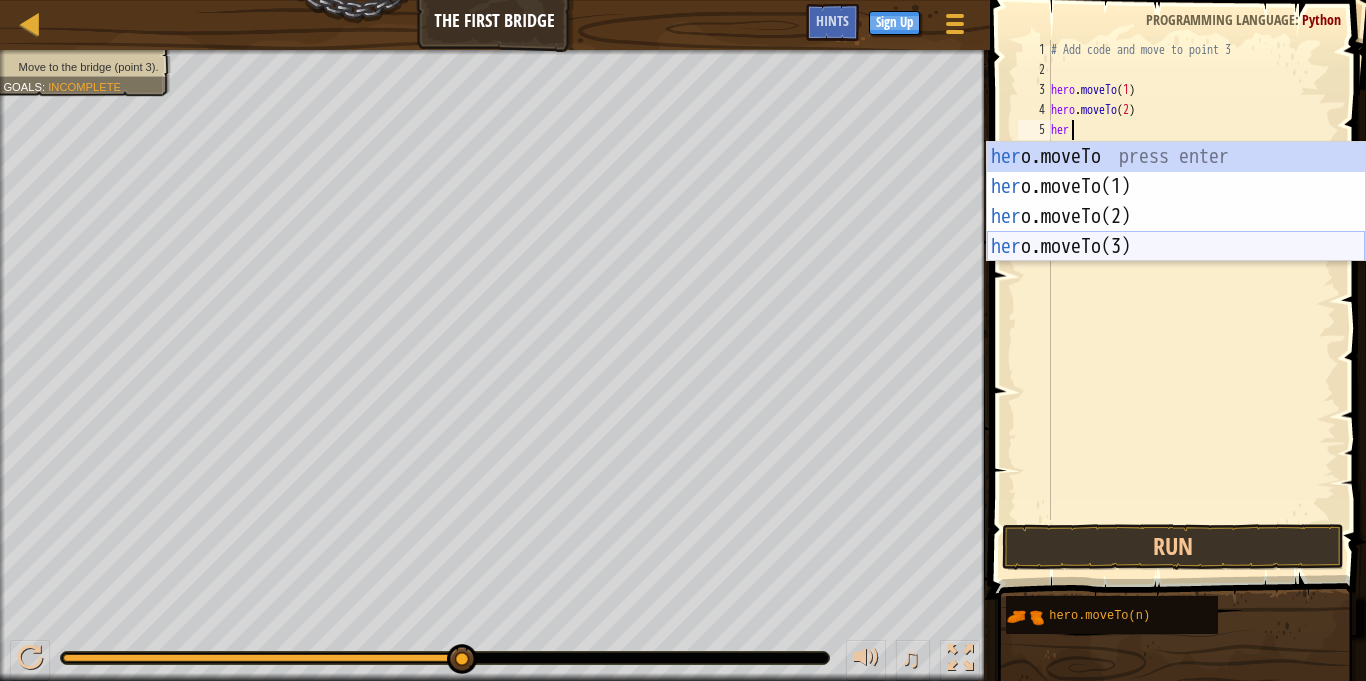 click on "her o.moveTo press enter her o.moveTo(1) press enter her o.moveTo(2) press enter her o.moveTo(3) press enter" at bounding box center [1176, 232] 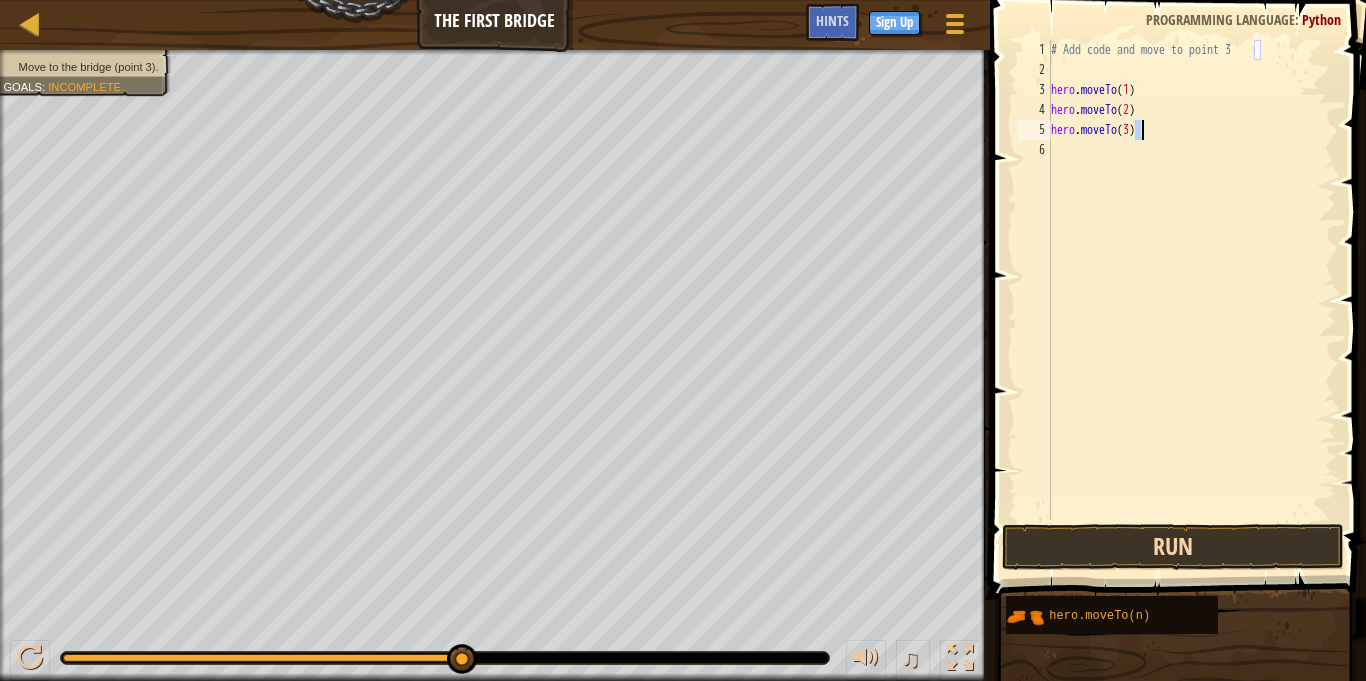 type on "hero.moveTo(3)" 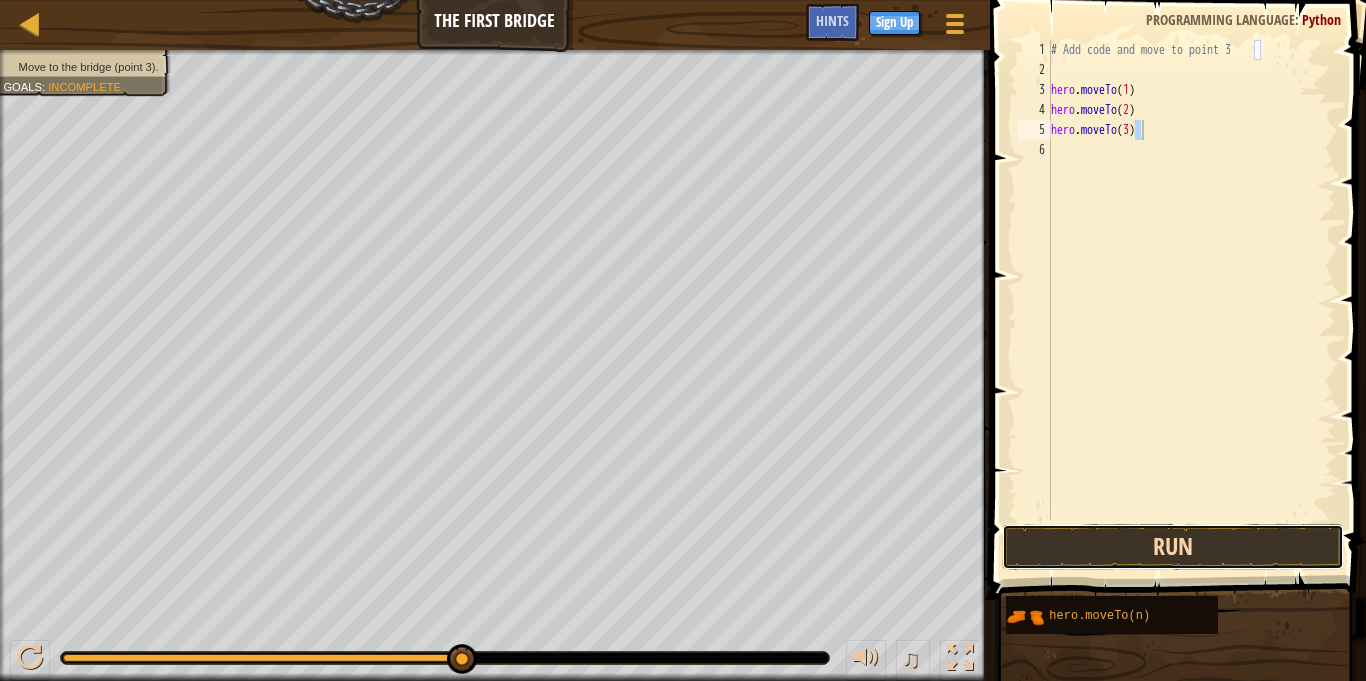 click on "Run" at bounding box center (1173, 547) 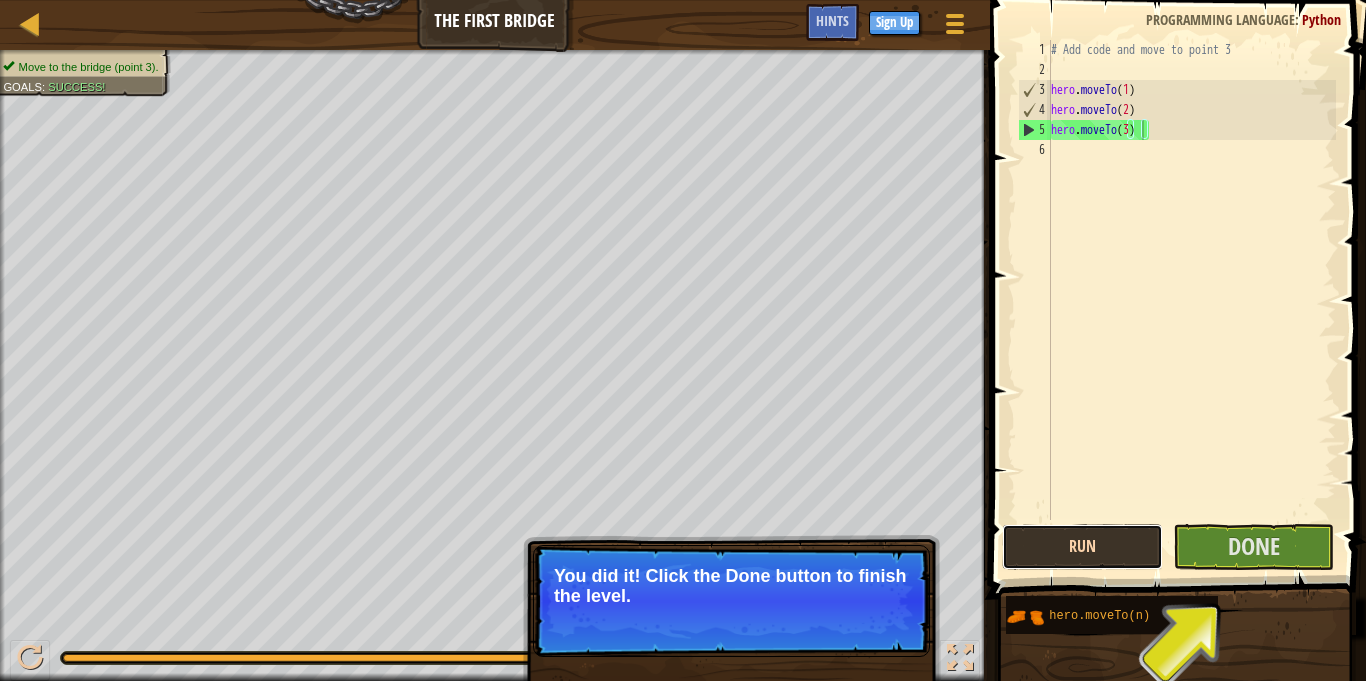 click on "Run" at bounding box center [1082, 547] 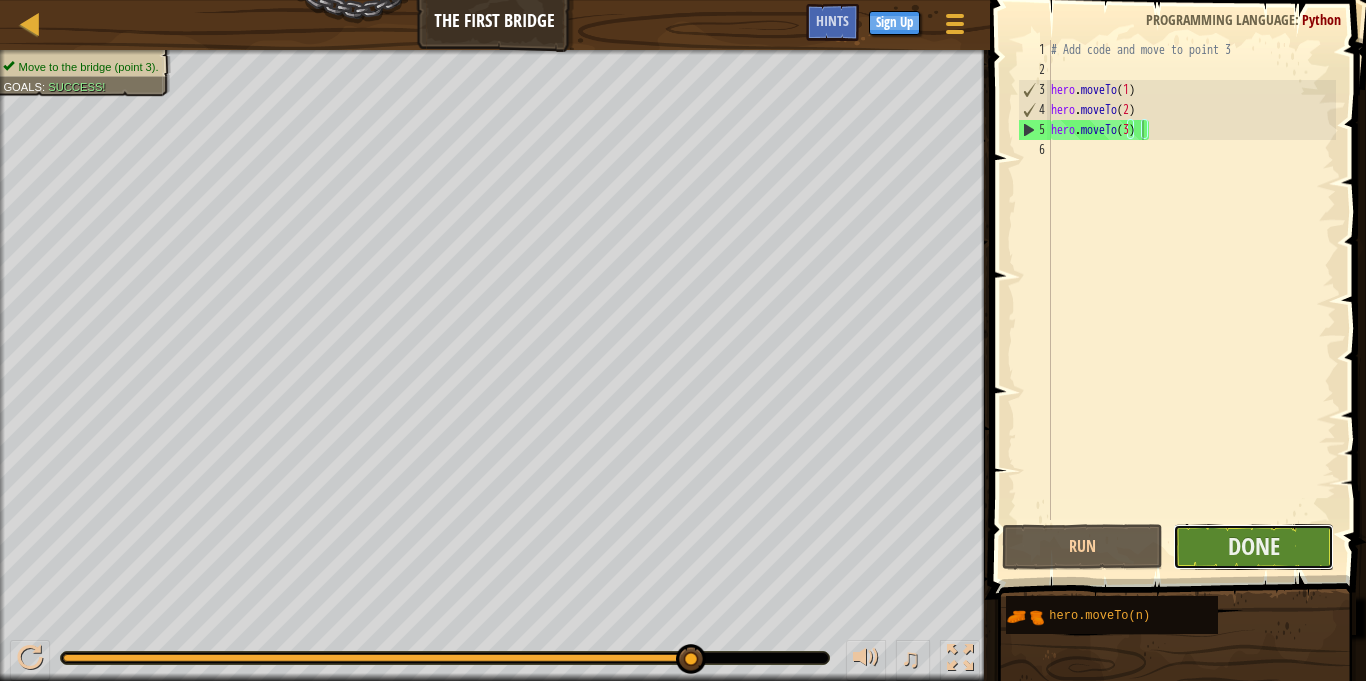 click on "Done" at bounding box center (1253, 547) 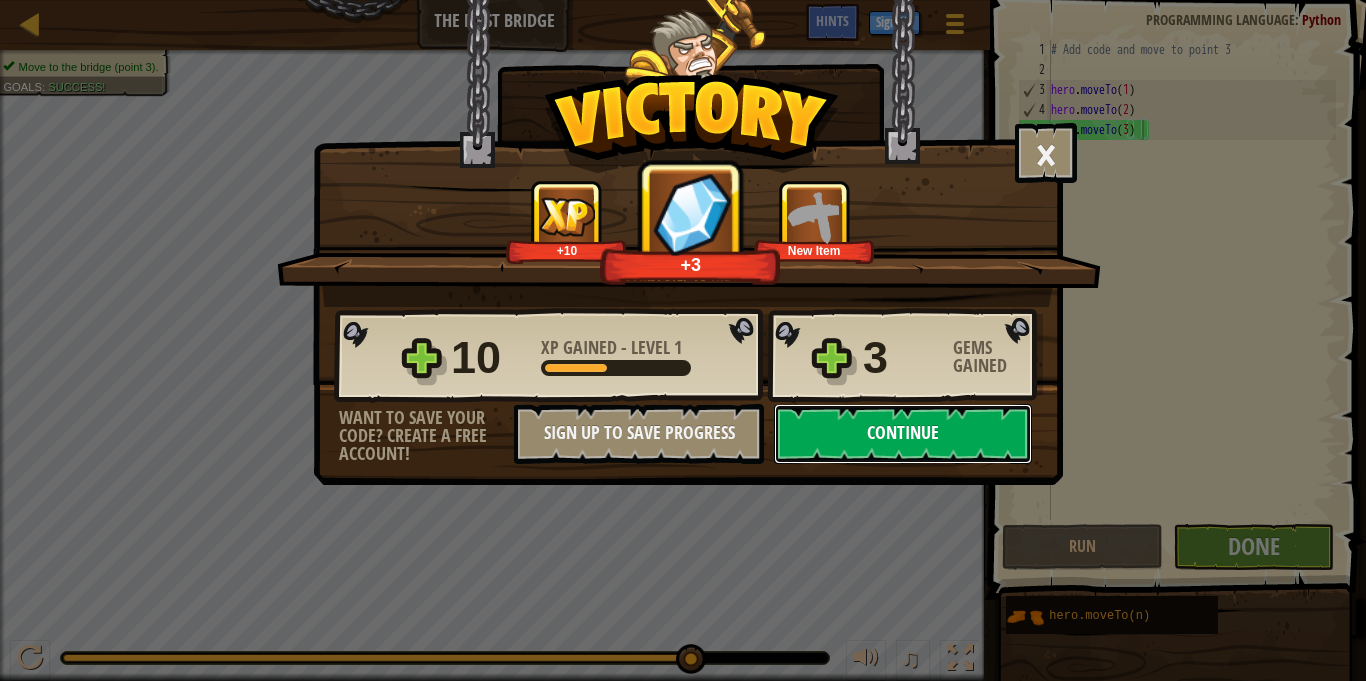 click on "Continue" at bounding box center [903, 434] 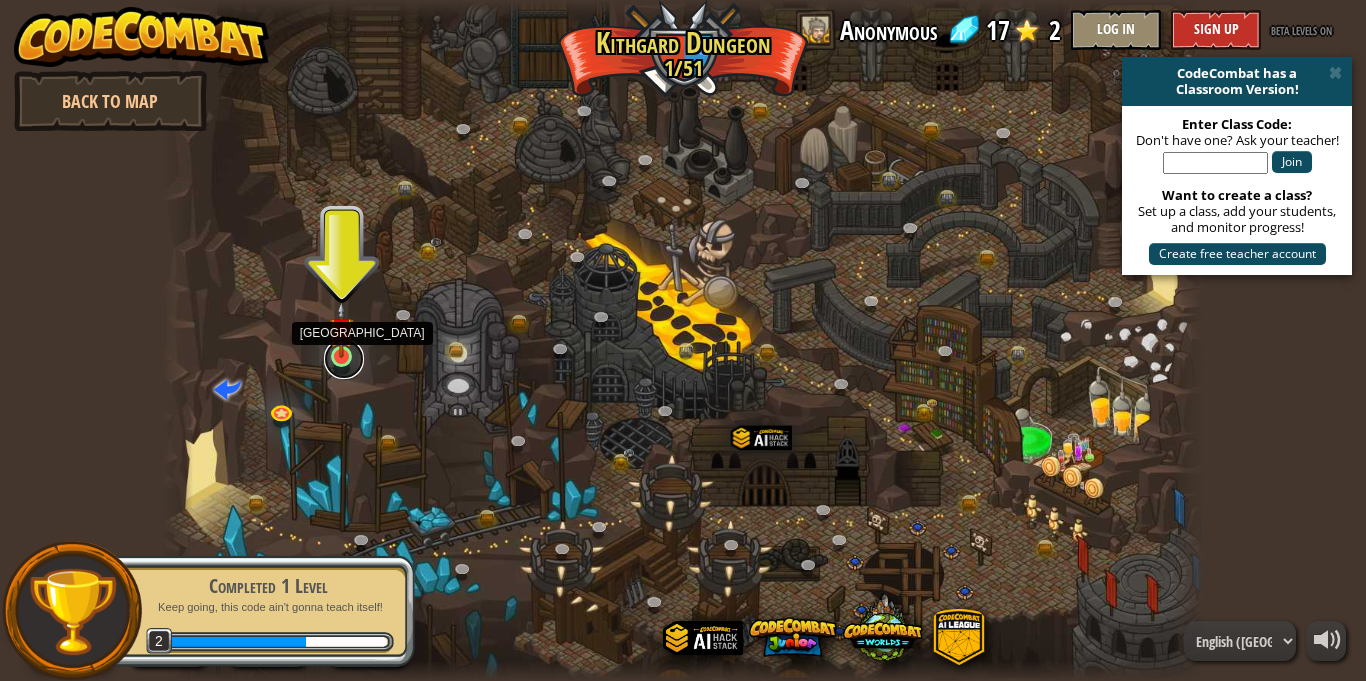 click at bounding box center [344, 359] 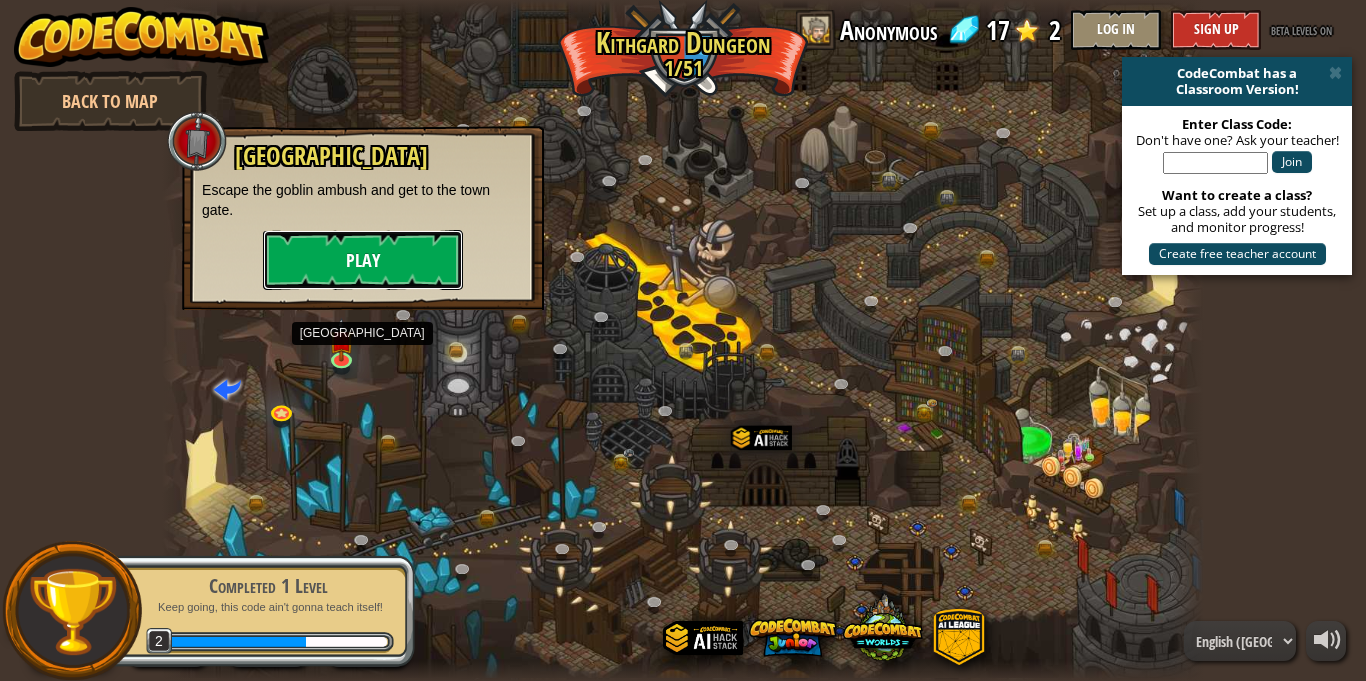 click on "Play" at bounding box center (363, 260) 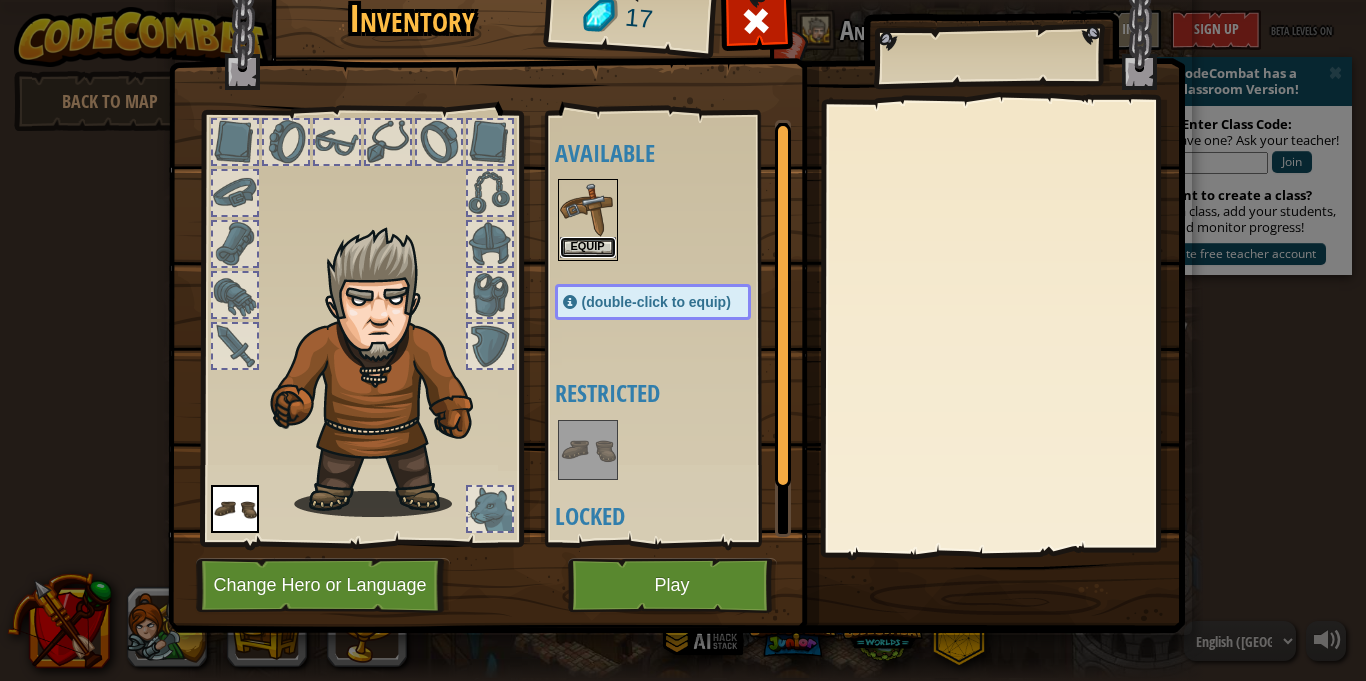 click on "Equip" at bounding box center (588, 247) 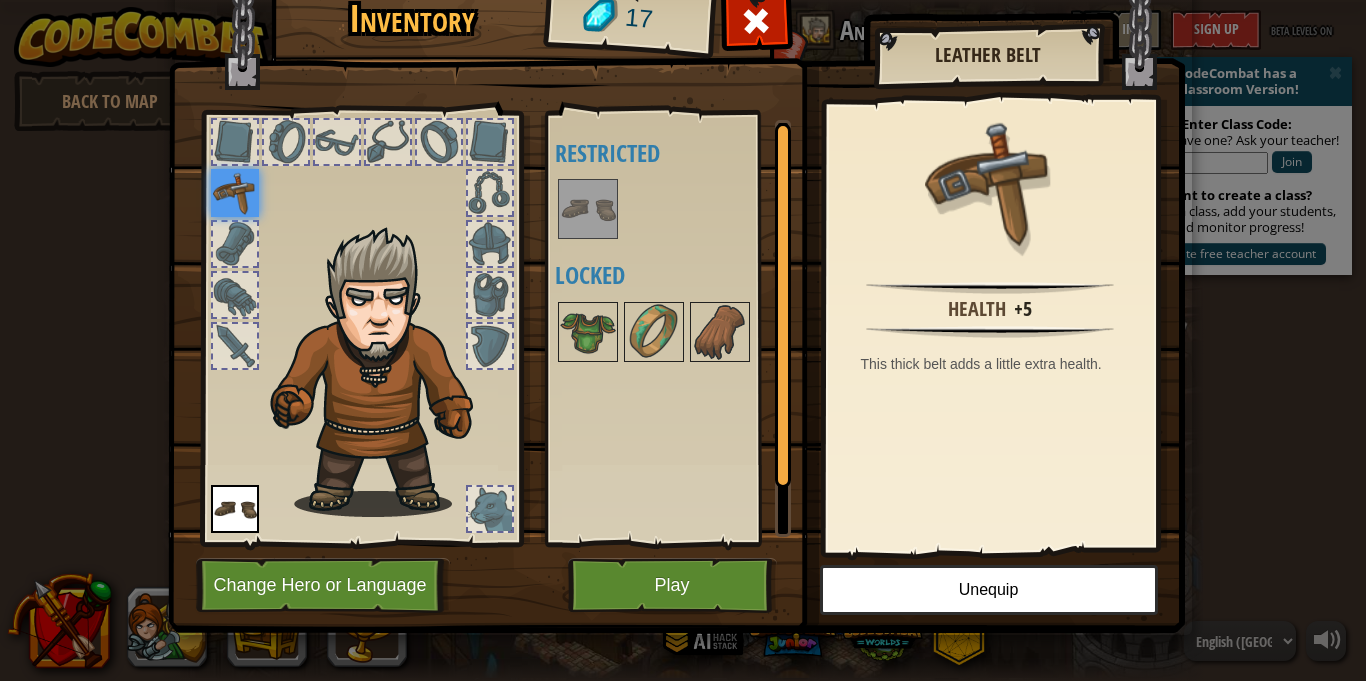 click on "Inventory 17 Available Equip (double-click to equip) Restricted Locked Leather Belt Health +5 This thick belt adds a little extra health. Equip Unequip Subscribe to Unlock! (restricted in this level) Change Hero or Language Play" at bounding box center (683, 360) 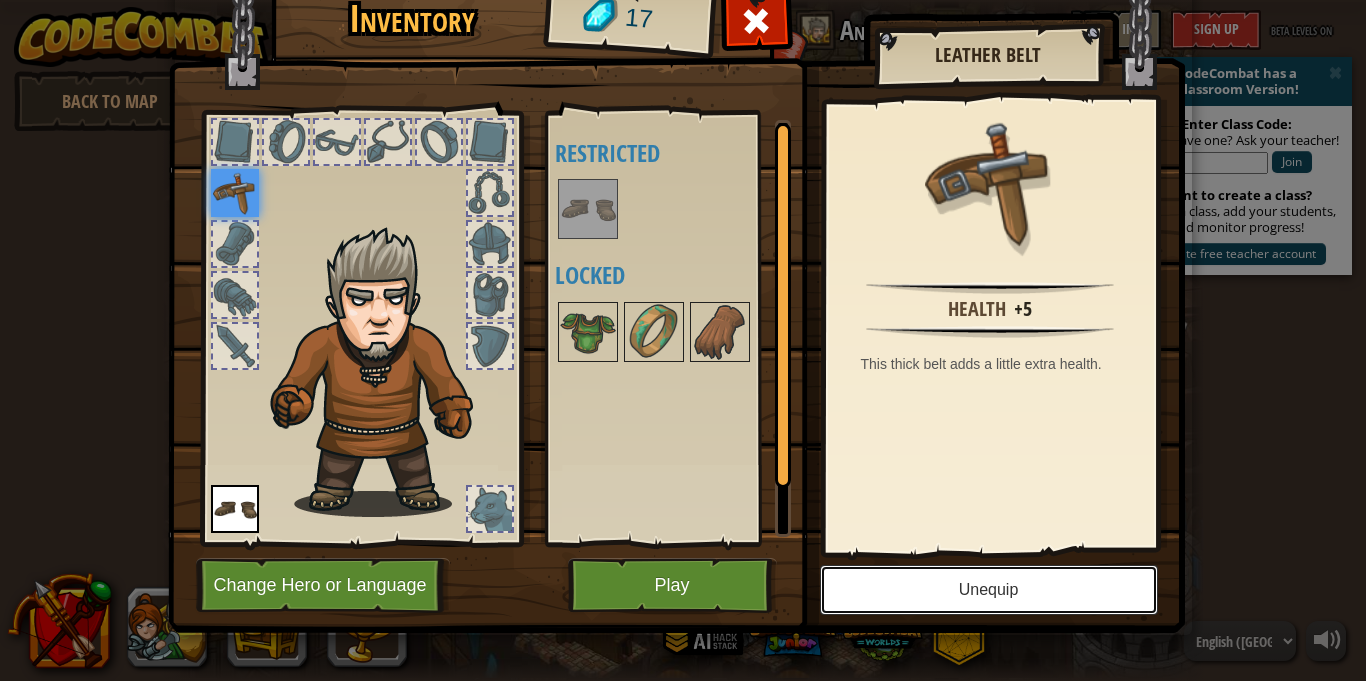 click on "Unequip" at bounding box center (989, 590) 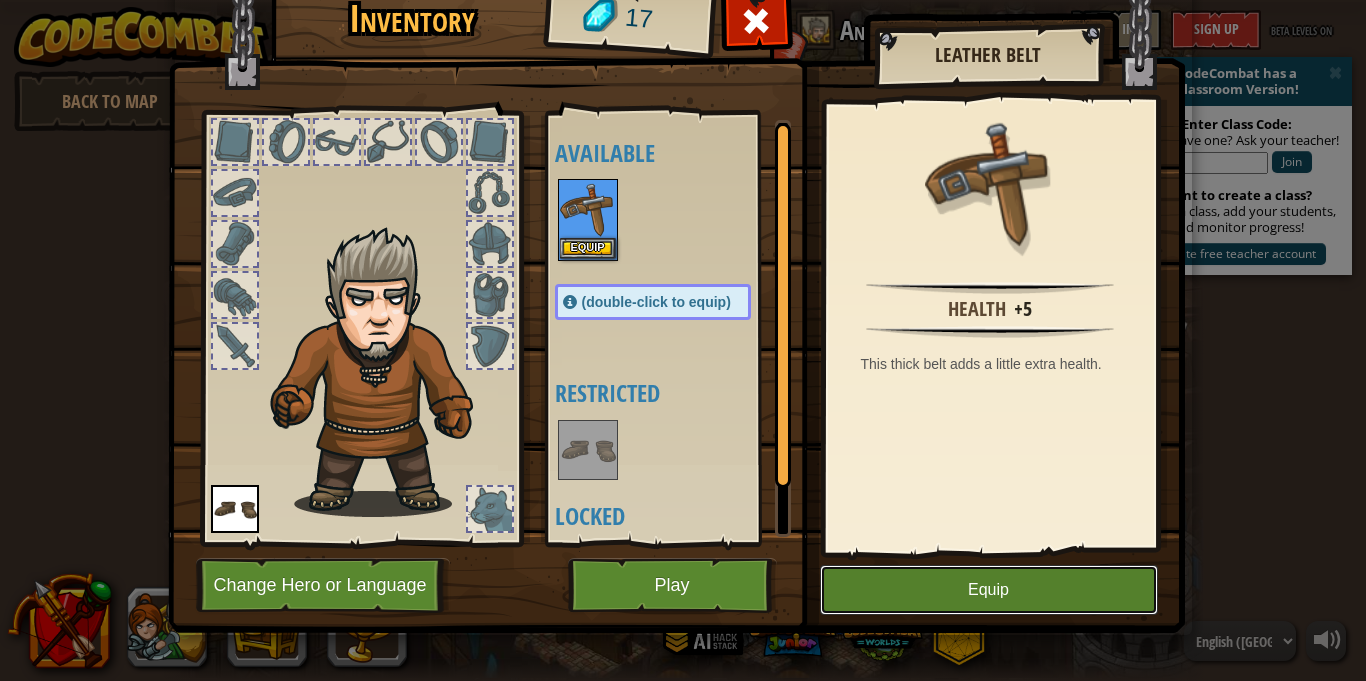 click on "Equip" at bounding box center [989, 590] 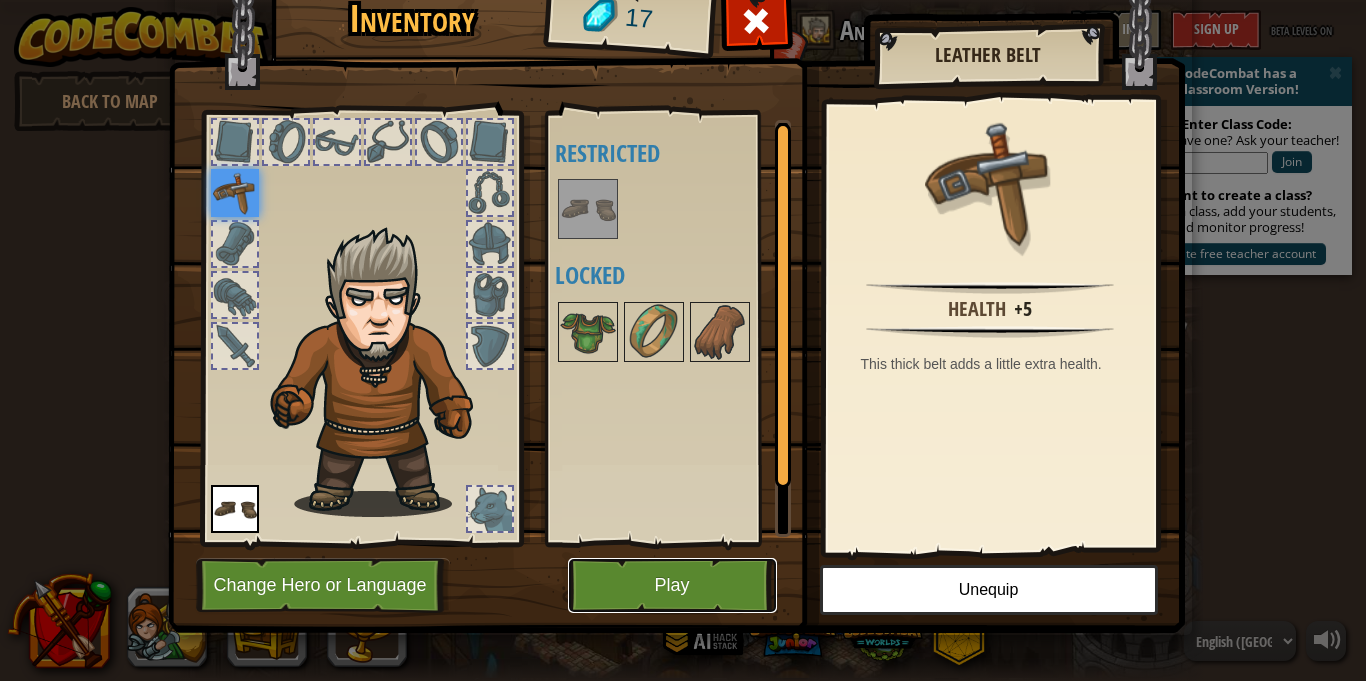 click on "Play" at bounding box center (672, 585) 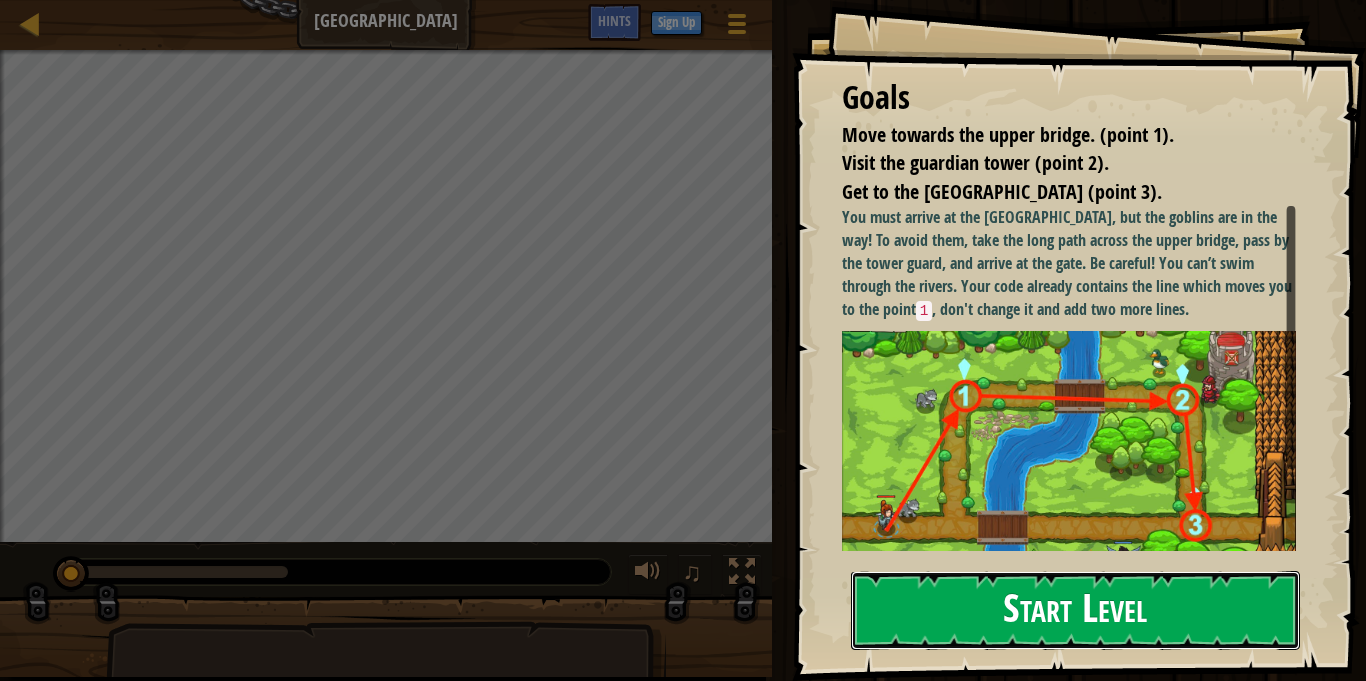 click on "Start Level" at bounding box center [1075, 610] 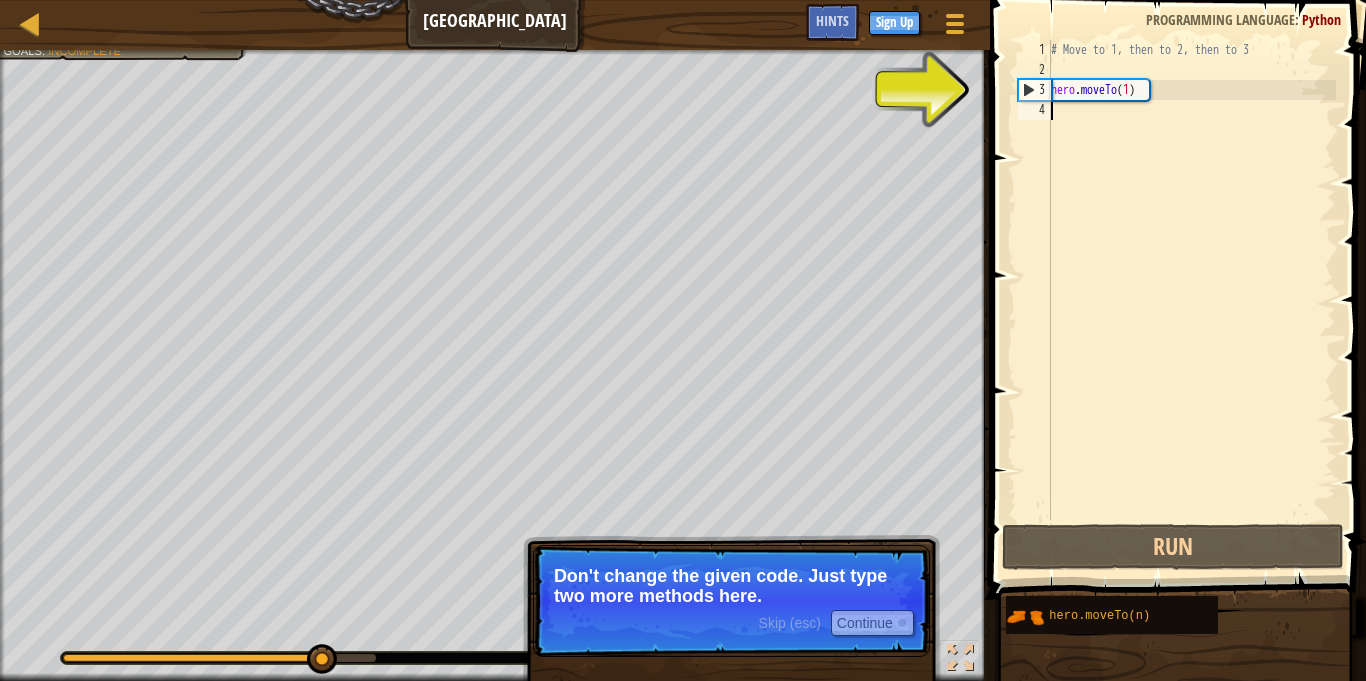 click on "# Move to 1, then to 2, then to 3 hero . moveTo ( 1 )" at bounding box center [1191, 300] 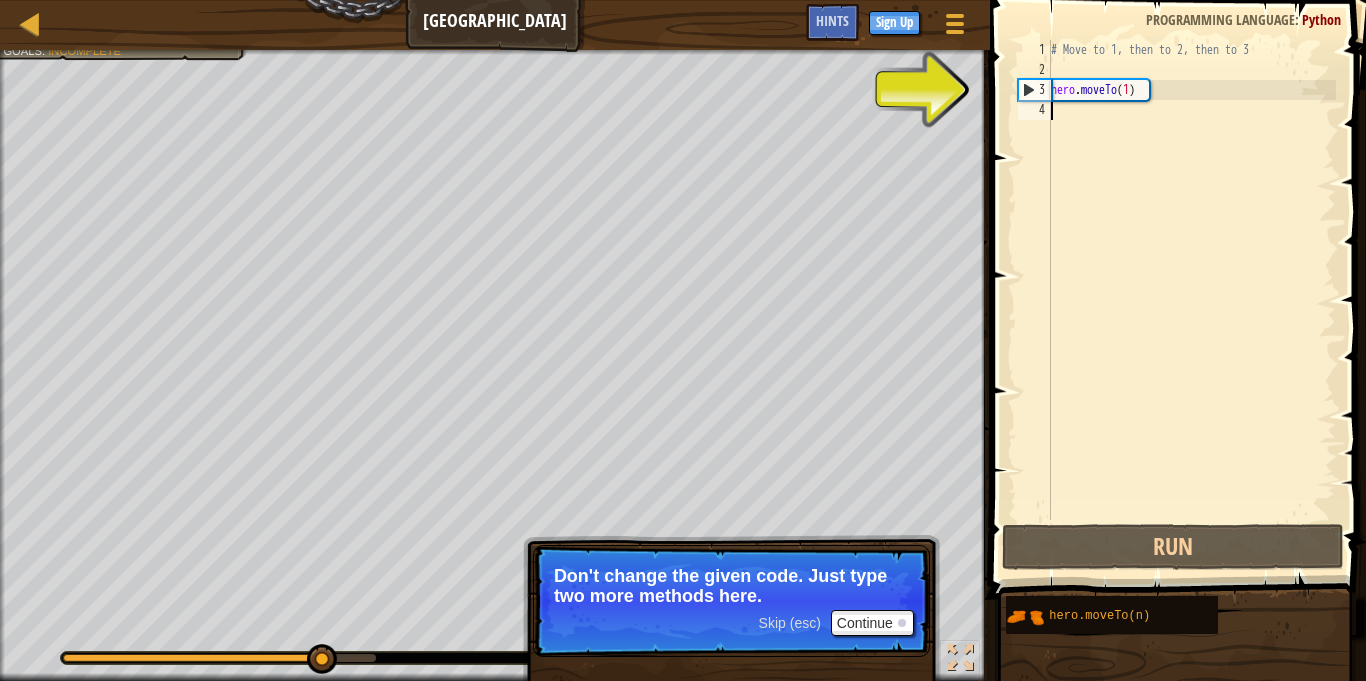 click on "# Move to 1, then to 2, then to 3 hero . moveTo ( 1 )" at bounding box center (1191, 300) 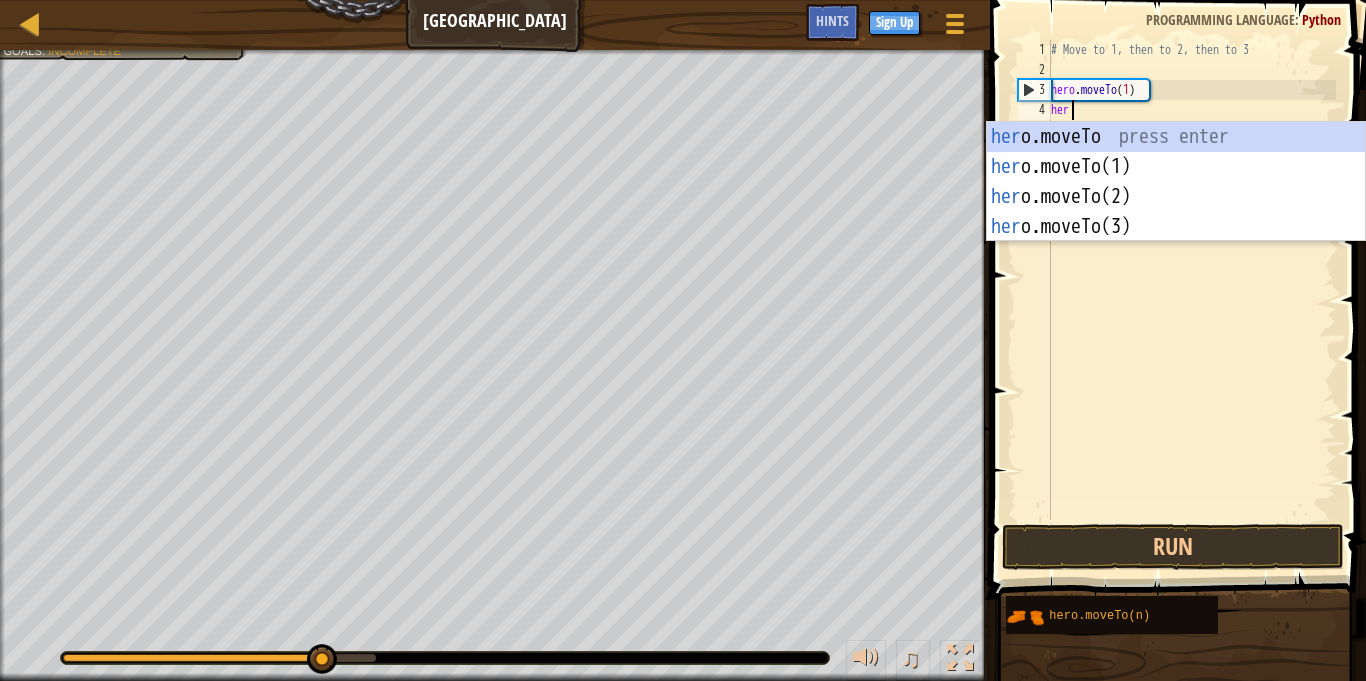 scroll, scrollTop: 9, scrollLeft: 2, axis: both 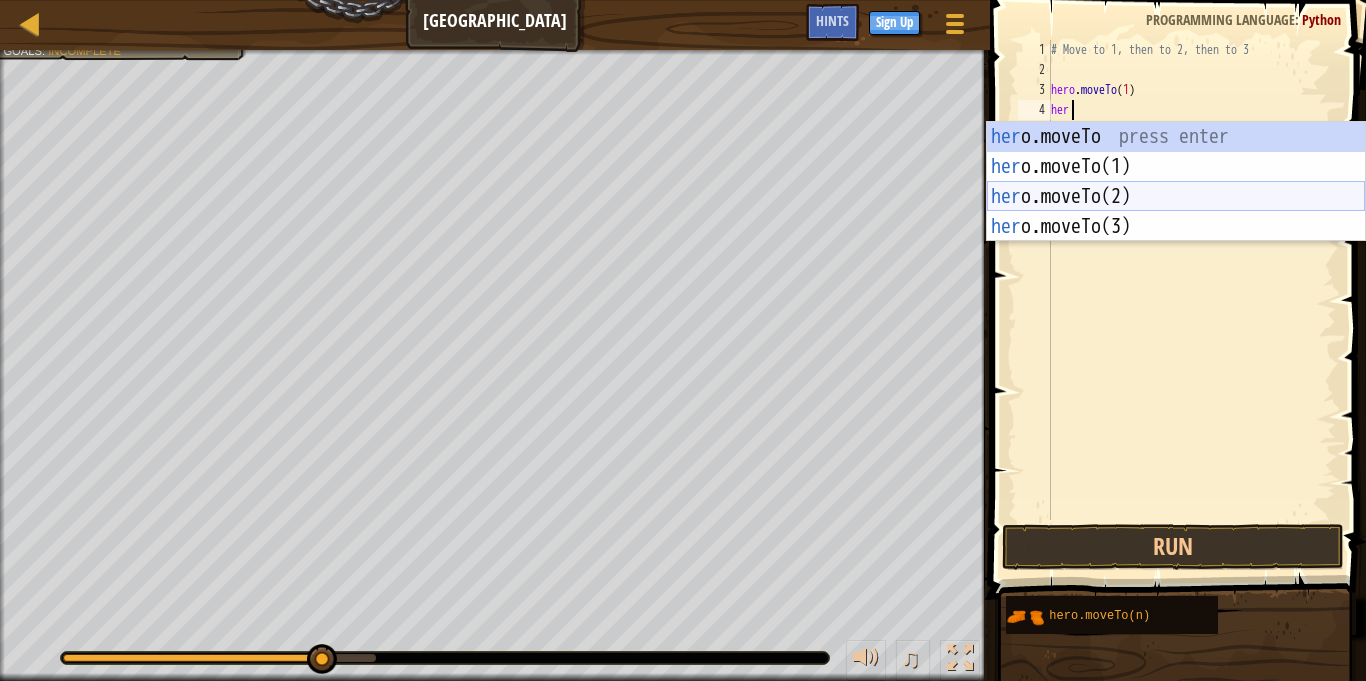 click on "her o.moveTo press enter her o.moveTo(1) press enter her o.moveTo(2) press enter her o.moveTo(3) press enter" at bounding box center [1176, 212] 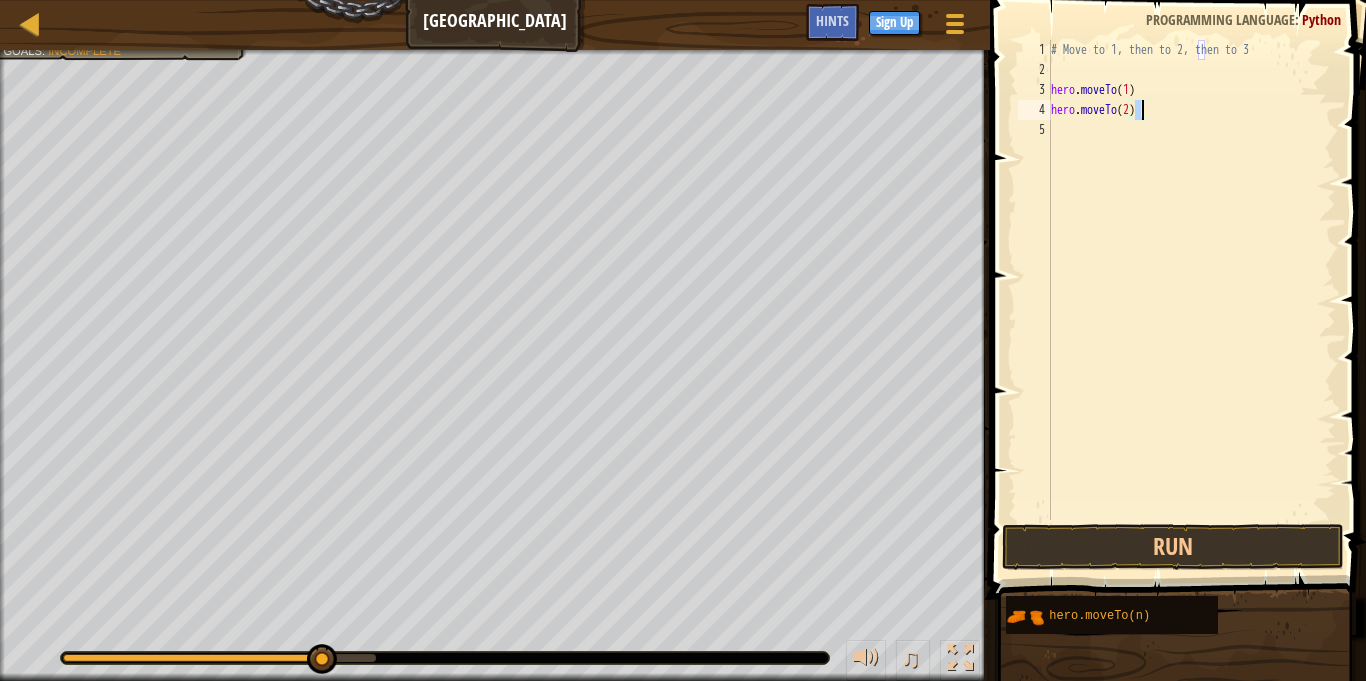 click on "# Move to 1, then to 2, then to 3 hero . moveTo ( 1 ) hero . moveTo ( 2 )" at bounding box center [1191, 300] 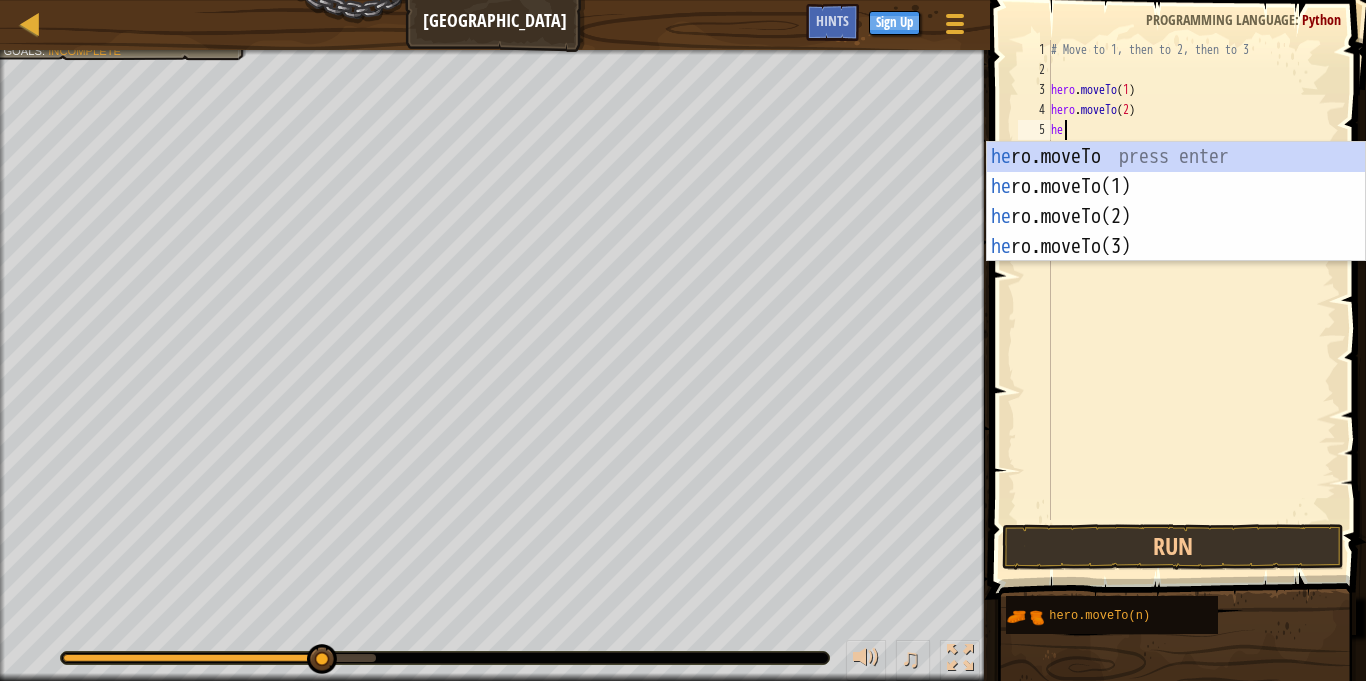 scroll, scrollTop: 9, scrollLeft: 2, axis: both 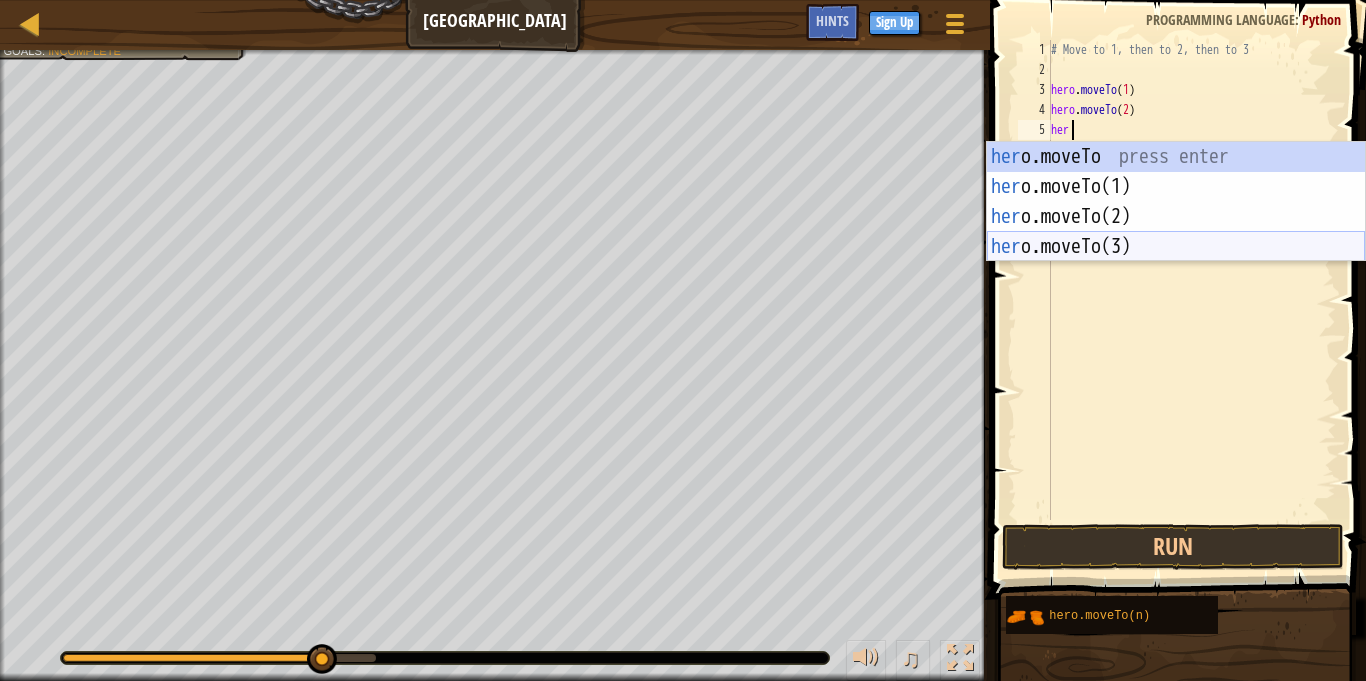 click on "her o.moveTo press enter her o.moveTo(1) press enter her o.moveTo(2) press enter her o.moveTo(3) press enter" at bounding box center (1176, 232) 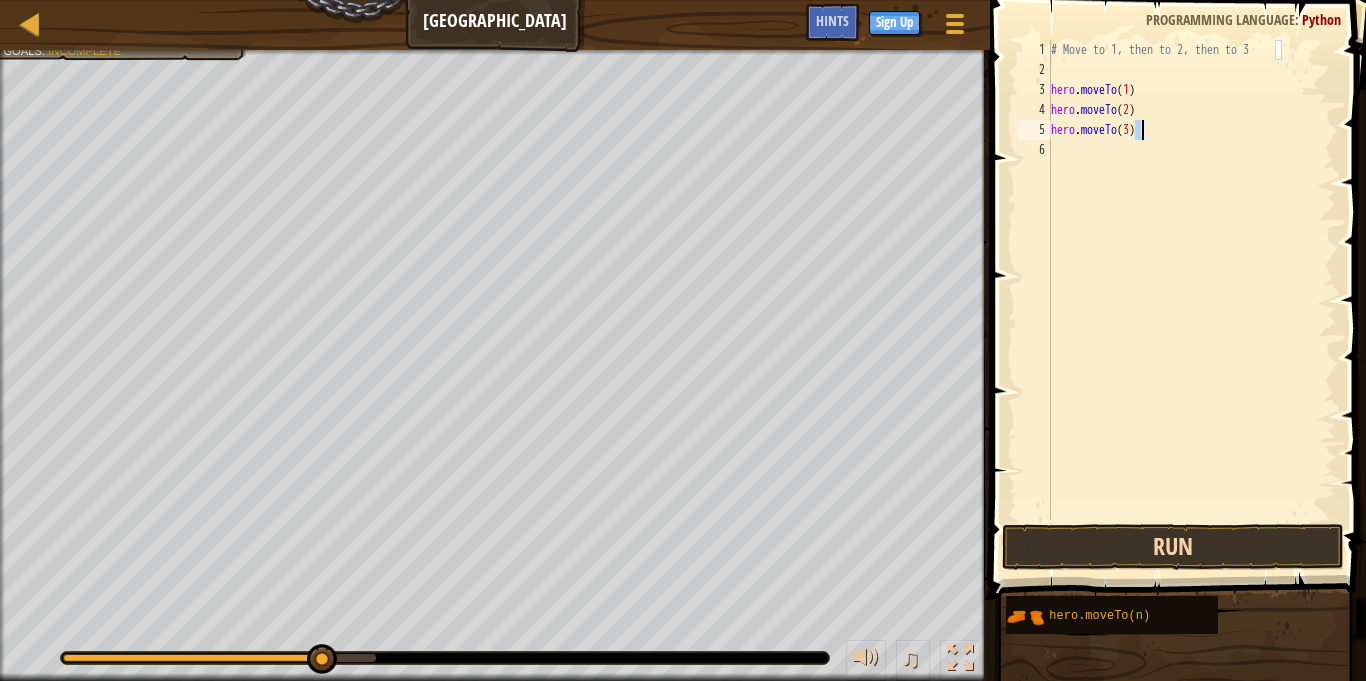 type on "hero.moveTo(3)" 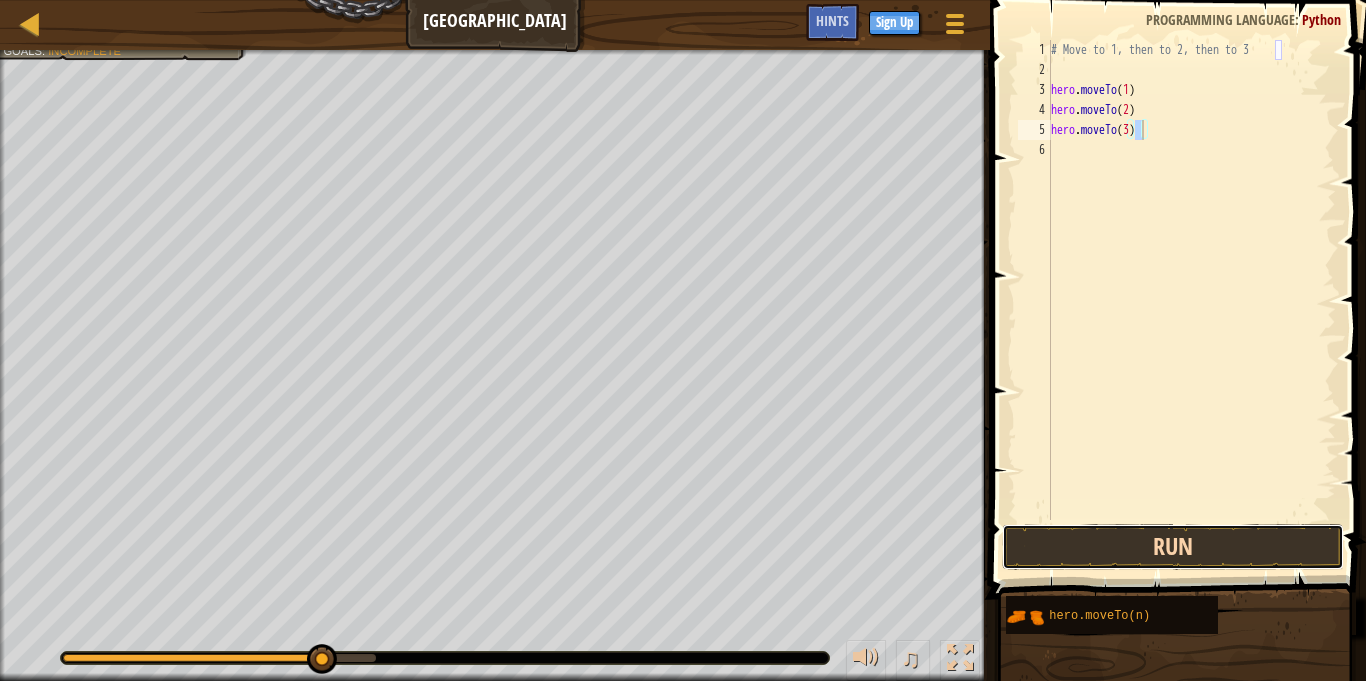 click on "Run" at bounding box center (1173, 547) 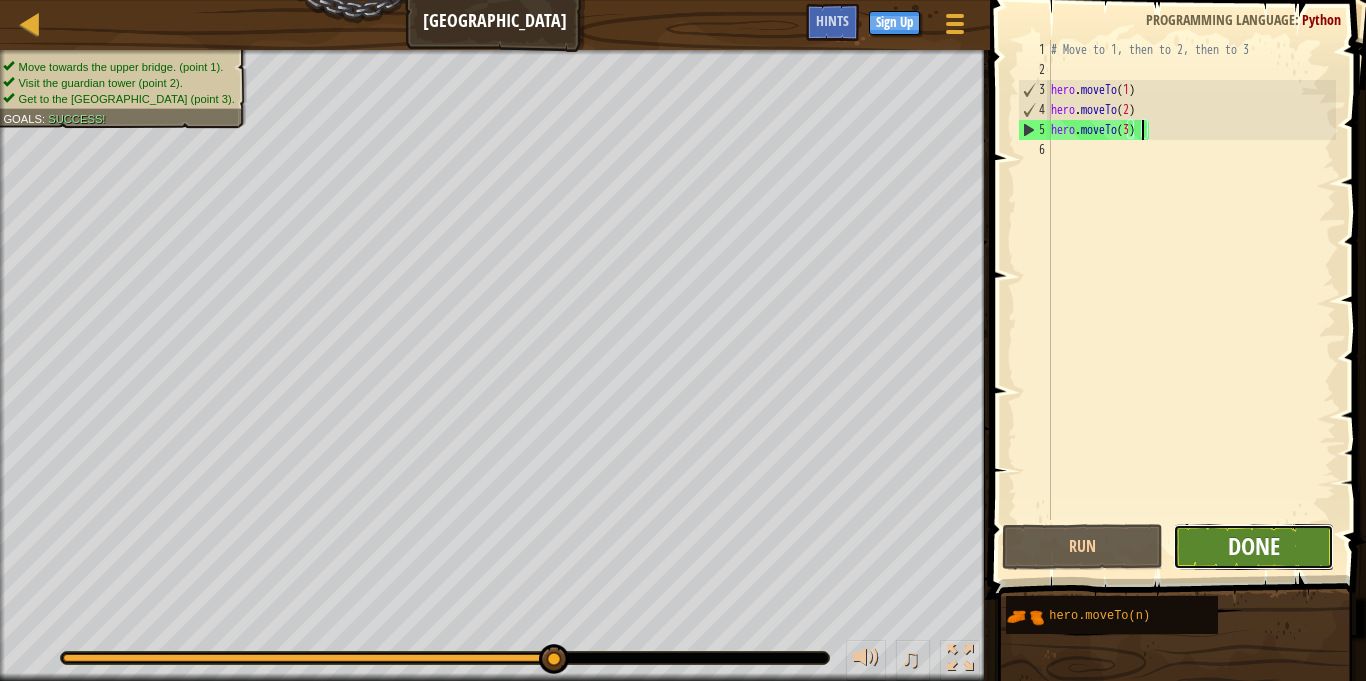 click on "Done" at bounding box center (1254, 546) 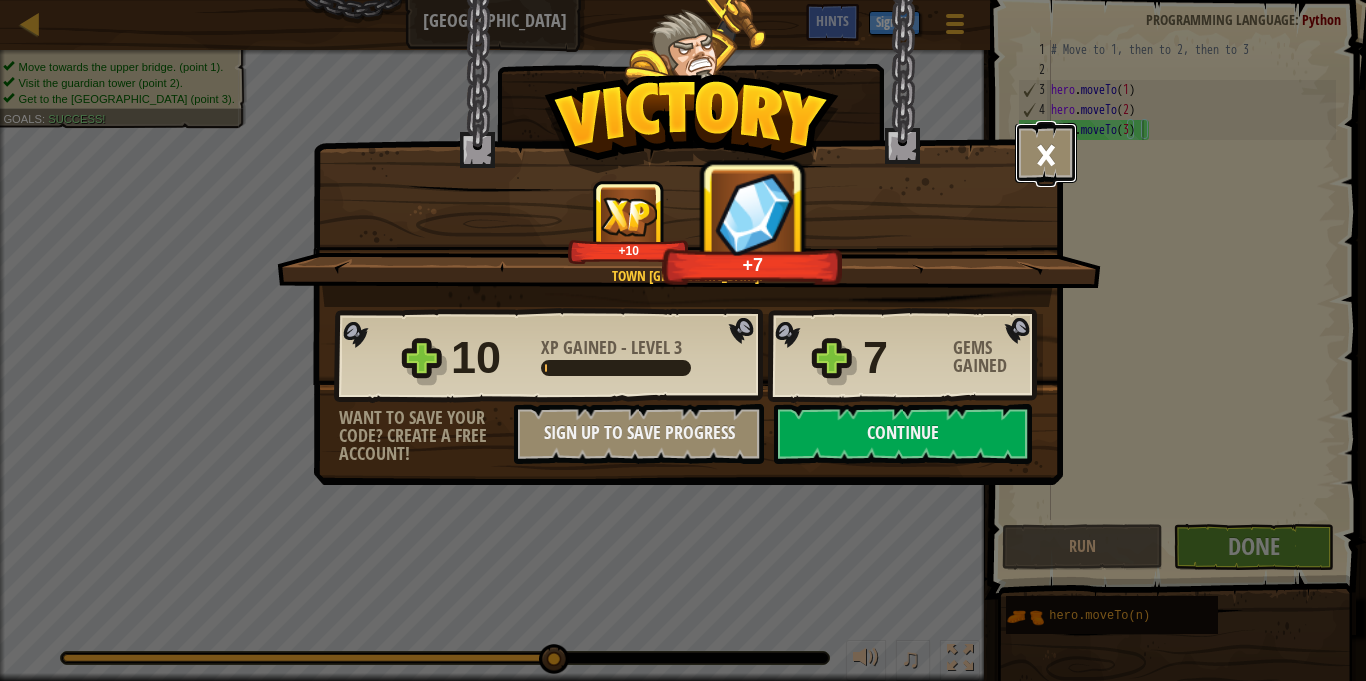 click on "×" at bounding box center [1046, 153] 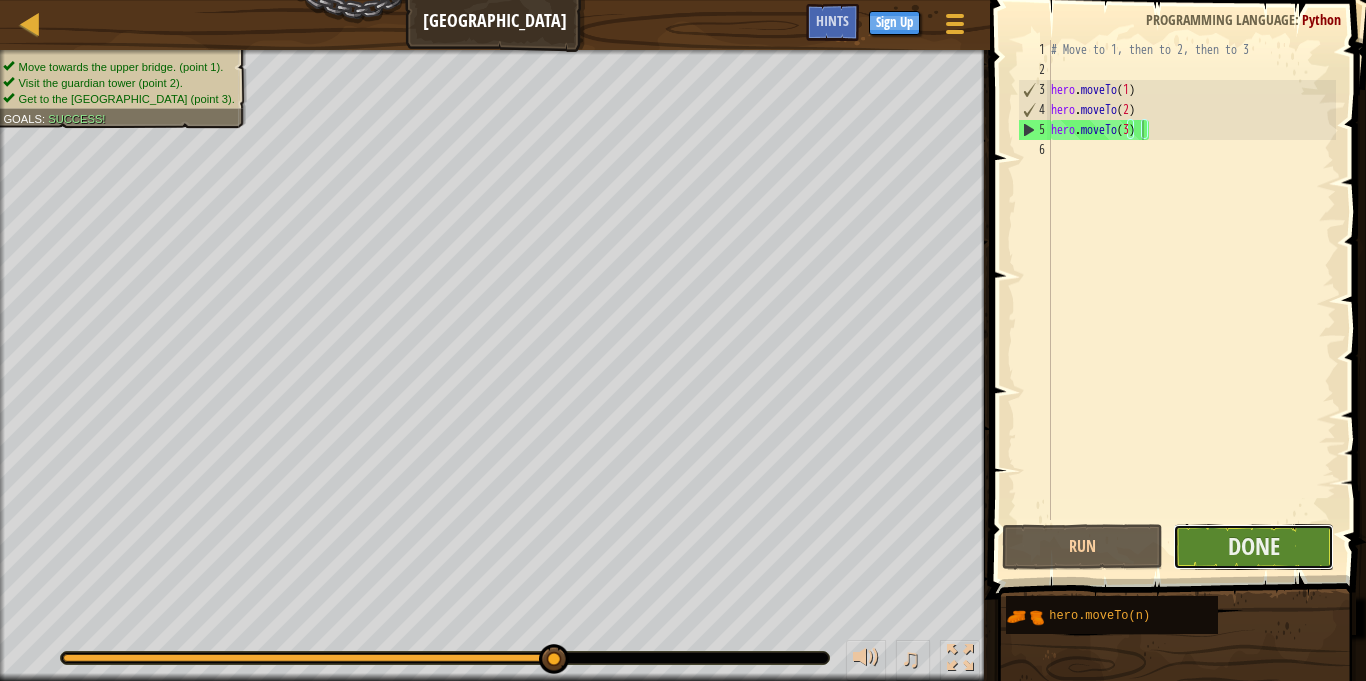 click on "Done" at bounding box center (1253, 547) 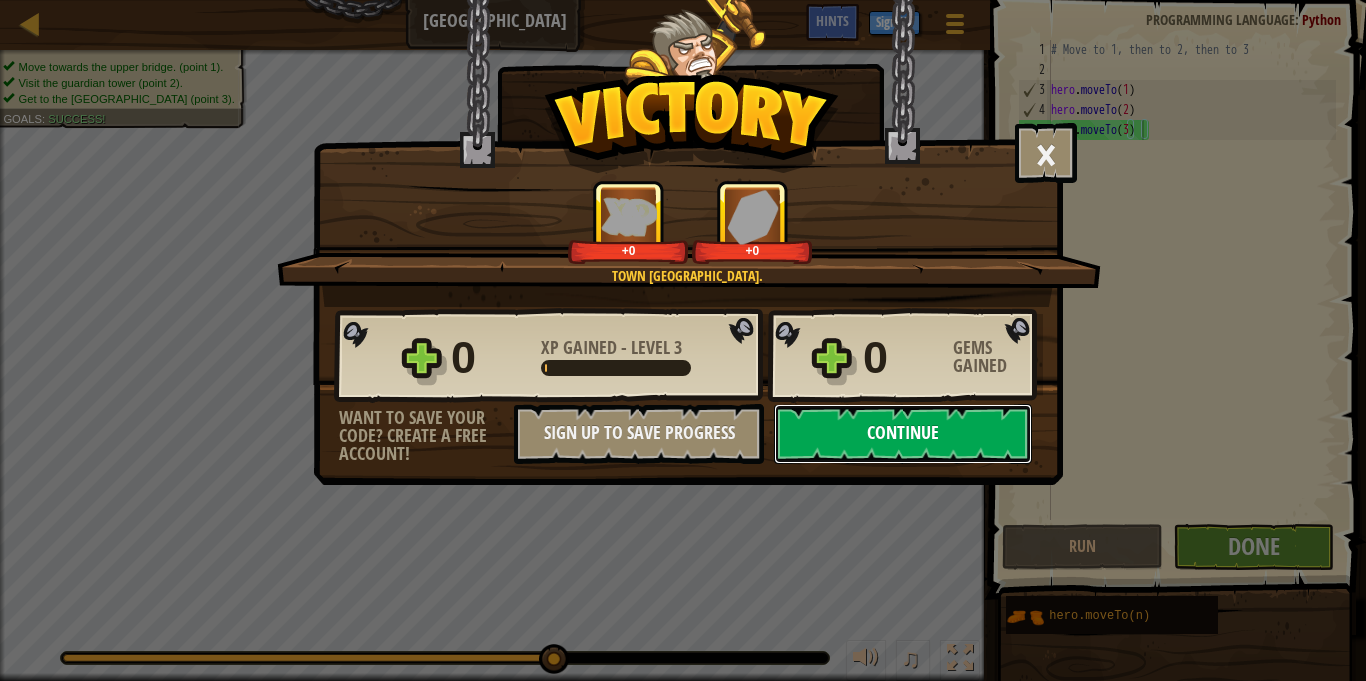 click on "Continue" at bounding box center (903, 434) 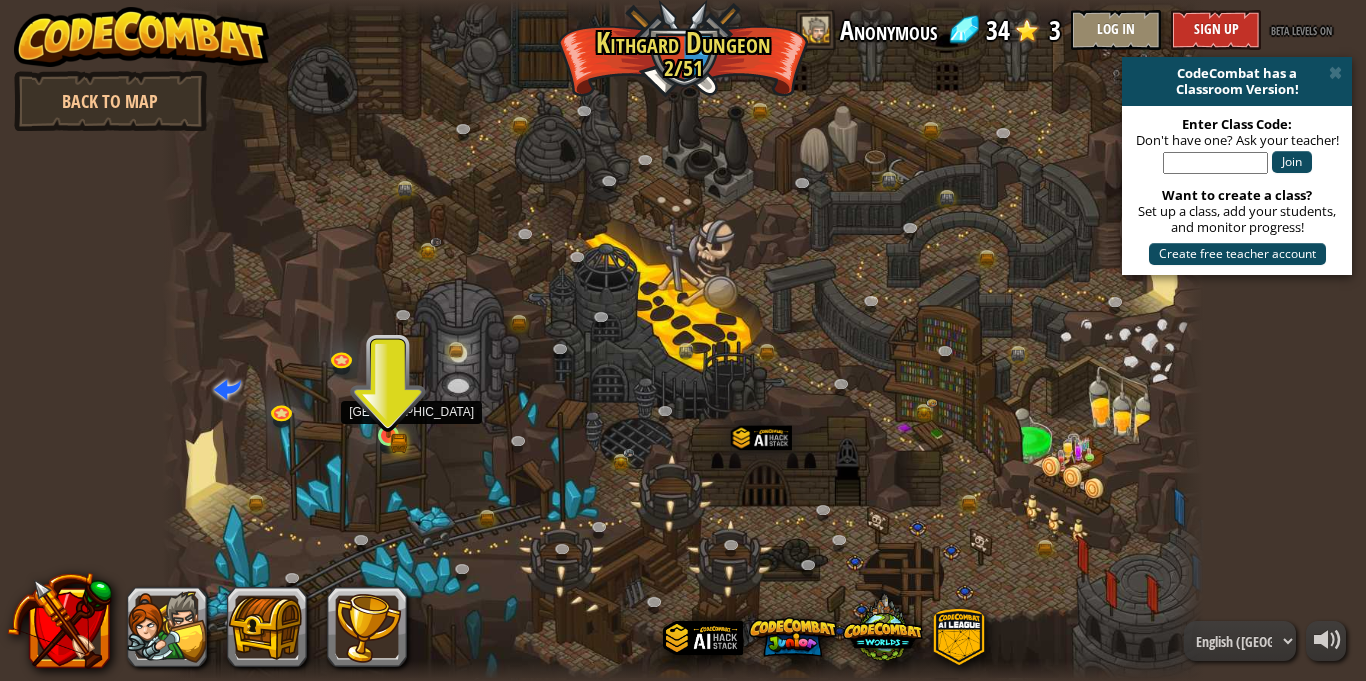 click at bounding box center (388, 409) 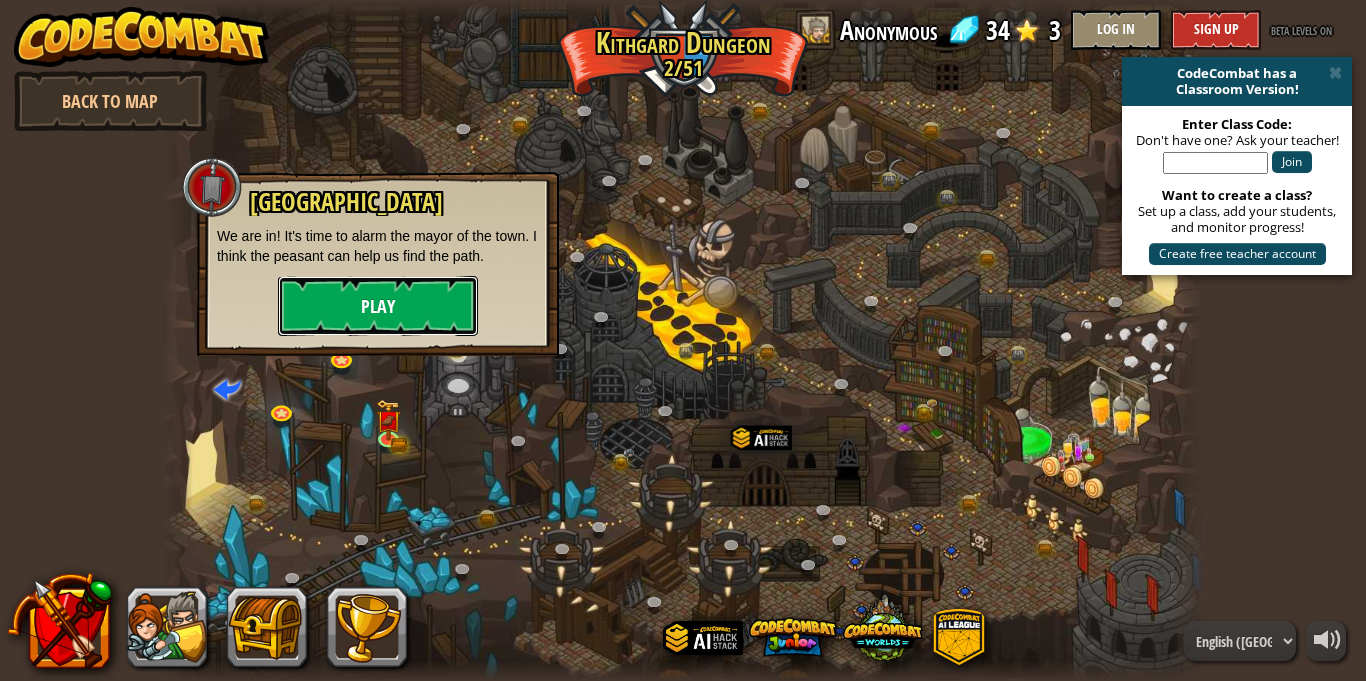 click on "Play" at bounding box center (378, 306) 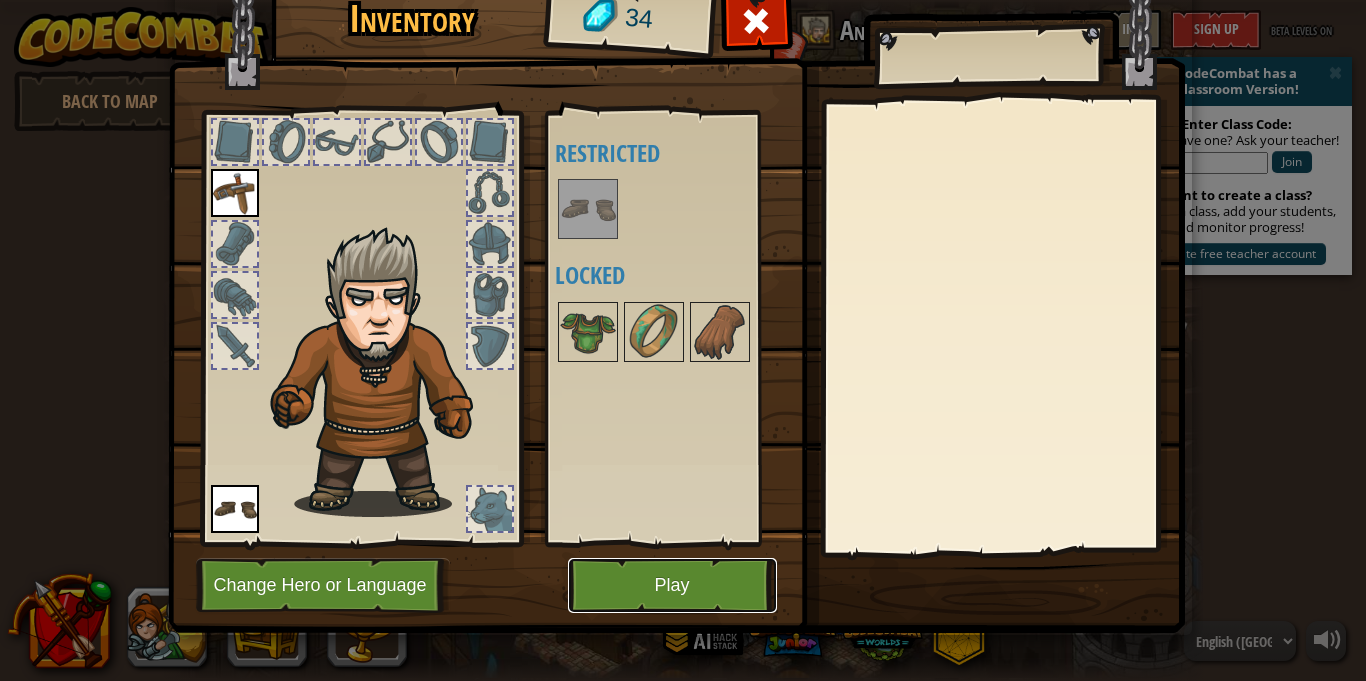 click on "Play" at bounding box center (672, 585) 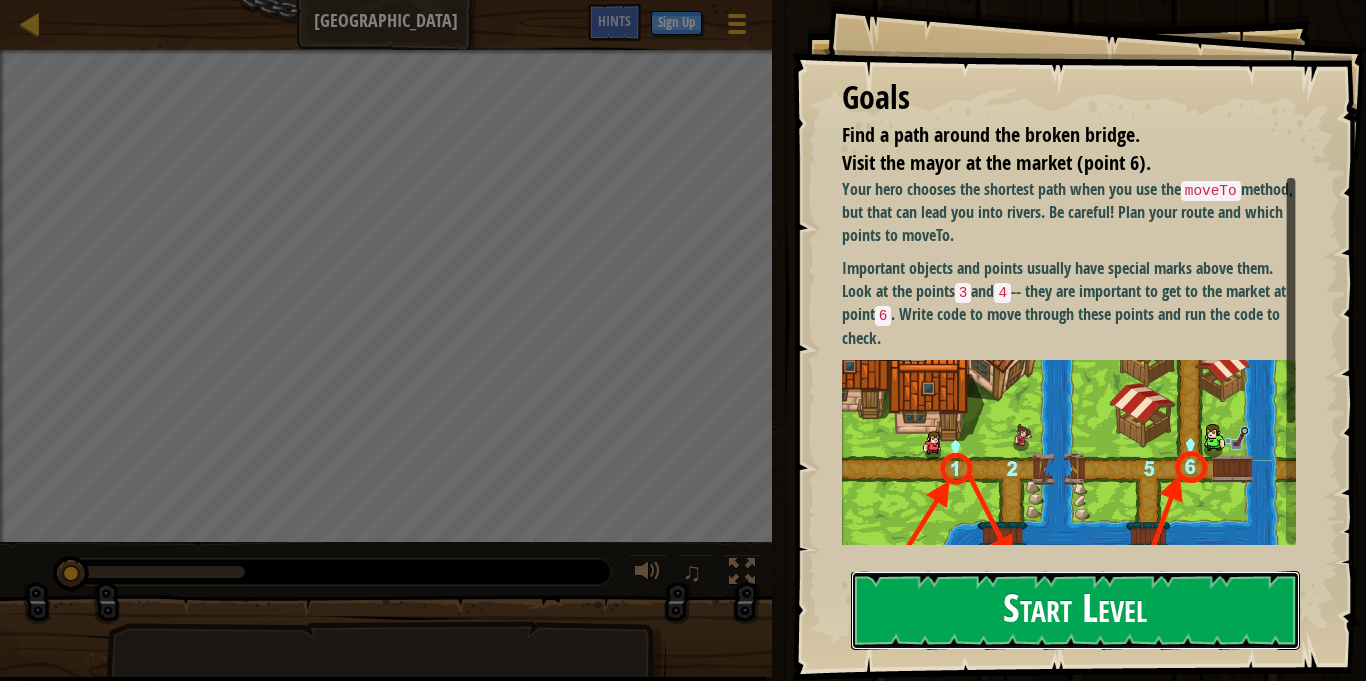 click on "Start Level" at bounding box center (1075, 610) 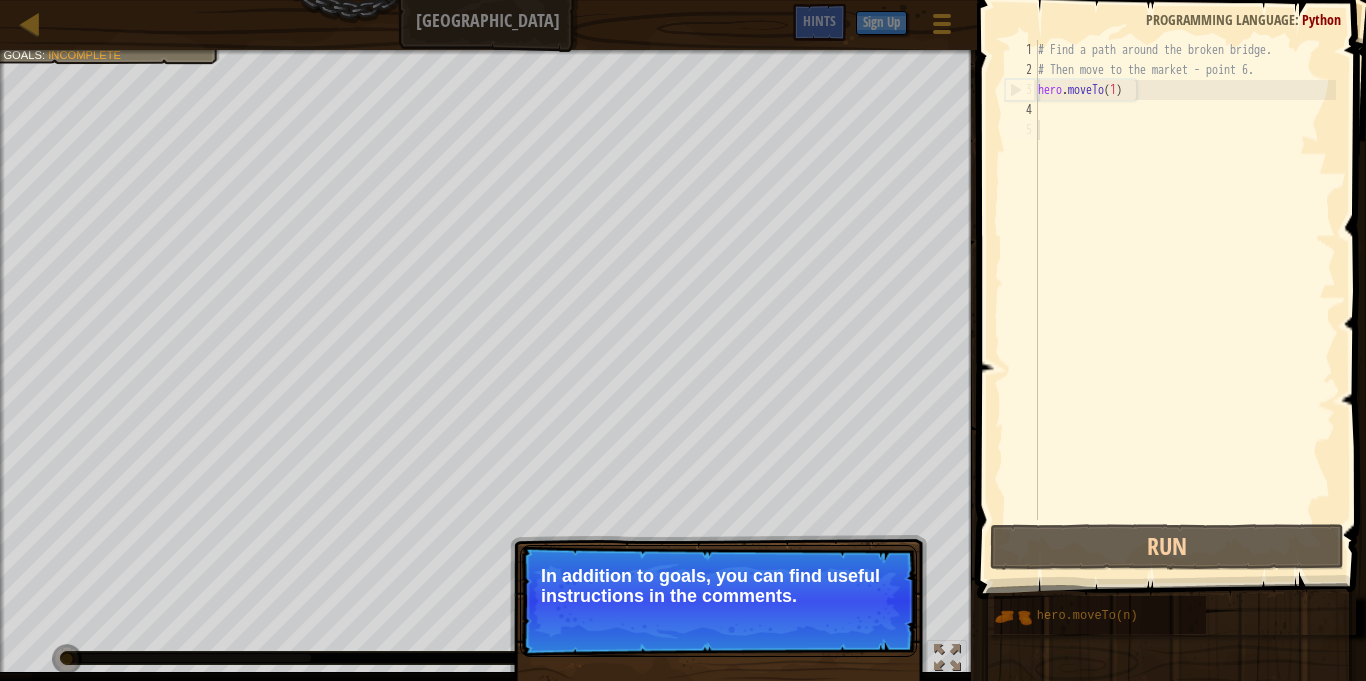 click on "# Find a path around the broken bridge. # Then move to the market - point 6. hero . moveTo ( 1 )" at bounding box center (1185, 300) 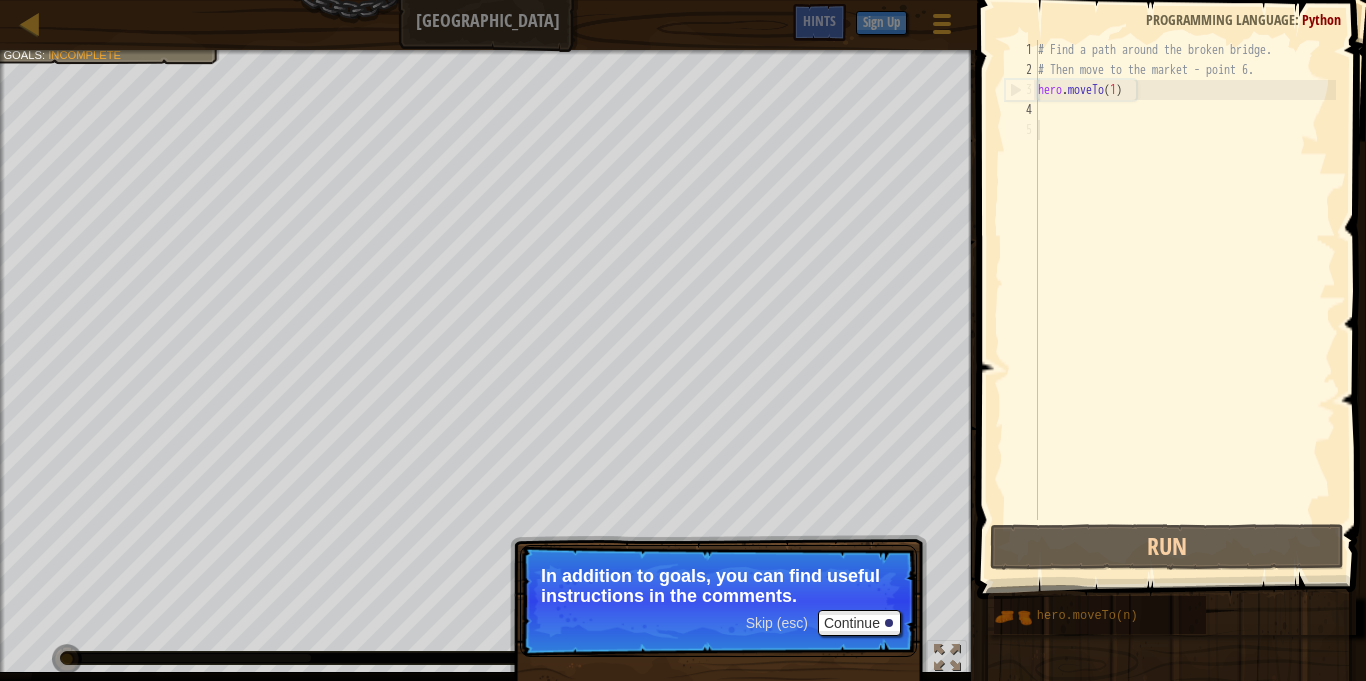 click on "# Find a path around the broken bridge. # Then move to the market - point 6. hero . moveTo ( 1 )" at bounding box center [1185, 300] 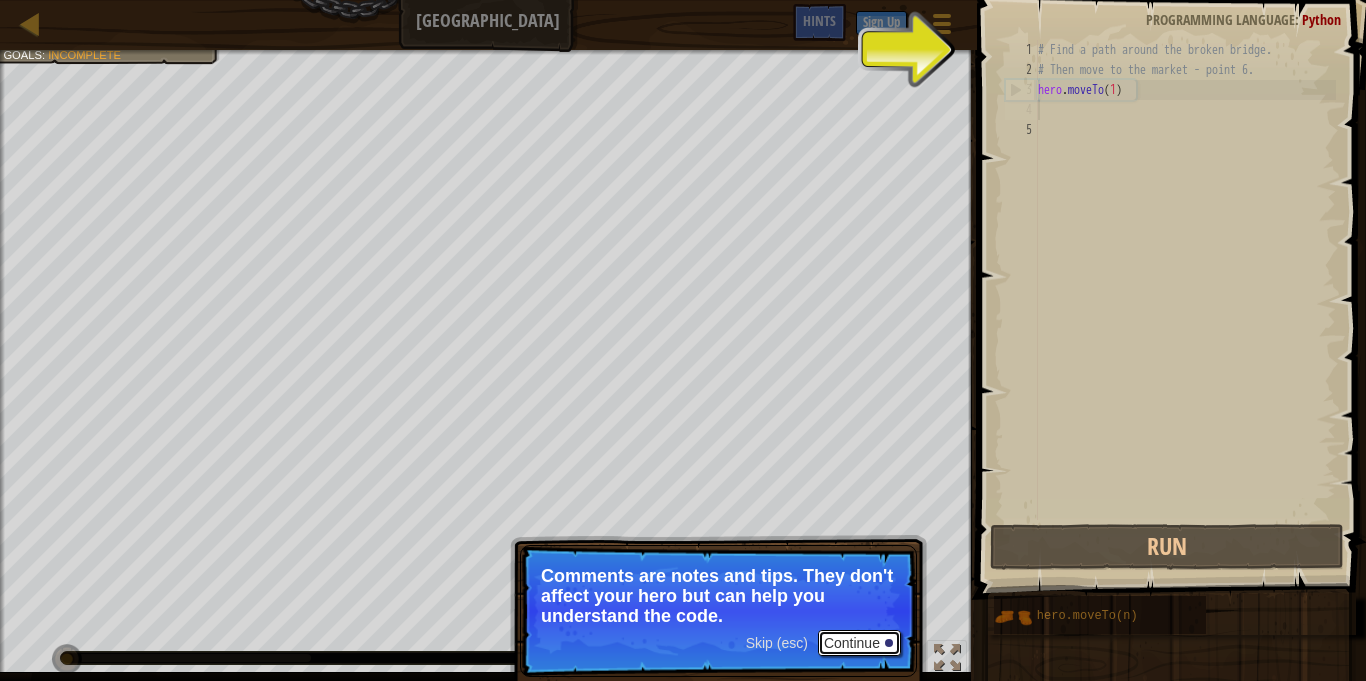 click on "Continue" at bounding box center (859, 643) 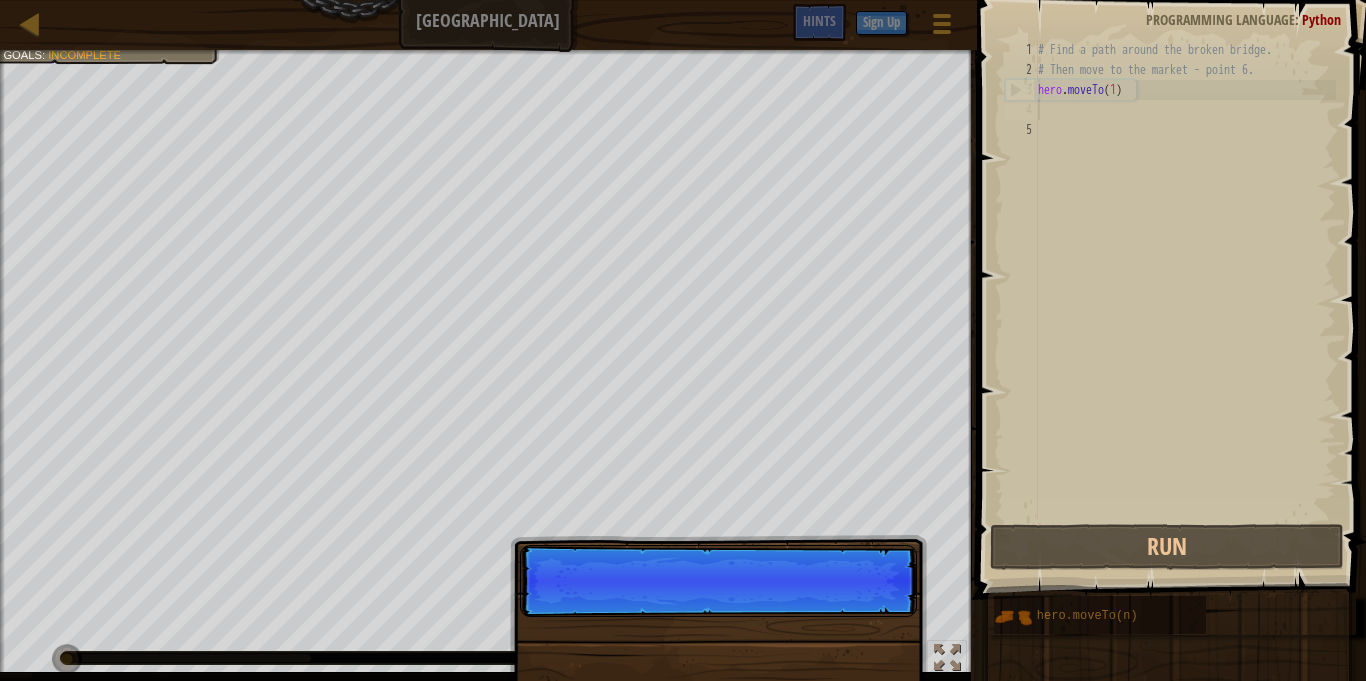 scroll, scrollTop: 9, scrollLeft: 0, axis: vertical 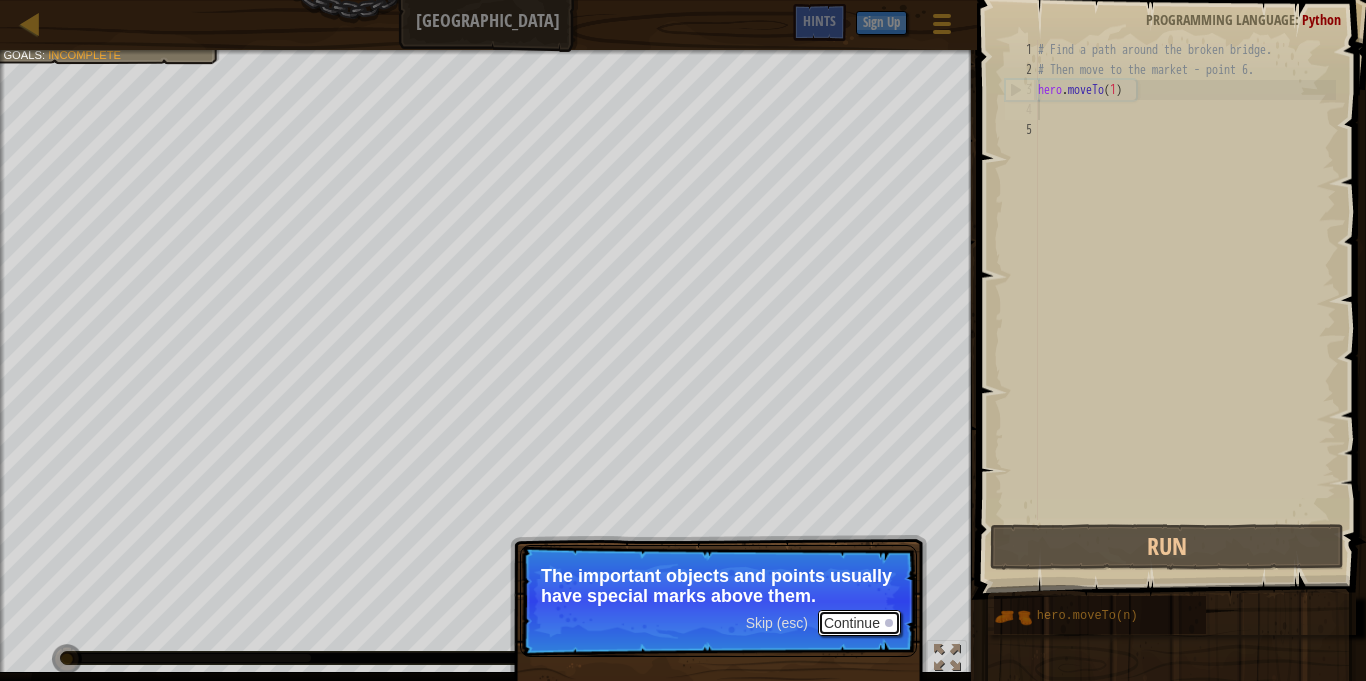 click on "Continue" at bounding box center (859, 623) 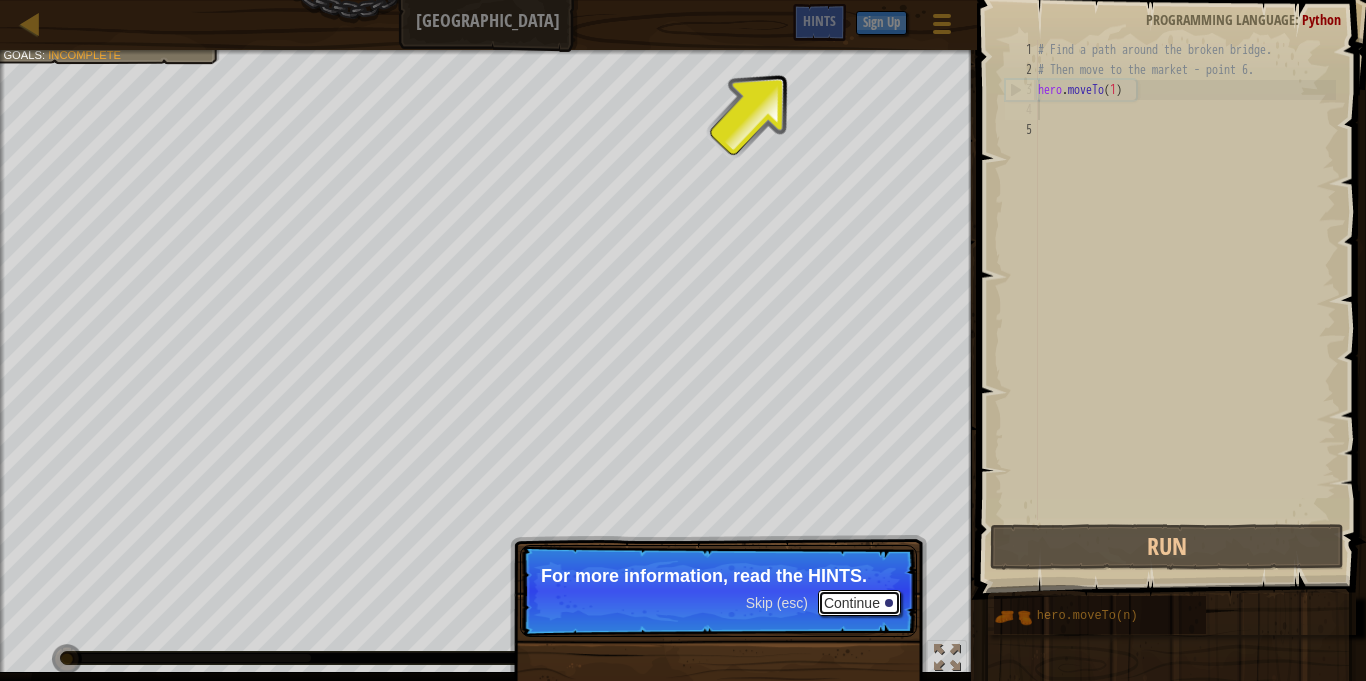 click on "Continue" at bounding box center [859, 603] 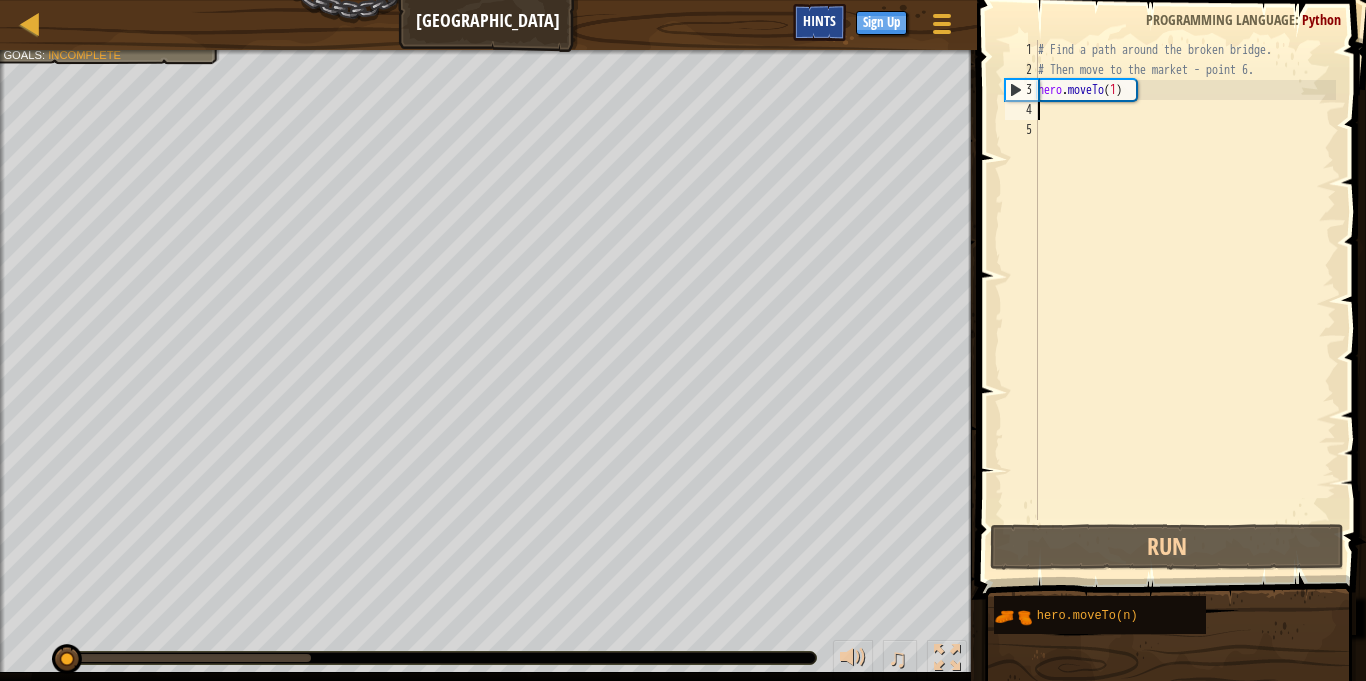 click on "Hints" at bounding box center (819, 20) 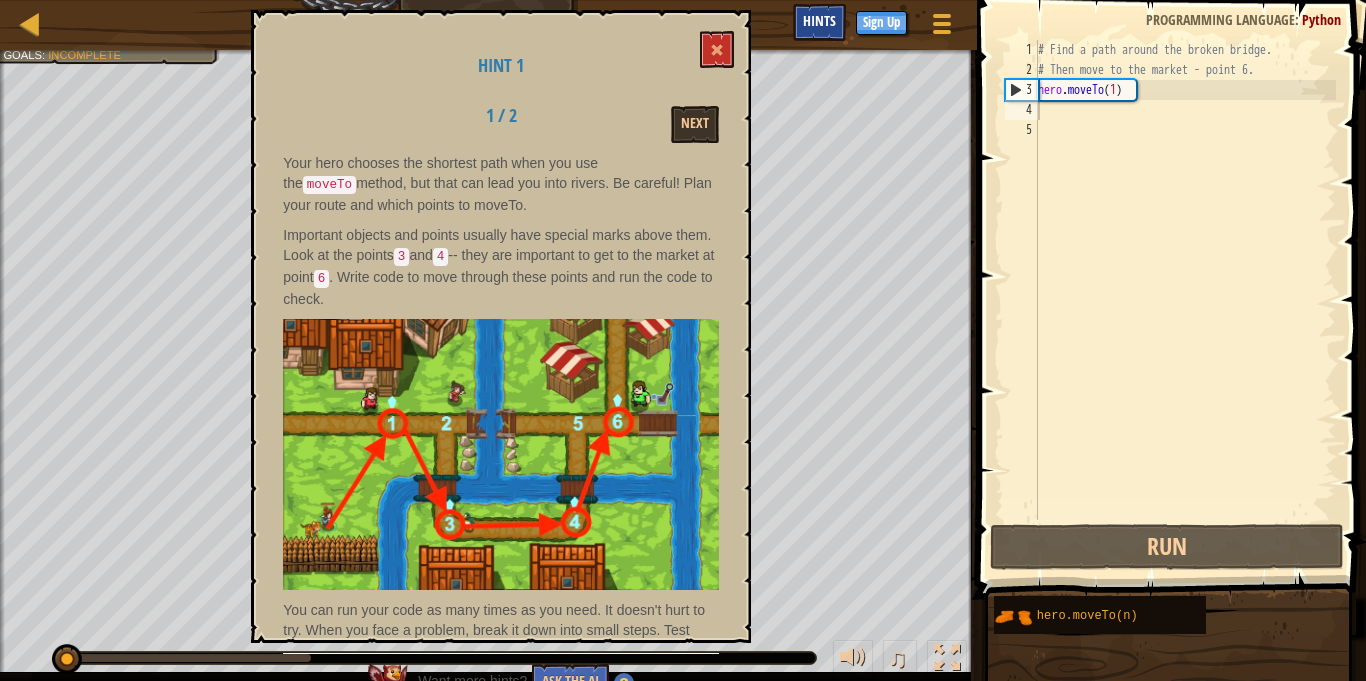 click on "Hints" at bounding box center [819, 22] 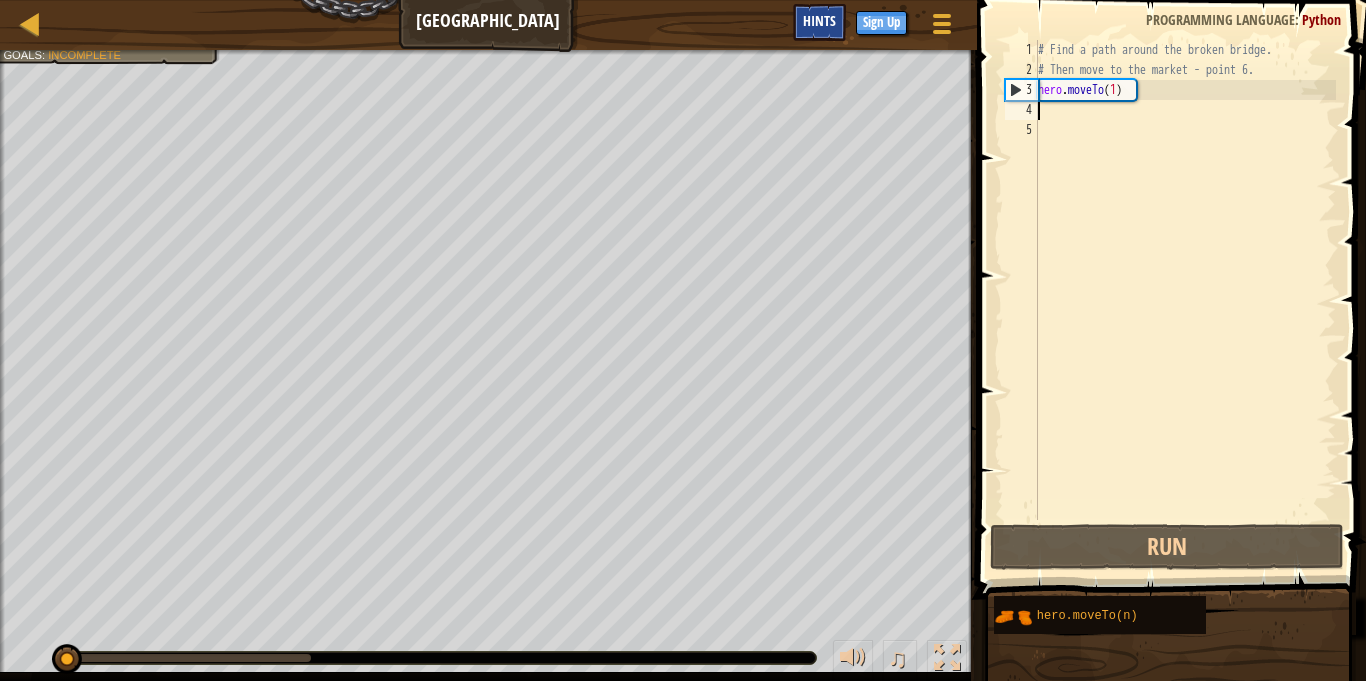 click on "Hints" at bounding box center (819, 20) 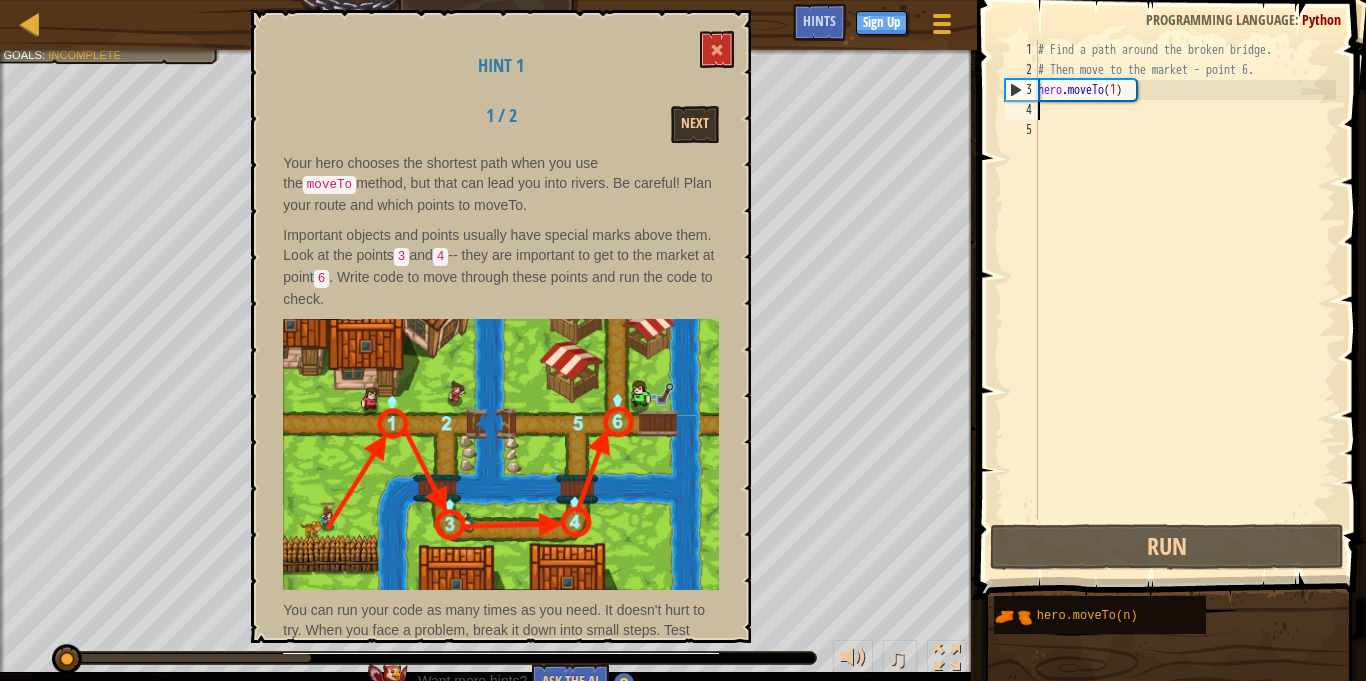 click at bounding box center [501, 454] 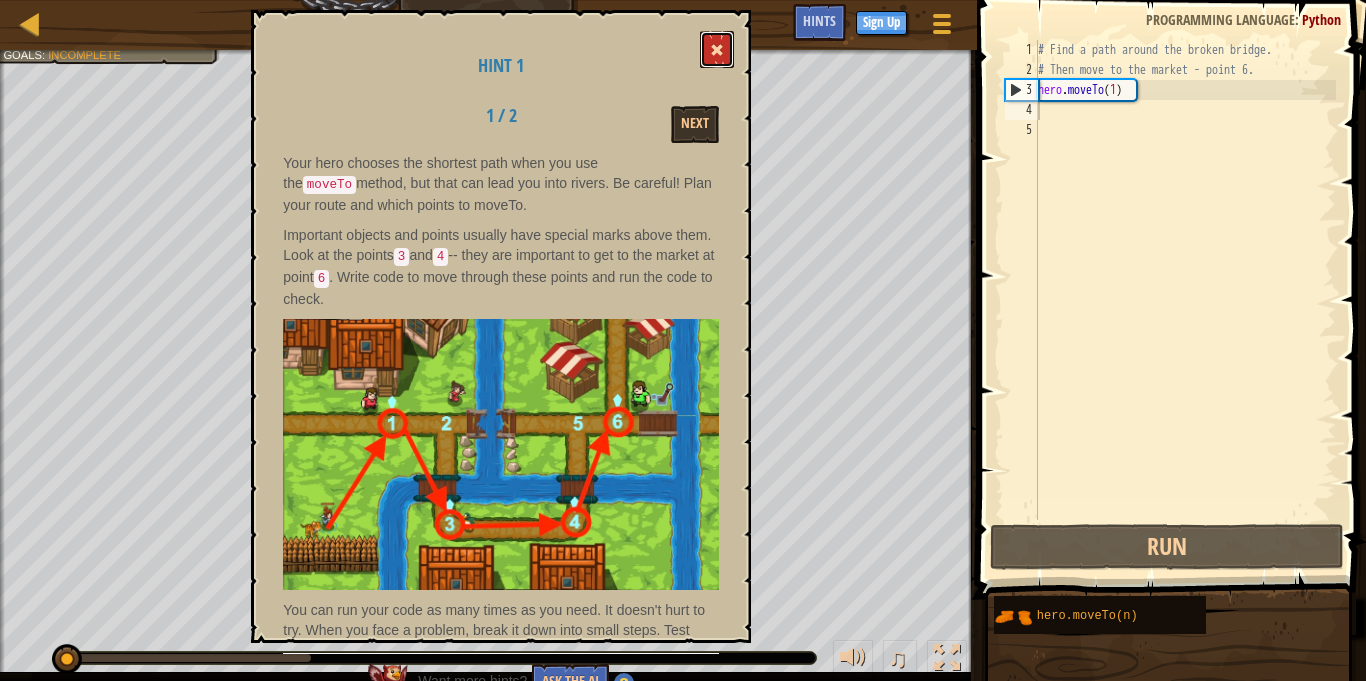 click at bounding box center (717, 49) 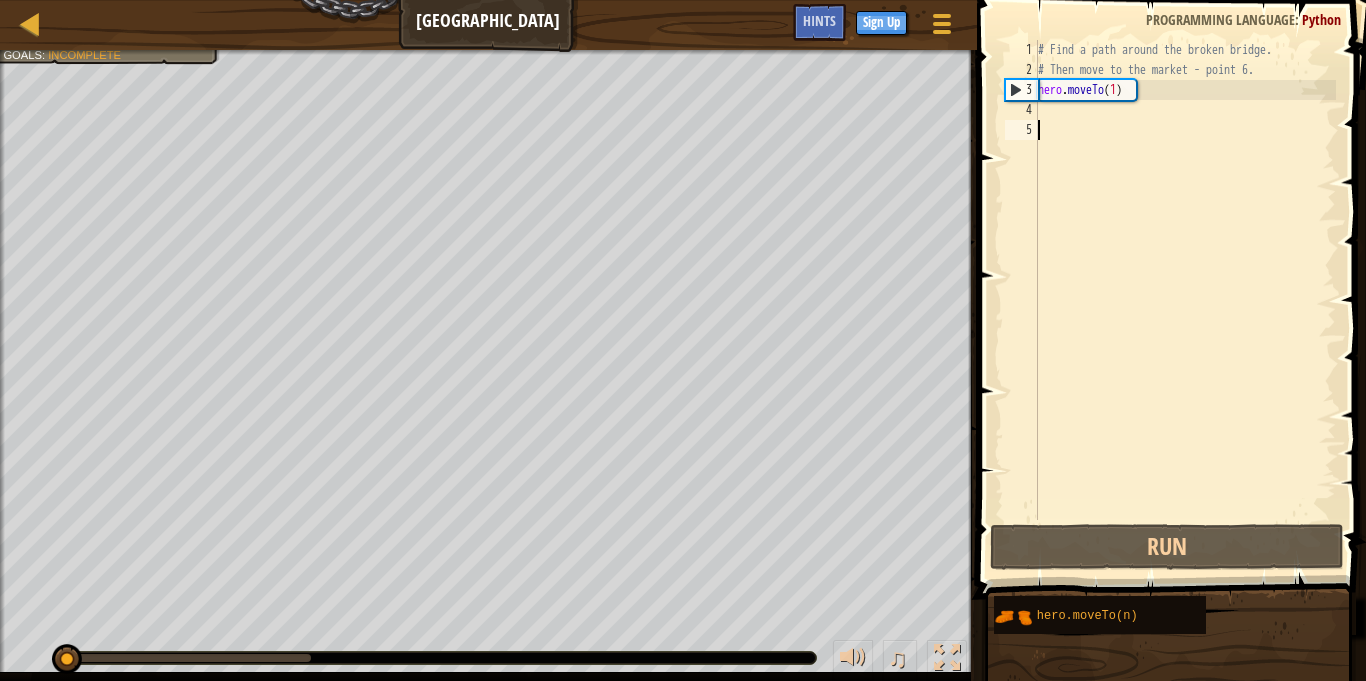click on "# Find a path around the broken bridge. # Then move to the market - point 6. hero . moveTo ( 1 )" at bounding box center [1185, 300] 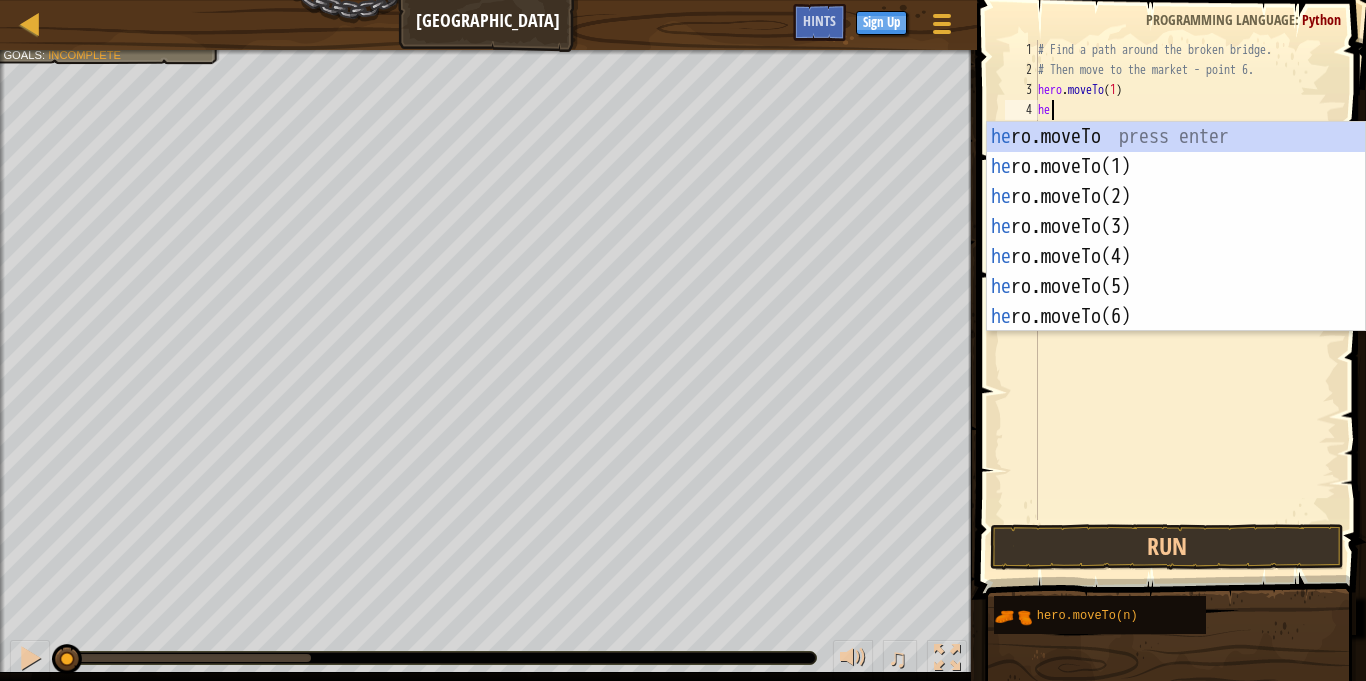 scroll, scrollTop: 9, scrollLeft: 2, axis: both 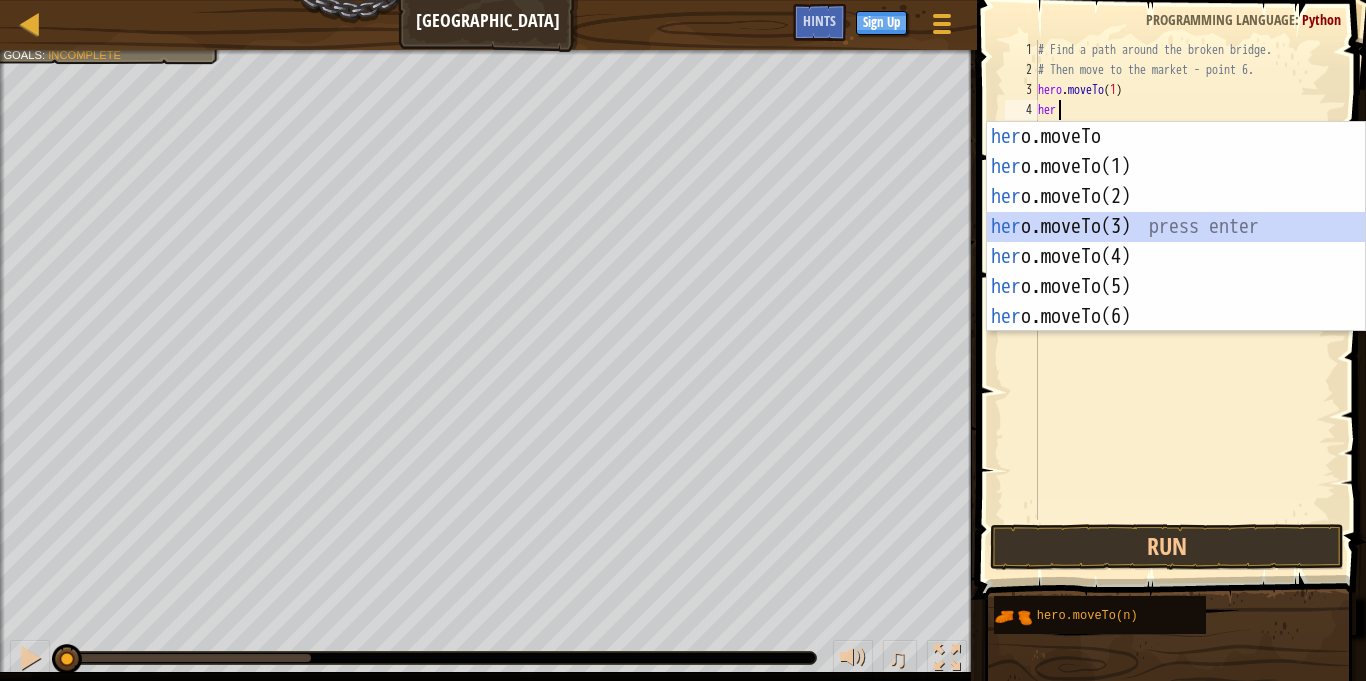 click on "her o.moveTo press enter her o.moveTo(1) press enter her o.moveTo(2) press enter her o.moveTo(3) press enter her o.moveTo(4) press enter her o.moveTo(5) press enter her o.moveTo(6) press enter" at bounding box center [1176, 257] 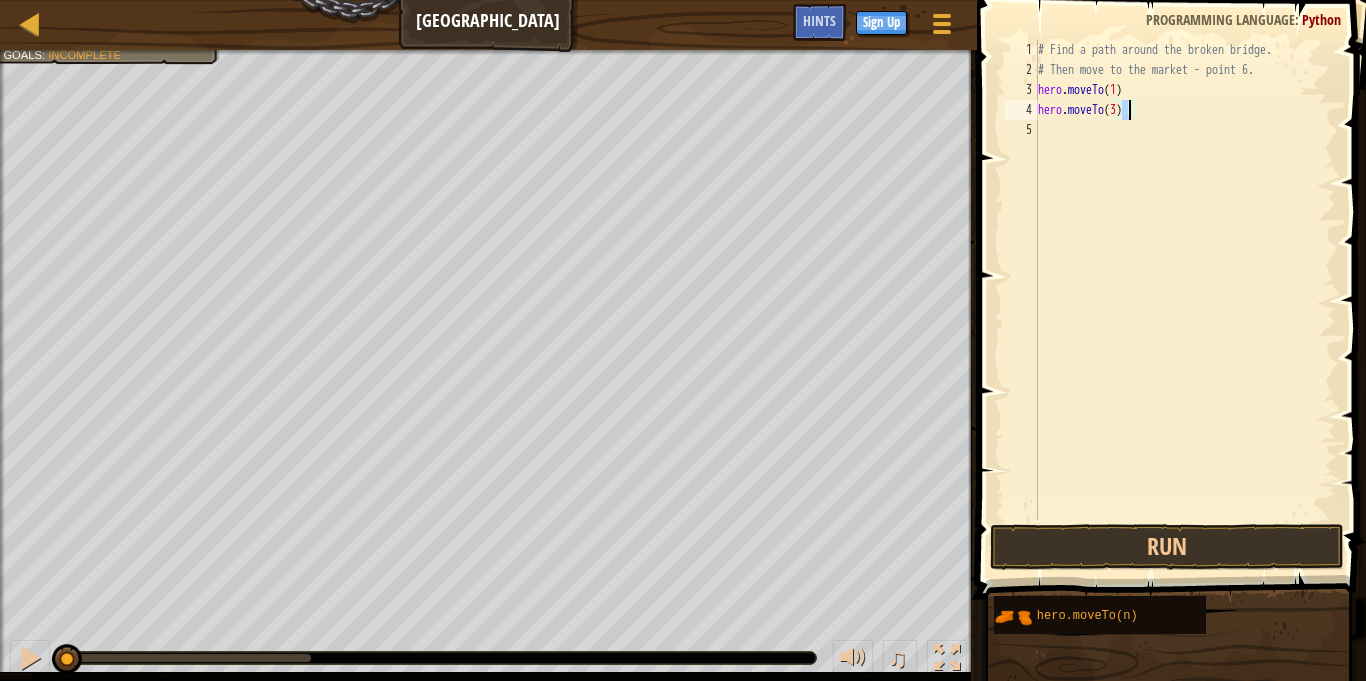 click on "# Find a path around the broken bridge. # Then move to the market - point 6. hero . moveTo ( 1 ) hero . moveTo ( 3 )" at bounding box center (1185, 300) 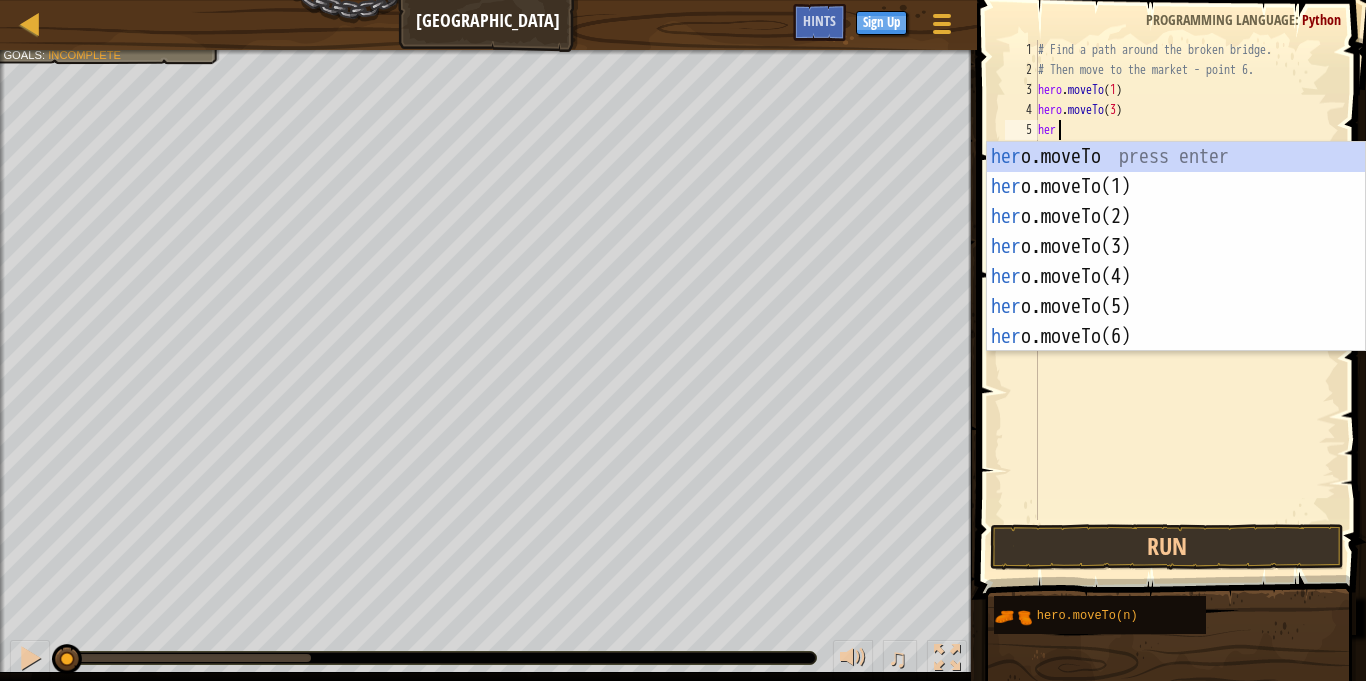 scroll, scrollTop: 9, scrollLeft: 2, axis: both 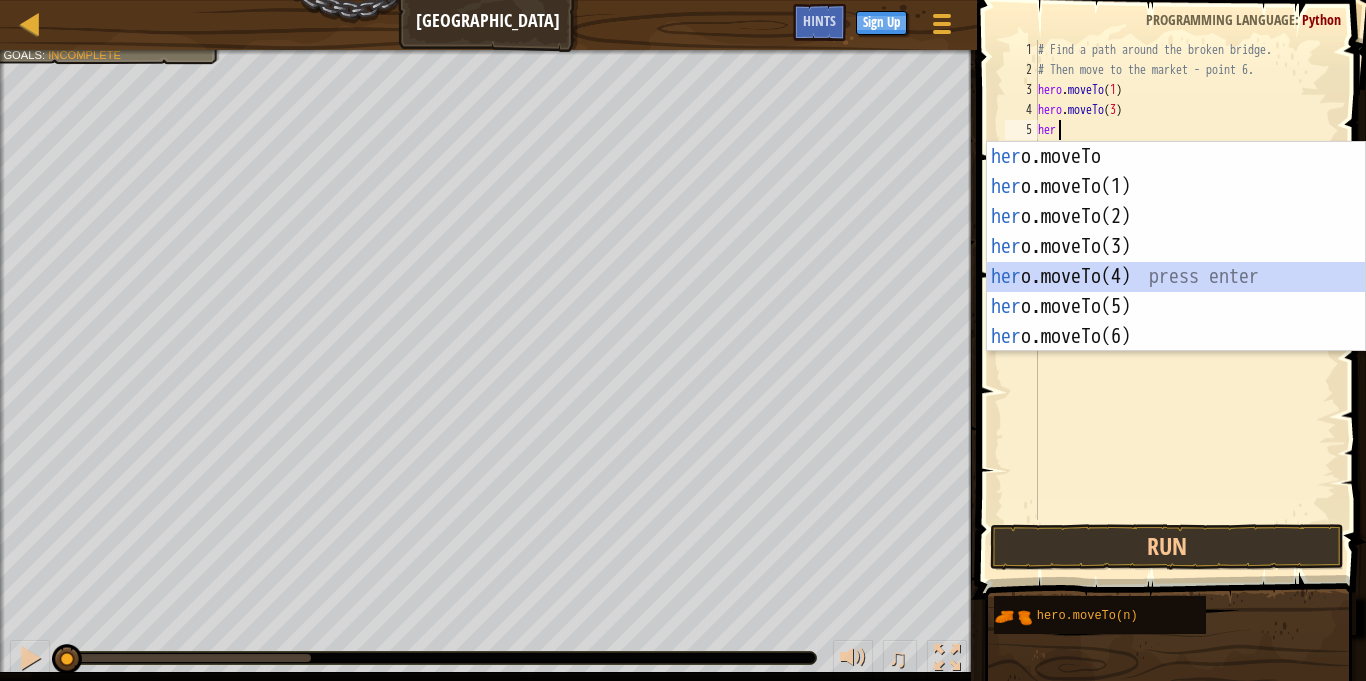 click on "her o.moveTo press enter her o.moveTo(1) press enter her o.moveTo(2) press enter her o.moveTo(3) press enter her o.moveTo(4) press enter her o.moveTo(5) press enter her o.moveTo(6) press enter" at bounding box center (1176, 277) 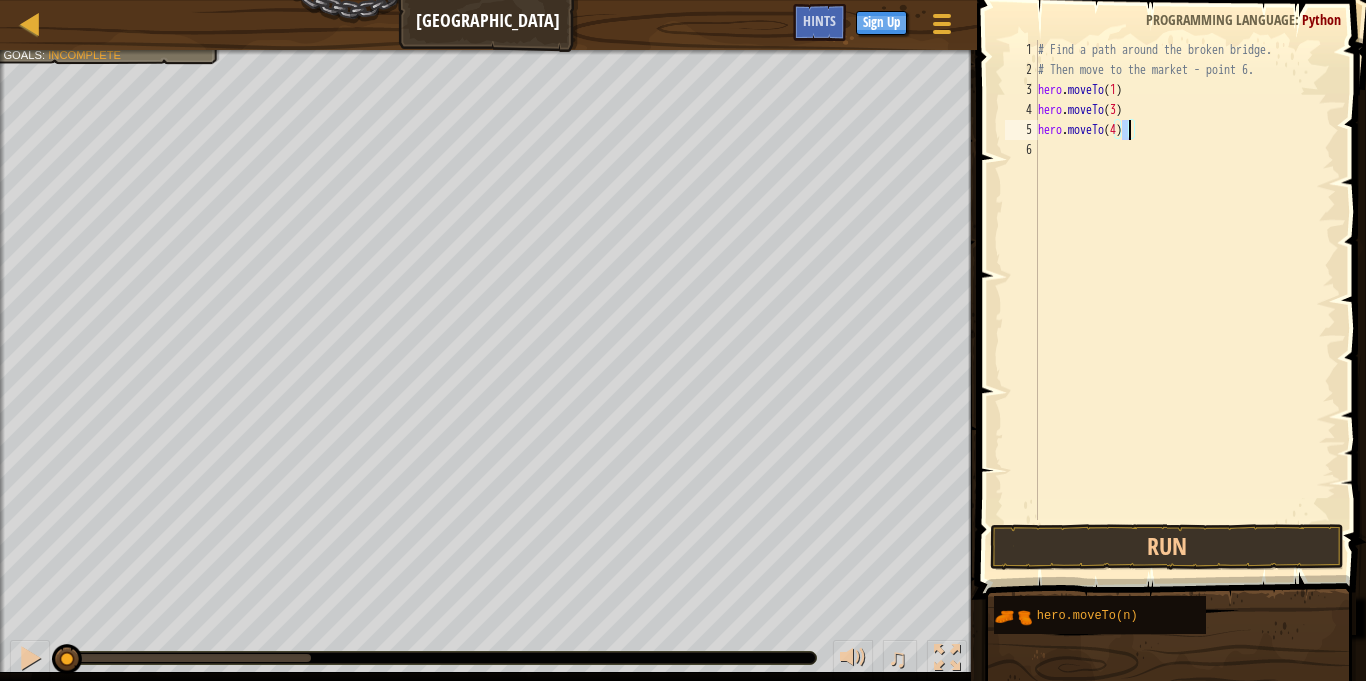 click on "# Find a path around the broken bridge. # Then move to the market - point 6. hero . moveTo ( 1 ) hero . moveTo ( 3 ) hero . moveTo ( 4 )" at bounding box center (1185, 300) 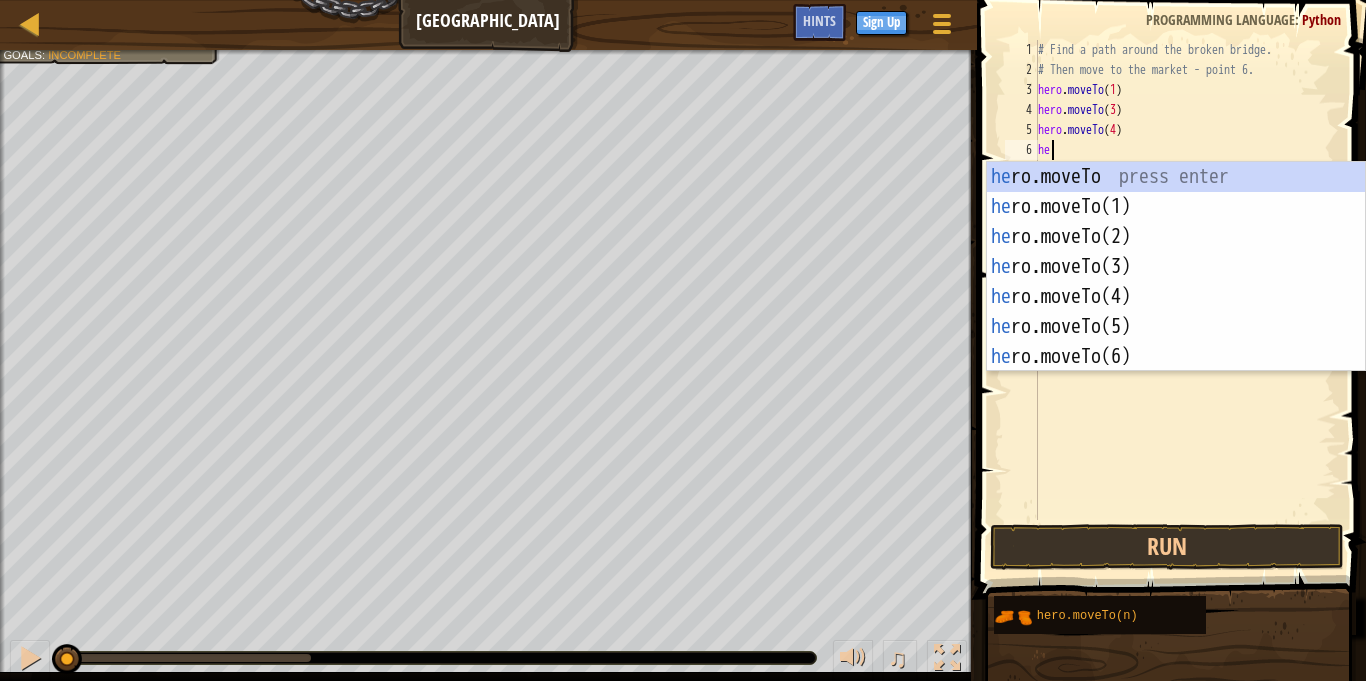 scroll, scrollTop: 9, scrollLeft: 2, axis: both 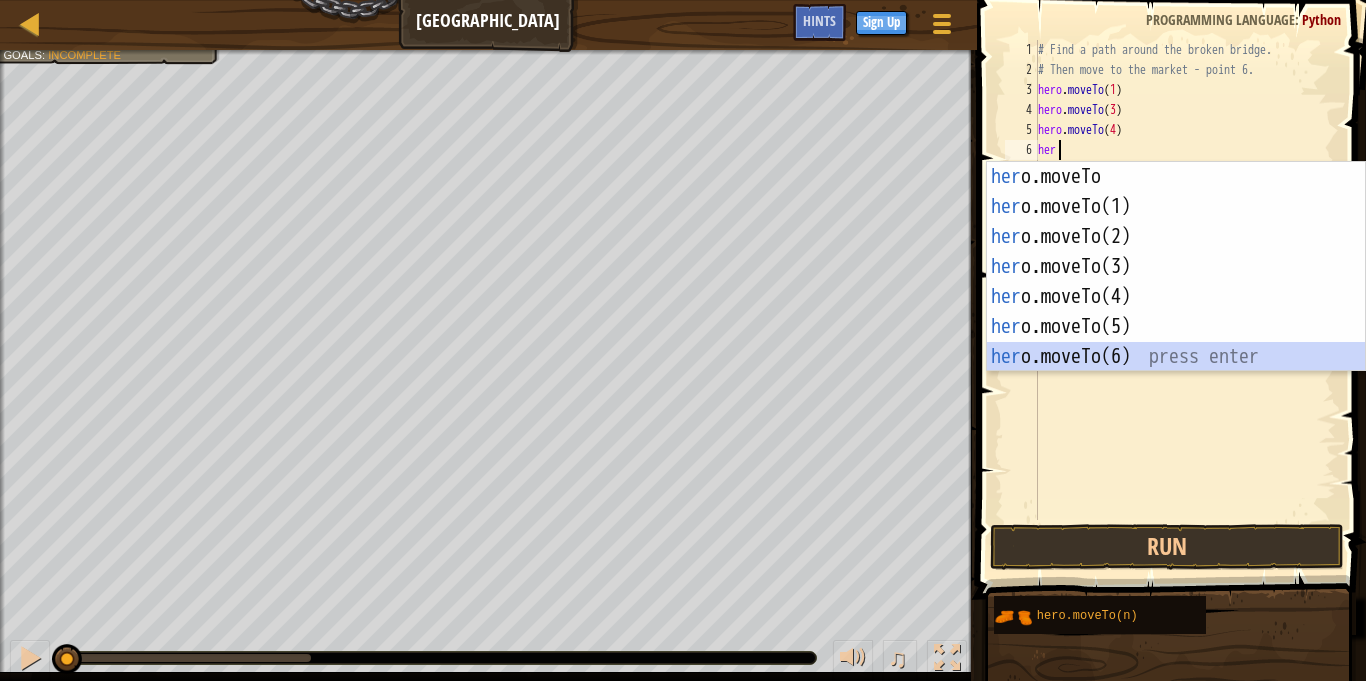 click on "her o.moveTo press enter her o.moveTo(1) press enter her o.moveTo(2) press enter her o.moveTo(3) press enter her o.moveTo(4) press enter her o.moveTo(5) press enter her o.moveTo(6) press enter" at bounding box center [1176, 297] 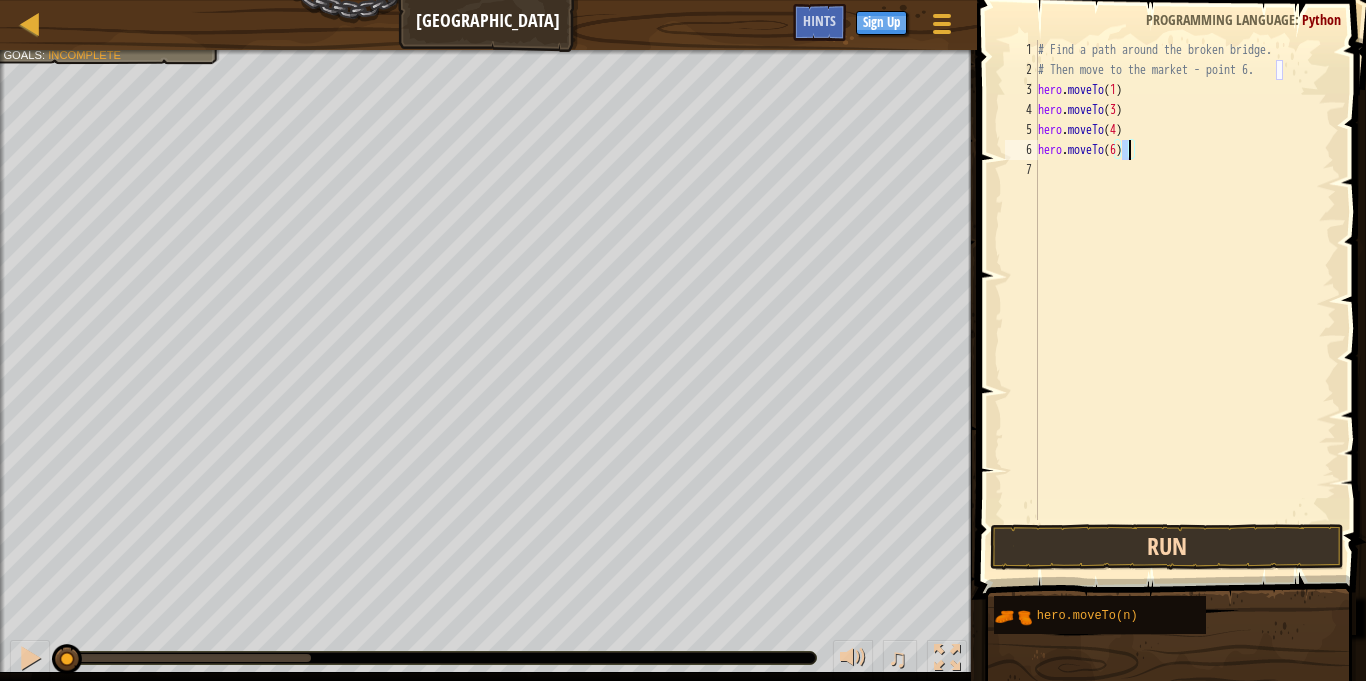 type on "hero.moveTo(6)" 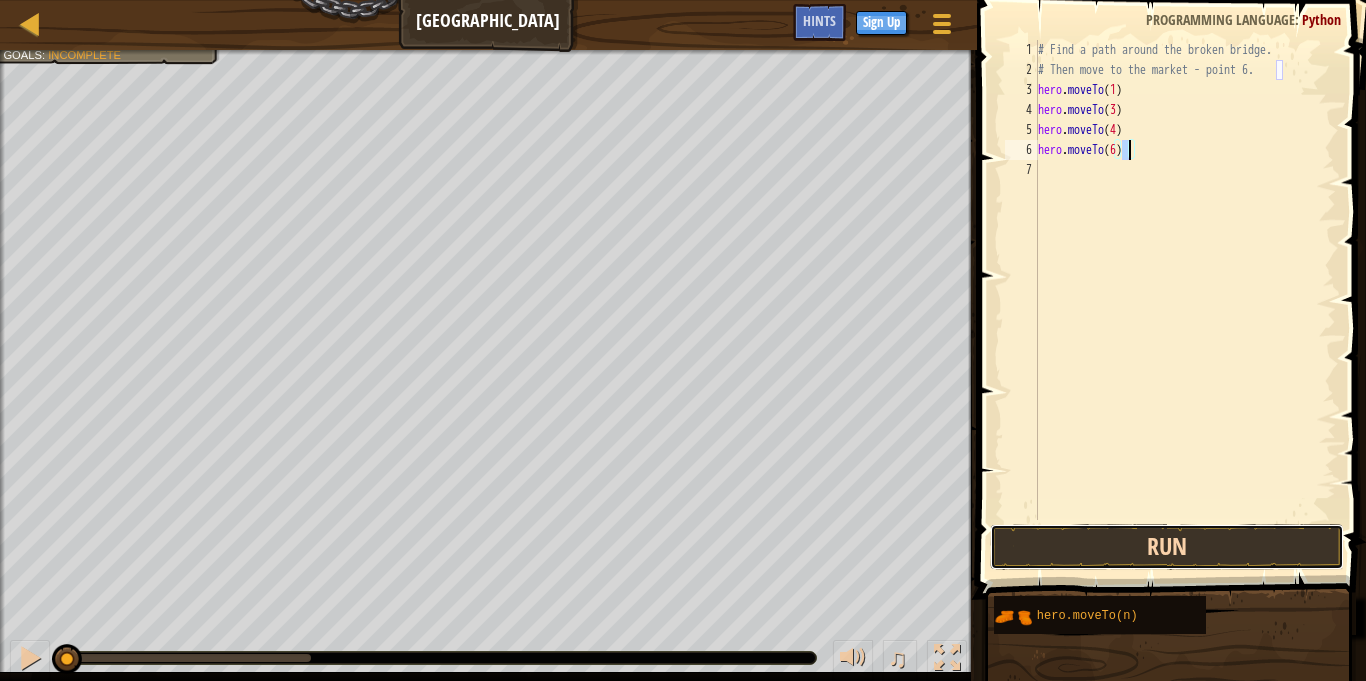 click on "Run" at bounding box center [1167, 547] 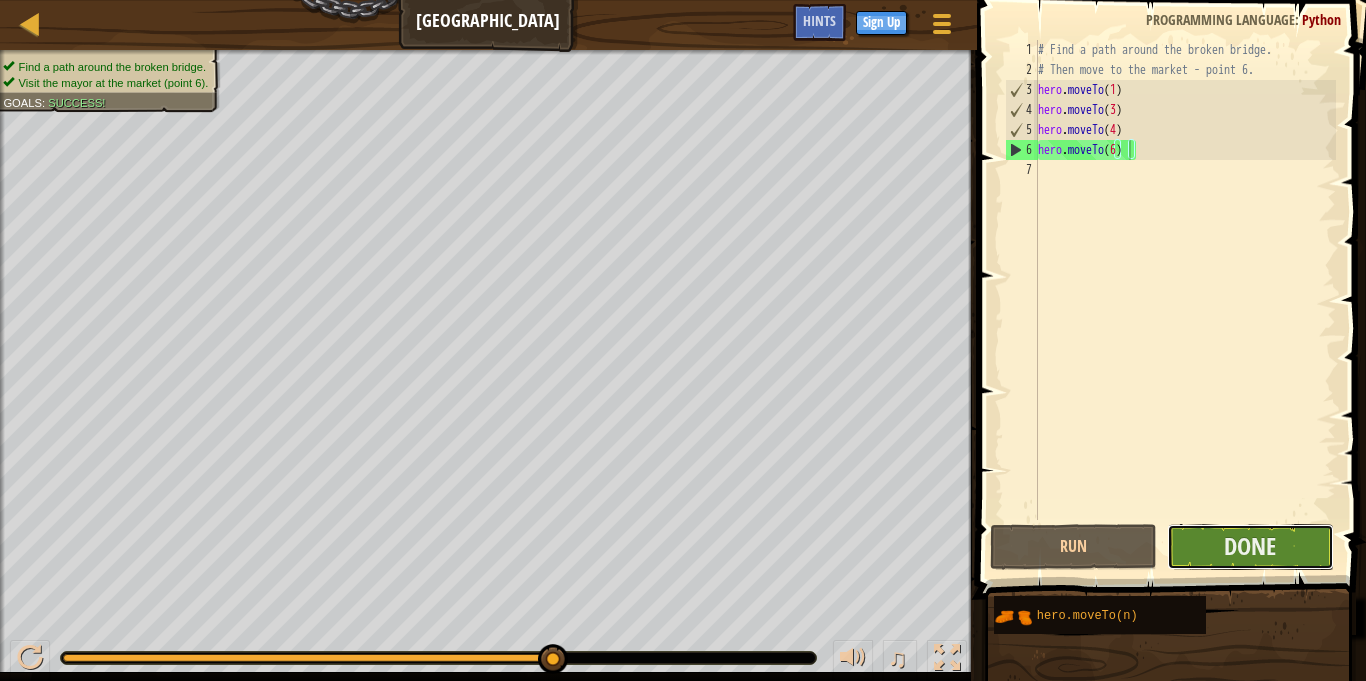 click on "Done" at bounding box center (1250, 547) 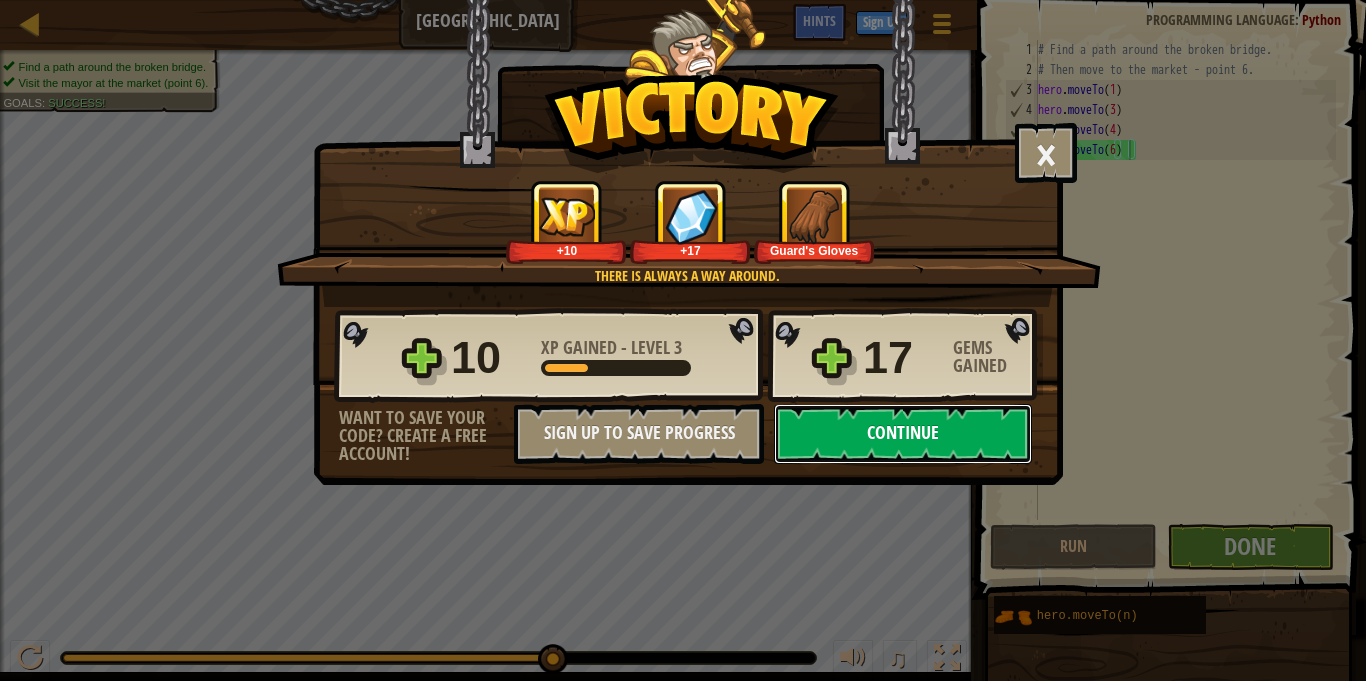 click on "Continue" at bounding box center [903, 434] 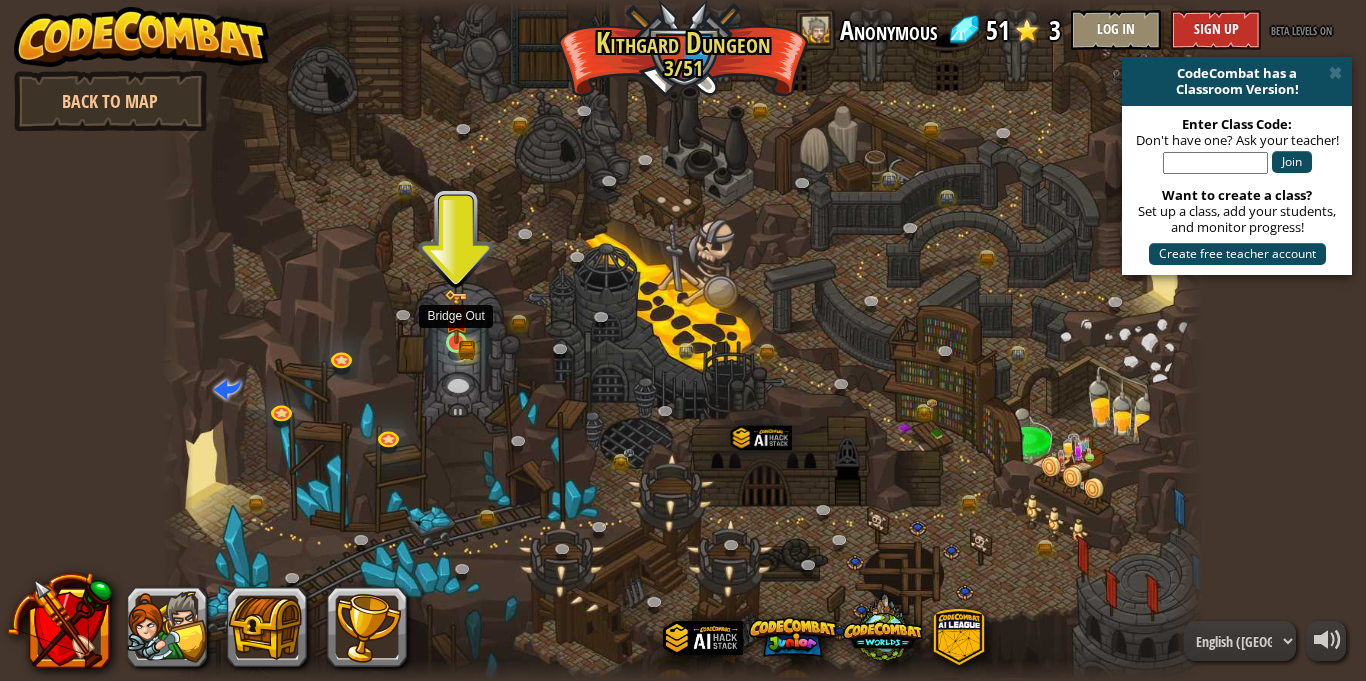 click at bounding box center (456, 316) 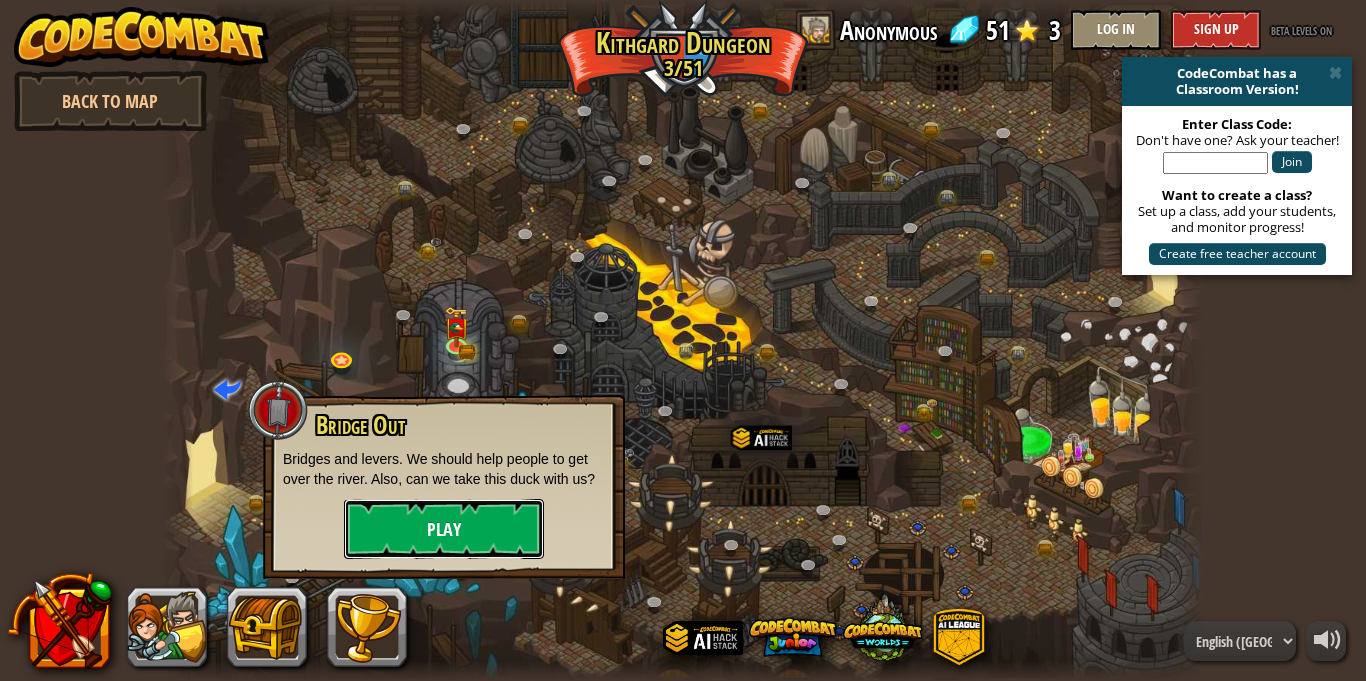 click on "Play" at bounding box center (444, 529) 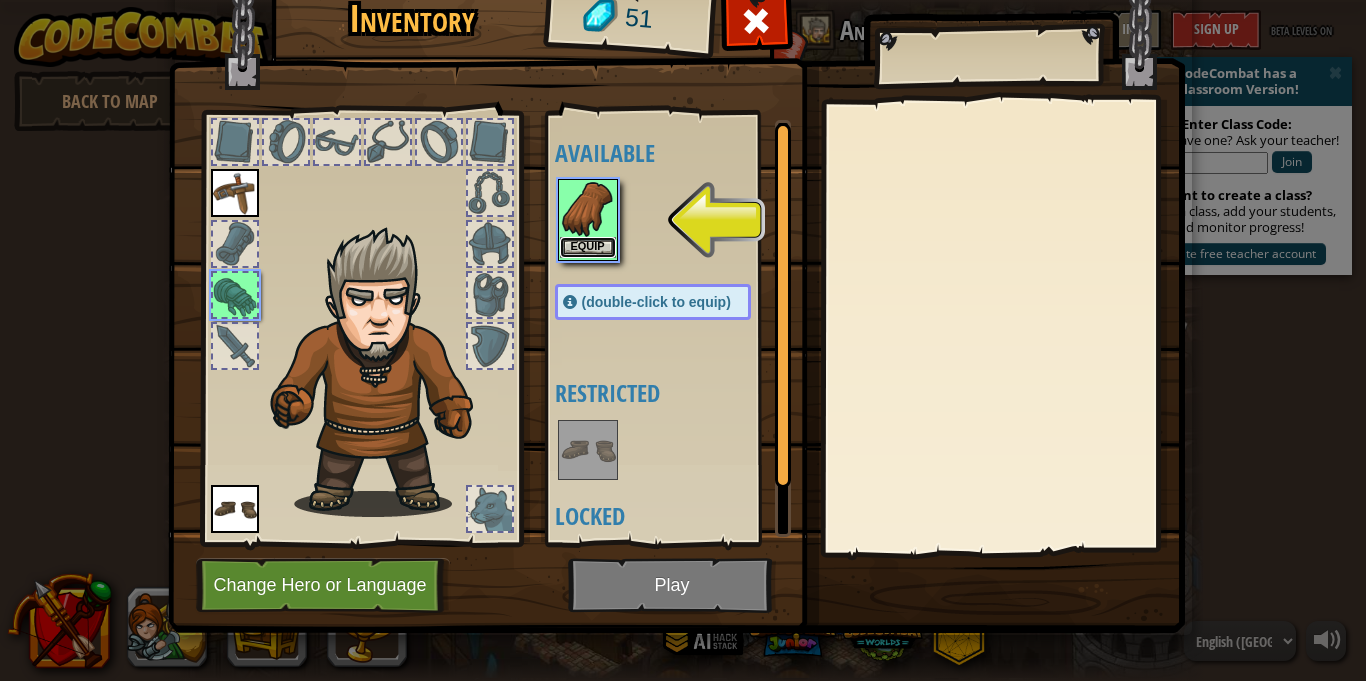 click on "Equip" at bounding box center [588, 247] 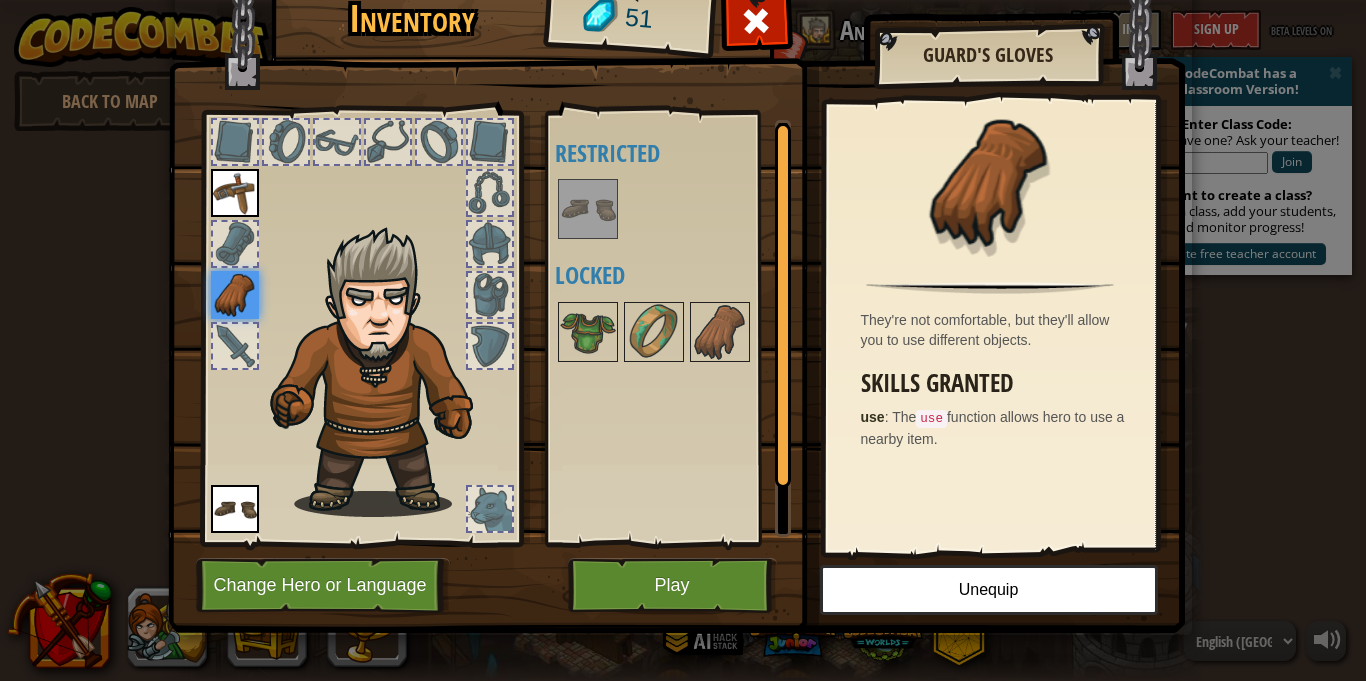 click on "They're not comfortable, but they'll allow you to use different objects. Skills Granted use : The  use  function allows hero to use a nearby item." at bounding box center [990, 326] 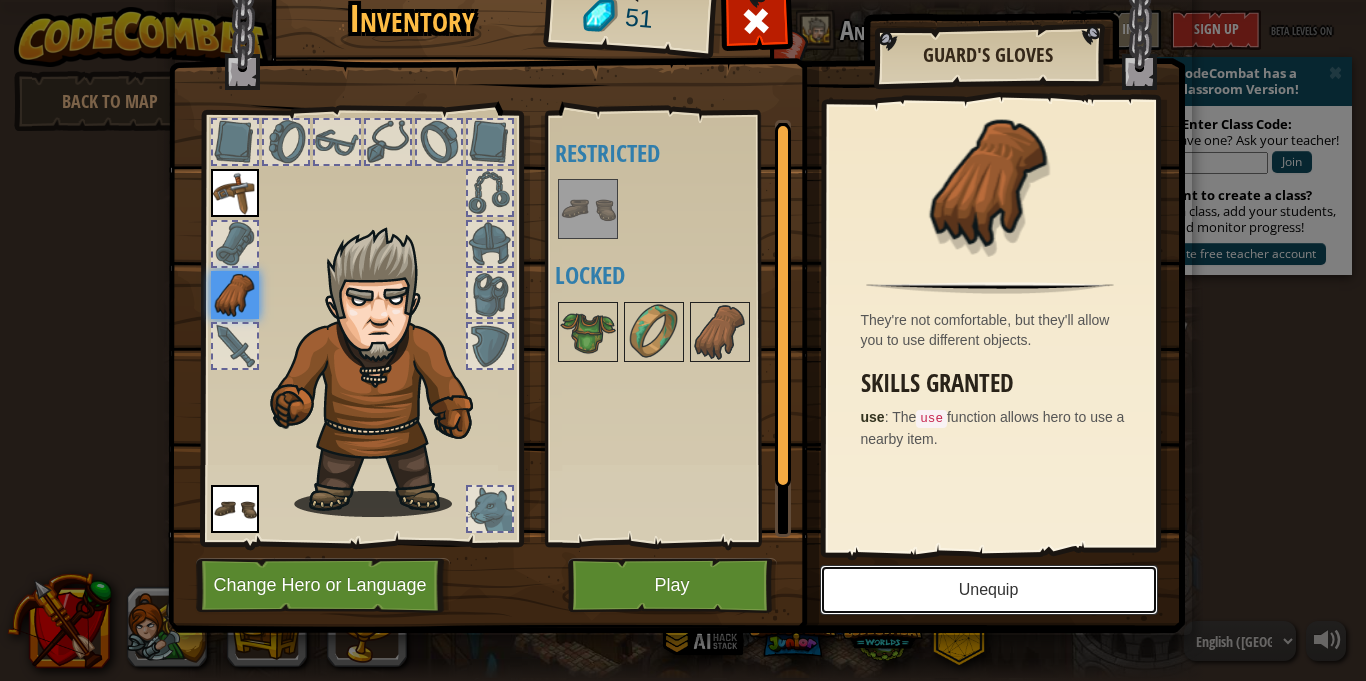 click on "Unequip" at bounding box center (989, 590) 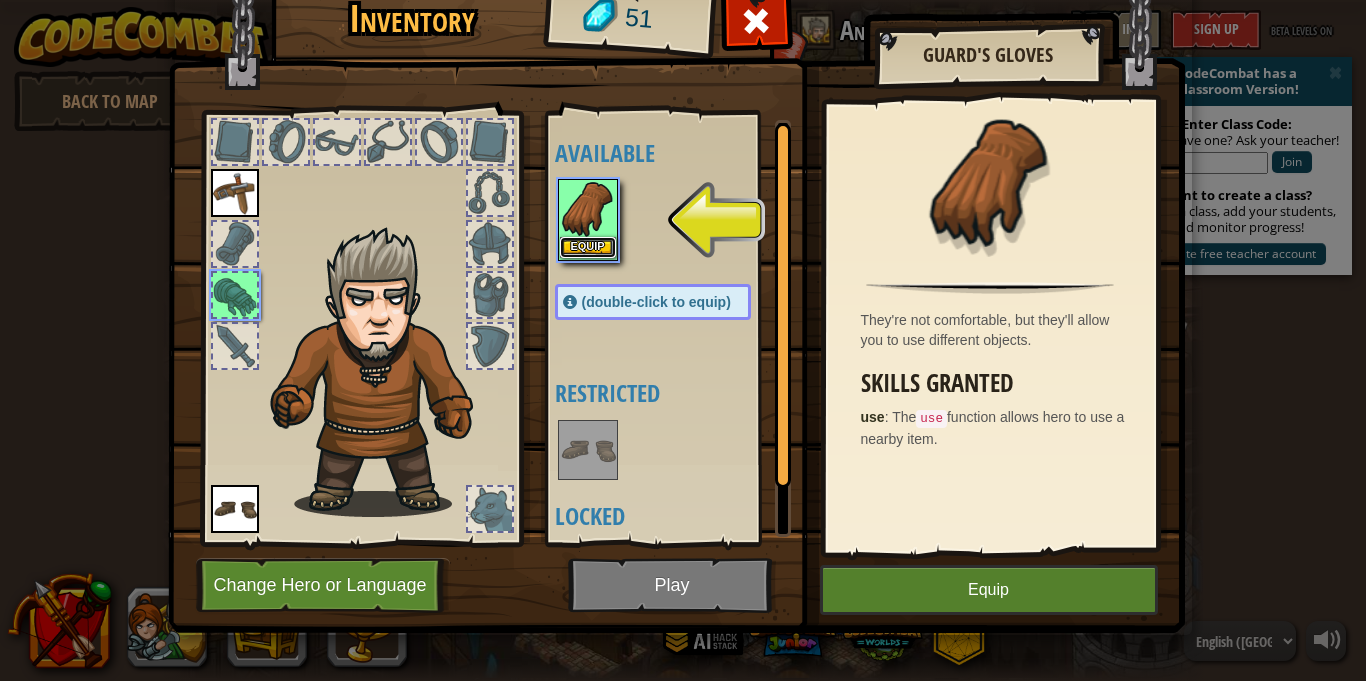 click on "Equip" at bounding box center [588, 247] 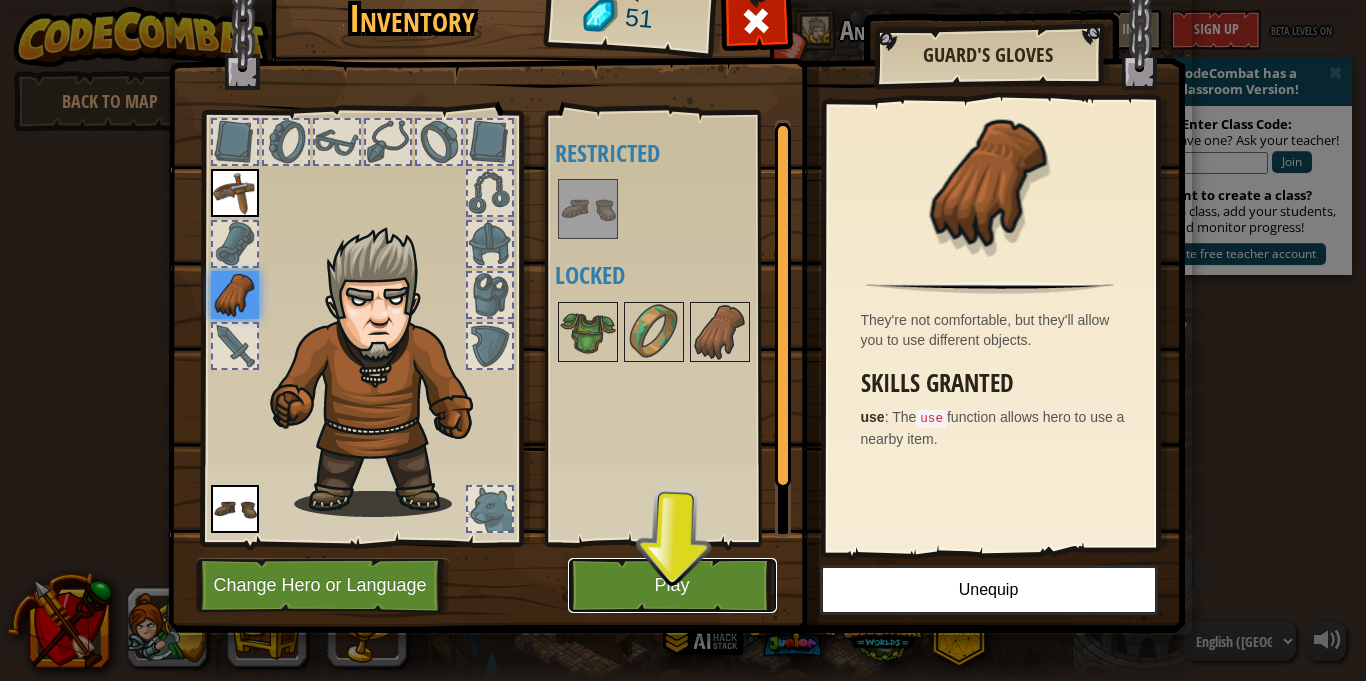 click on "Play" at bounding box center (672, 585) 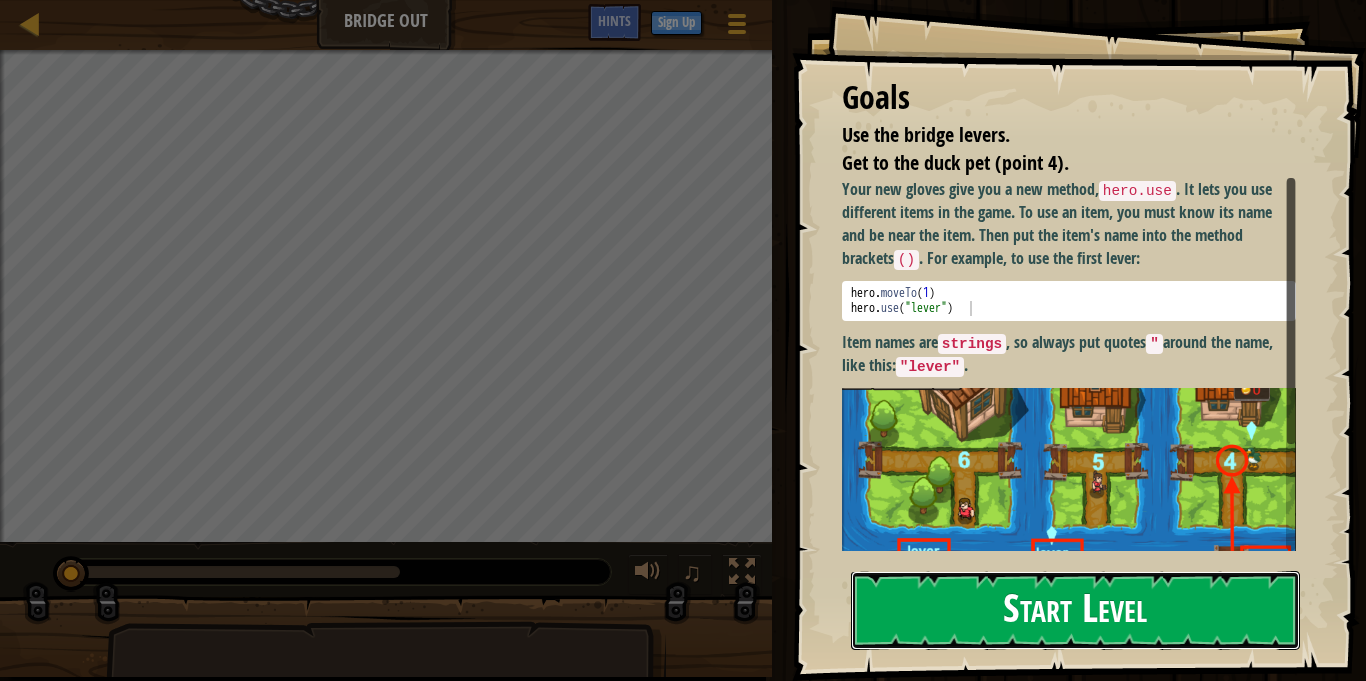 click on "Start Level" at bounding box center [1075, 610] 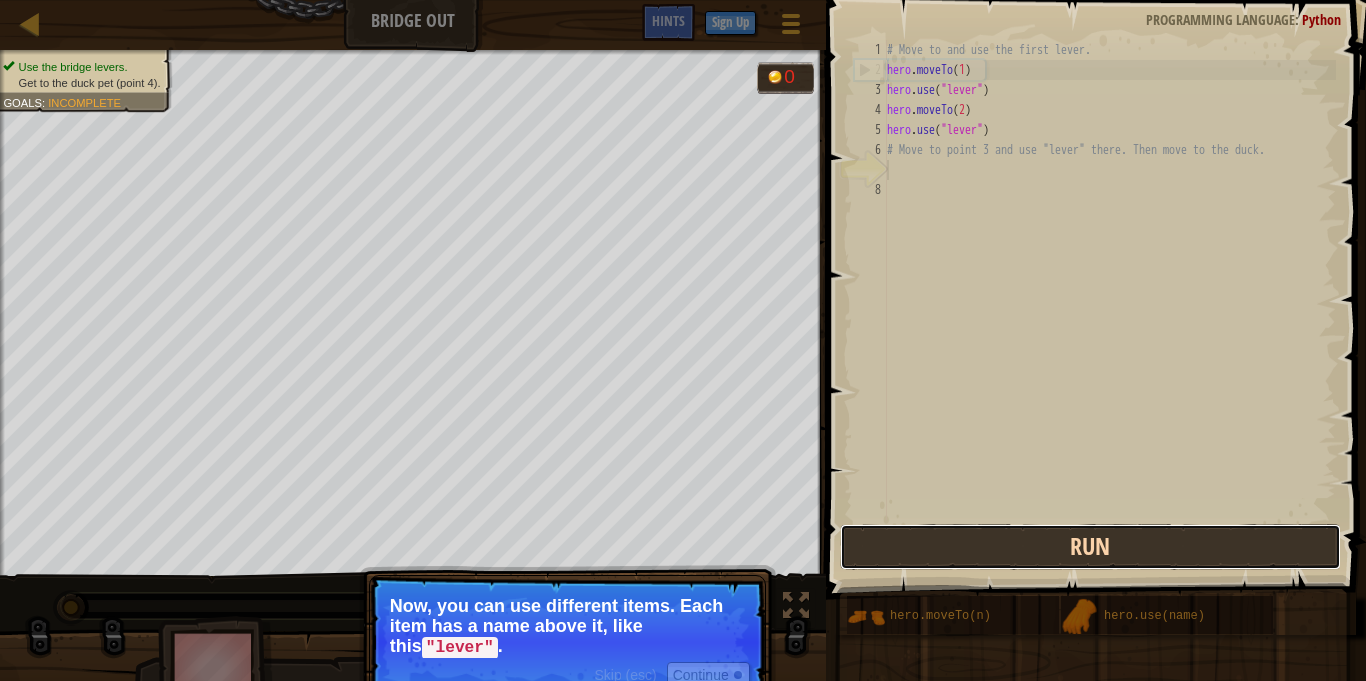 click on "Run" at bounding box center [1090, 547] 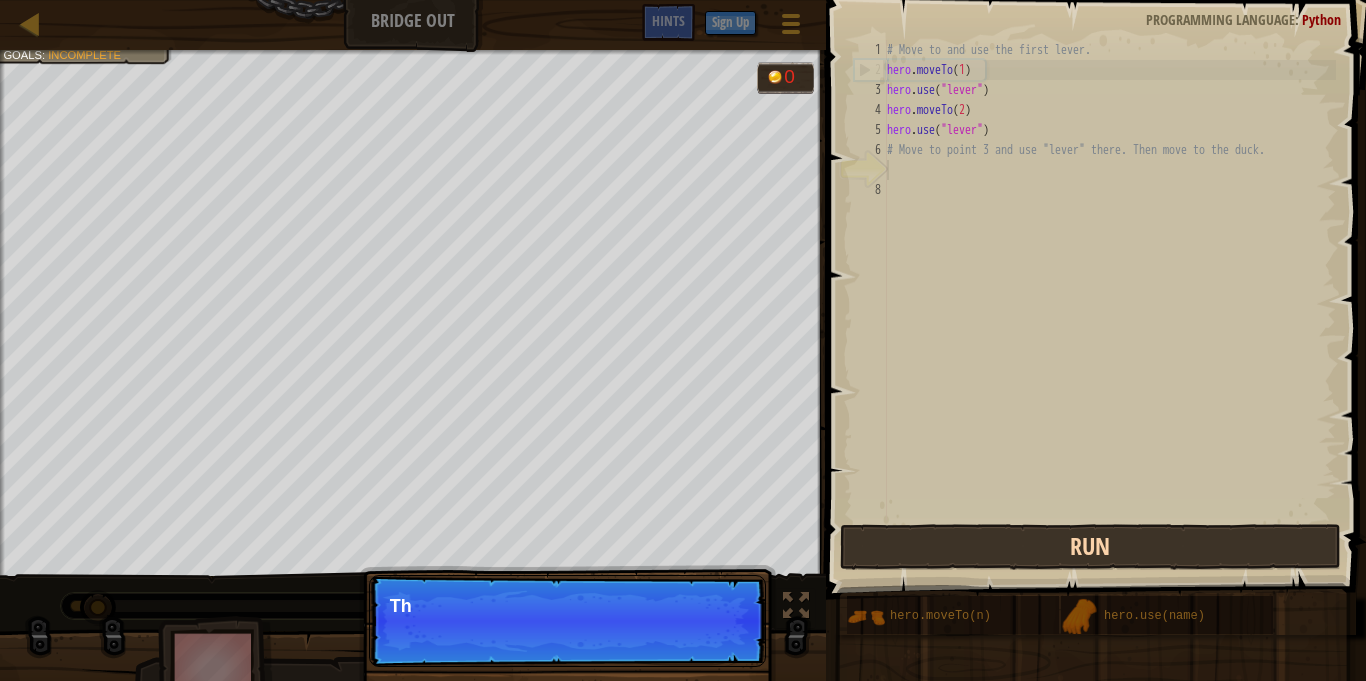 scroll, scrollTop: 9, scrollLeft: 0, axis: vertical 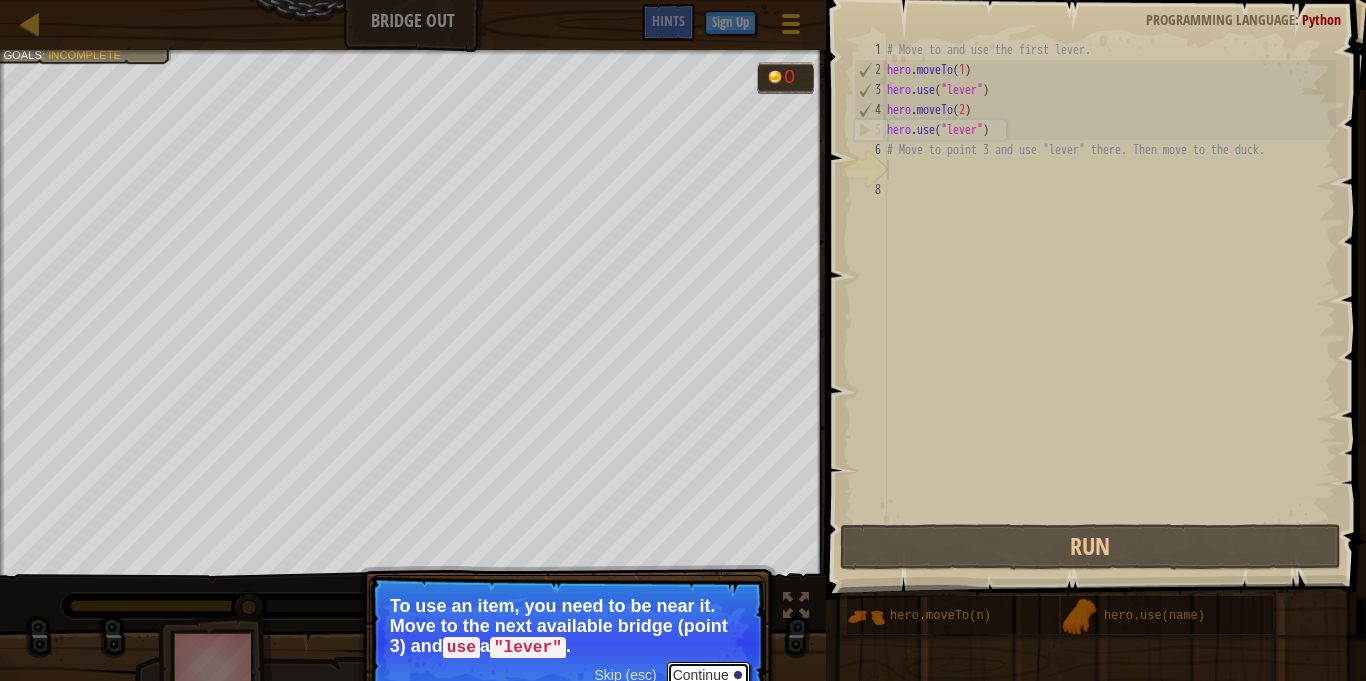 click on "Continue" at bounding box center (708, 675) 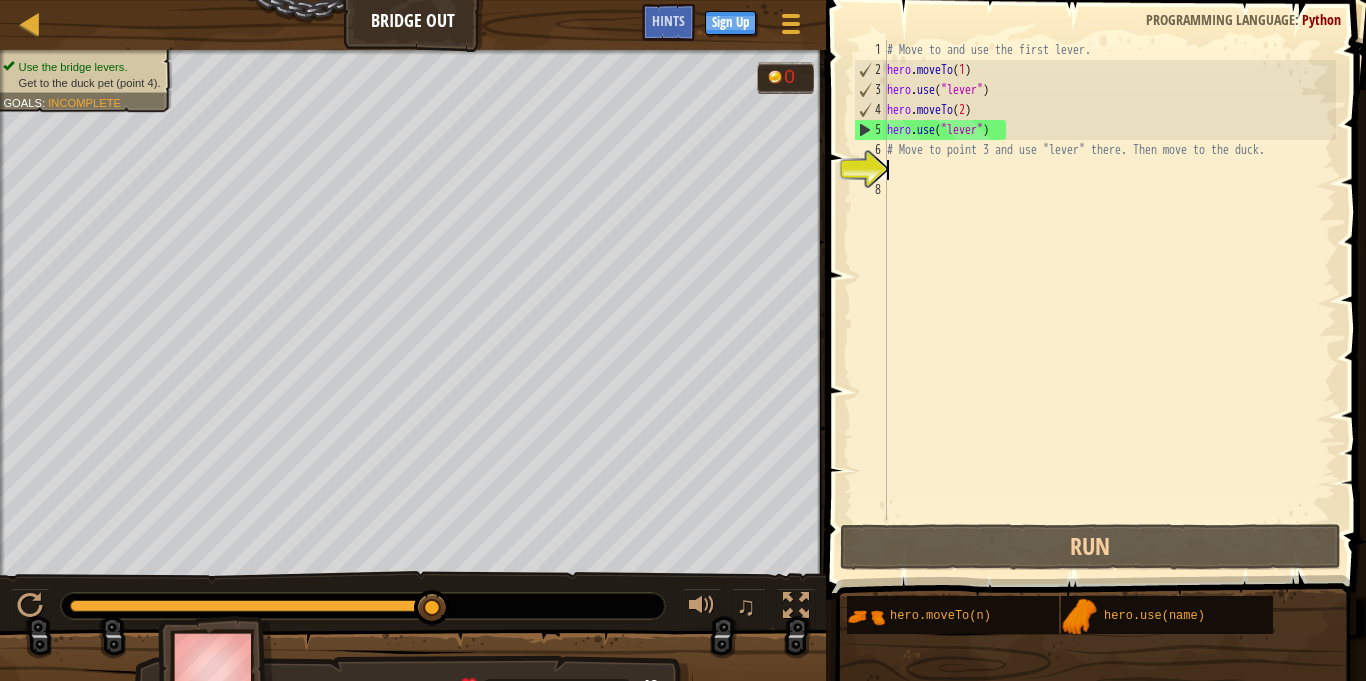 click on "# Move to and use the first lever. hero . moveTo ( 1 ) hero . use ( "lever" ) hero . moveTo ( 2 ) hero . use ( "lever" ) # Move to point 3 and use "lever" there. Then move to the duck." at bounding box center [1109, 300] 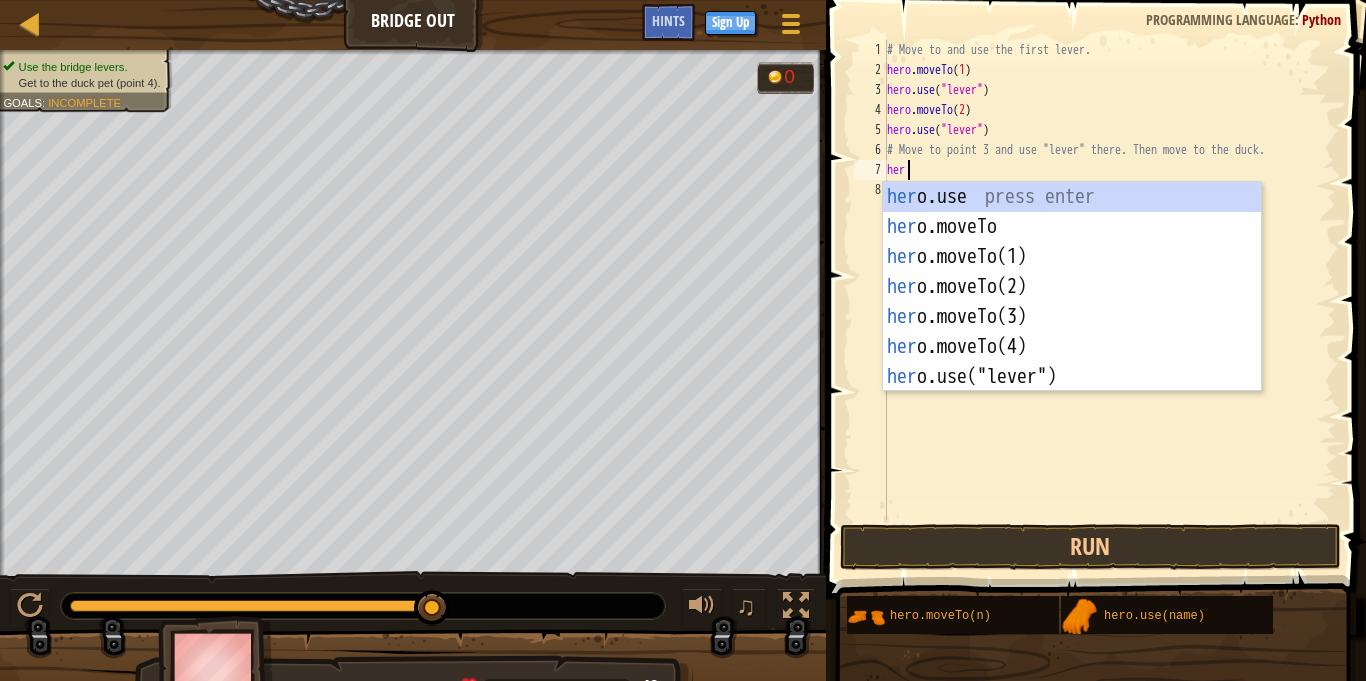 scroll, scrollTop: 9, scrollLeft: 2, axis: both 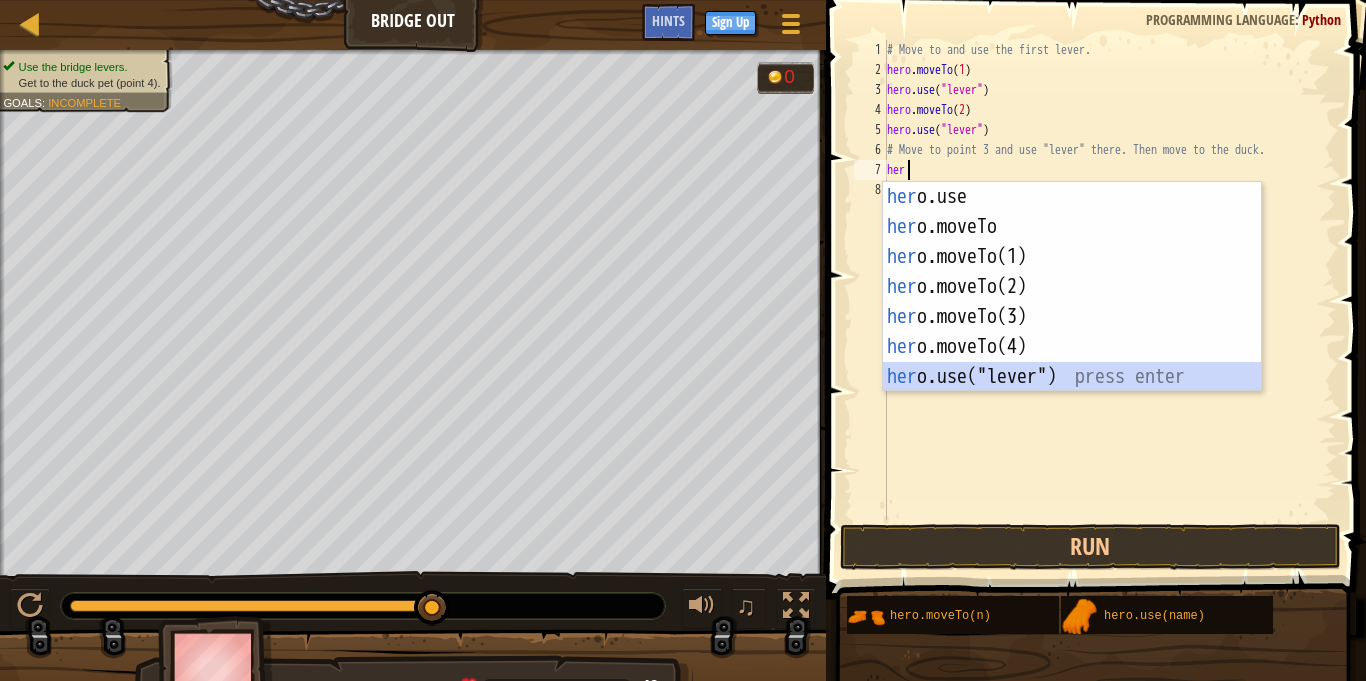 click on "her o.use press enter her o.moveTo press enter her o.moveTo(1) press enter her o.moveTo(2) press enter her o.moveTo(3) press enter her o.moveTo(4) press enter her o.use("lever") press enter" at bounding box center (1072, 317) 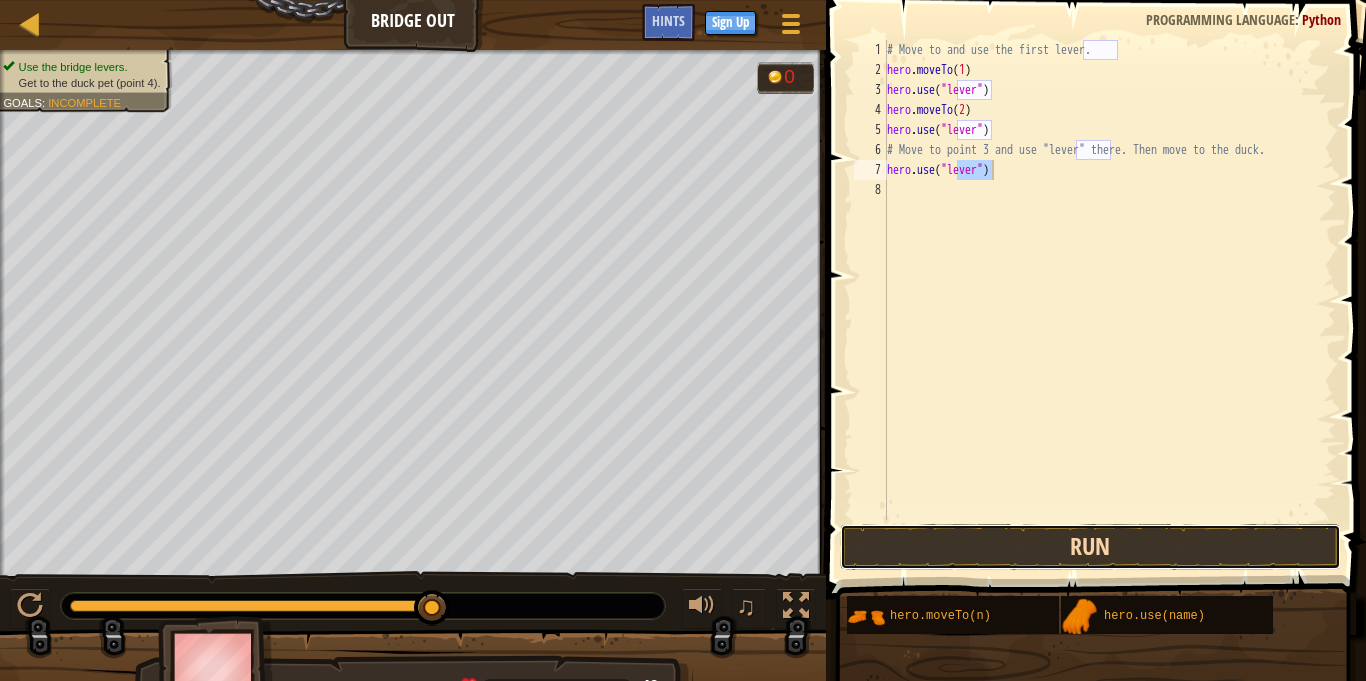 click on "Run" at bounding box center [1090, 547] 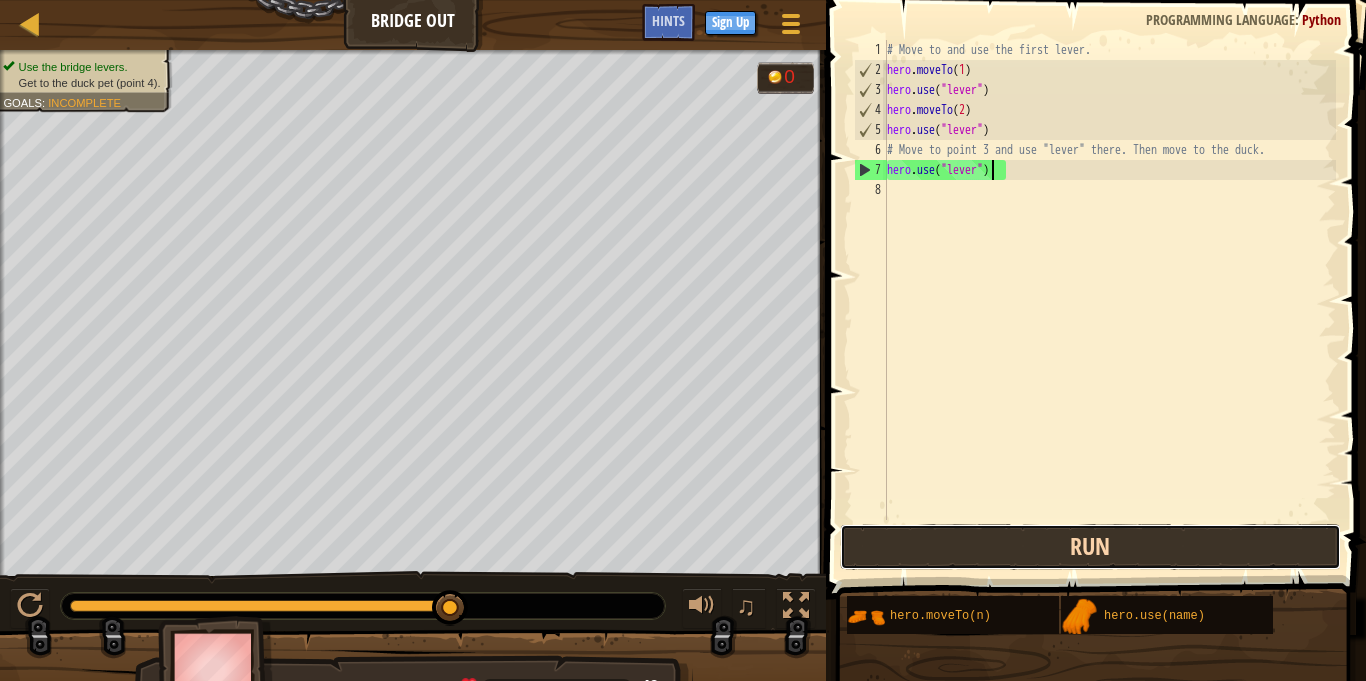 click on "Run" at bounding box center [1090, 547] 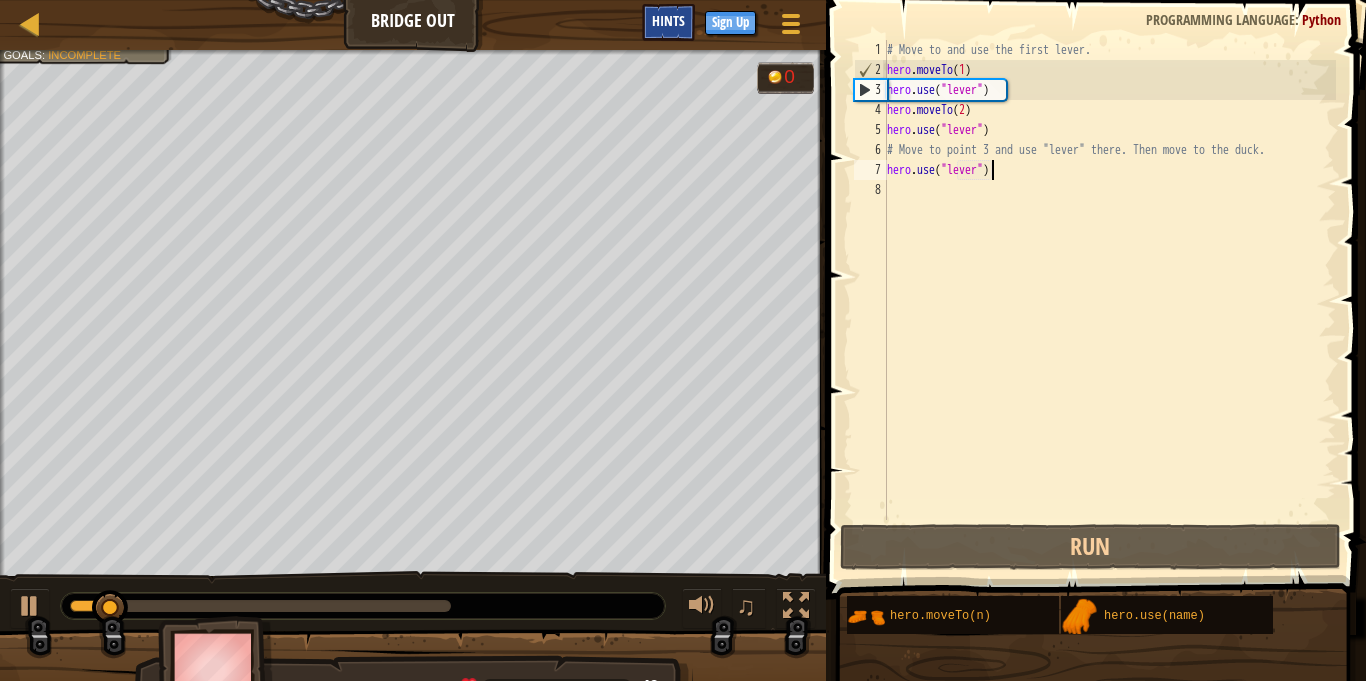 click on "Hints" at bounding box center (668, 22) 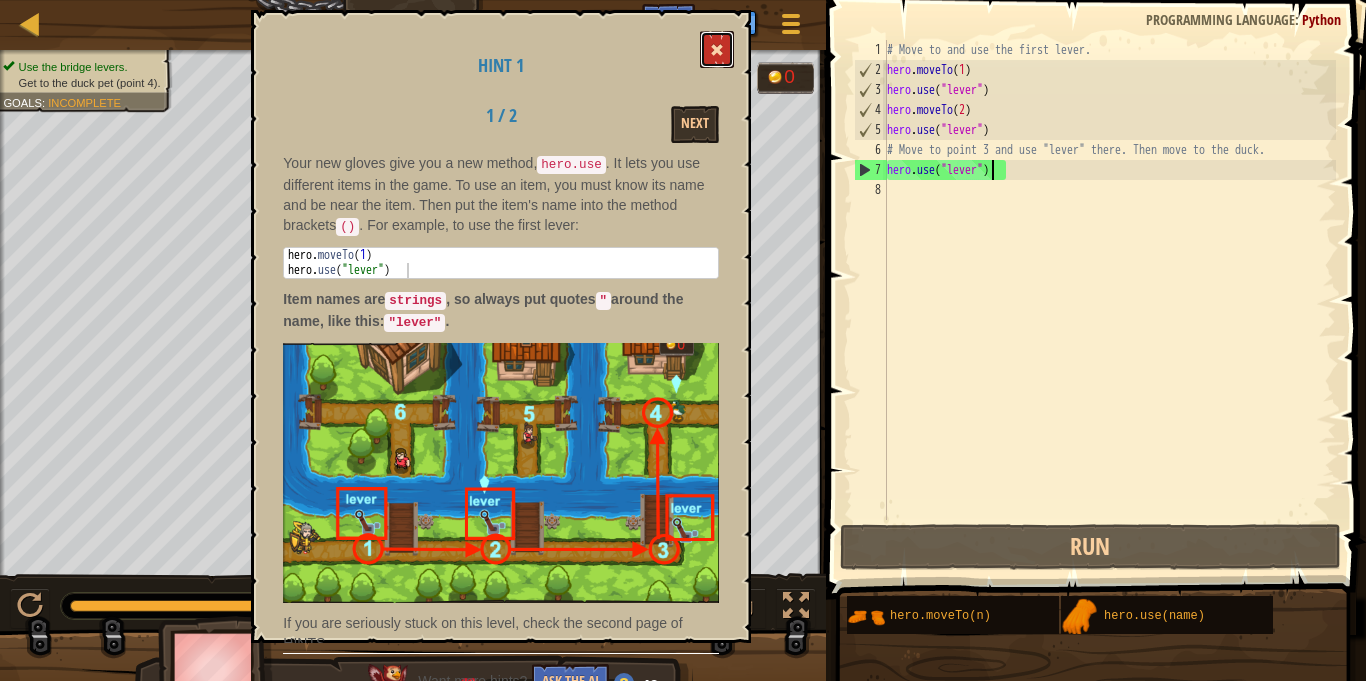 click at bounding box center (717, 50) 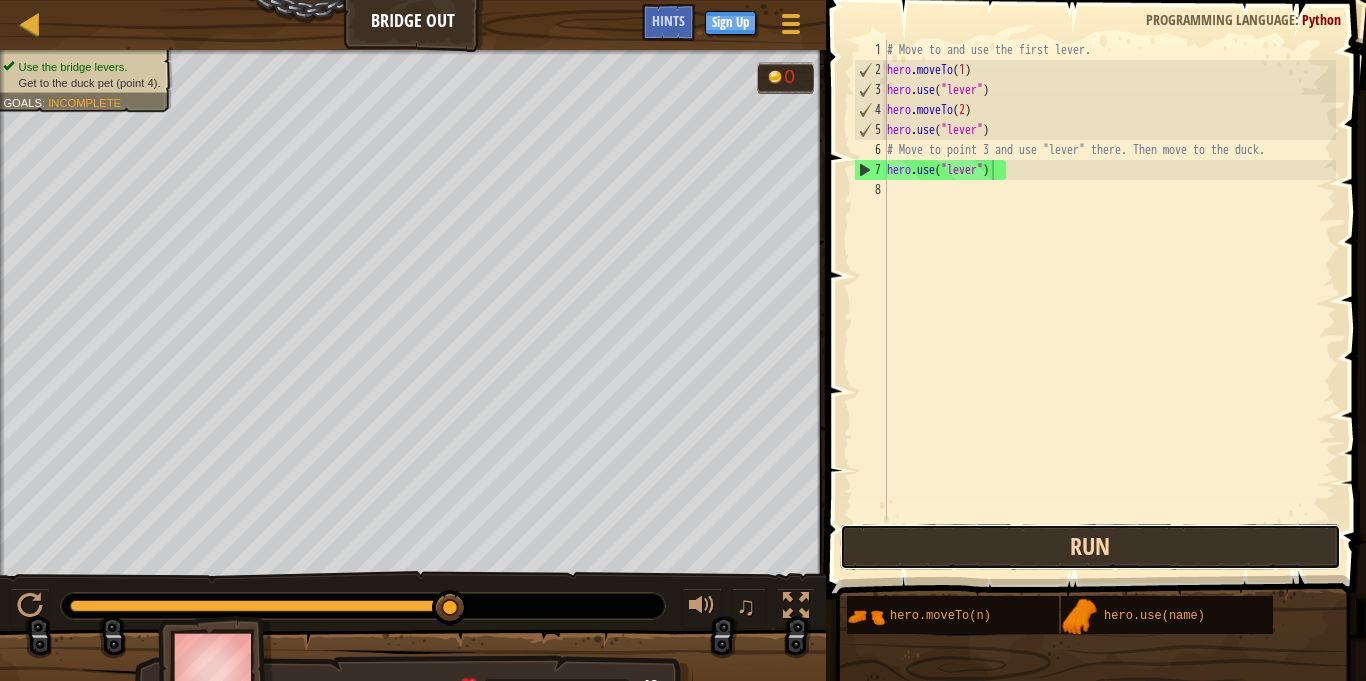 click on "Run" at bounding box center (1090, 547) 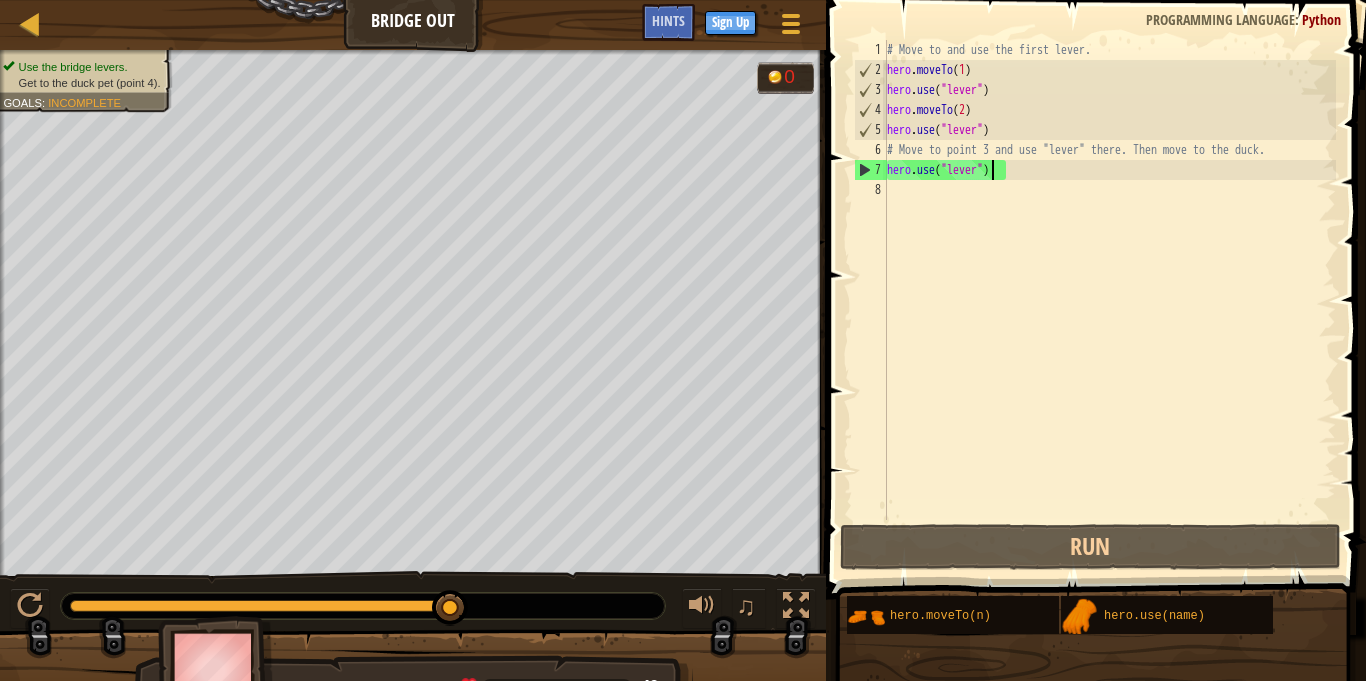 click on "# Move to and use the first lever. hero . moveTo ( 1 ) hero . use ( "lever" ) hero . moveTo ( 2 ) hero . use ( "lever" ) # Move to point 3 and use "lever" there. Then move to the duck. hero . use ( "lever" )" at bounding box center [1109, 300] 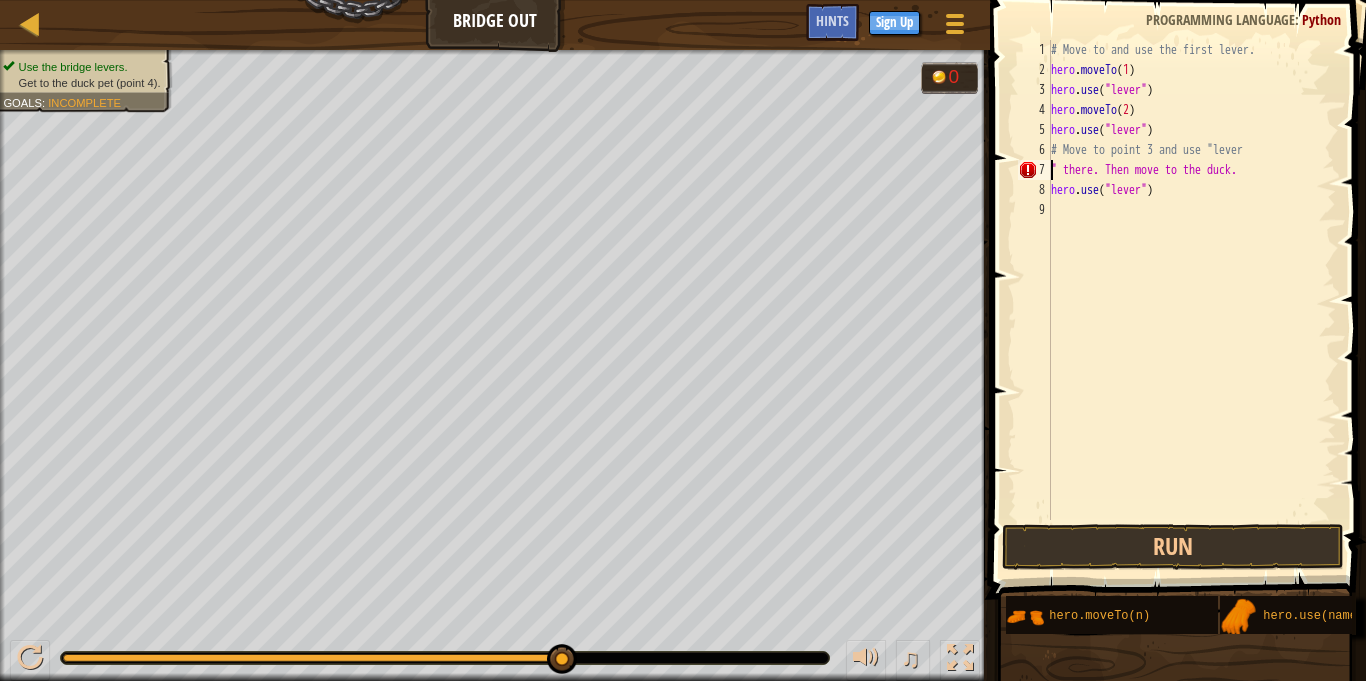 type on "# Move to point 3 and use "lever" there. Then move to the duck." 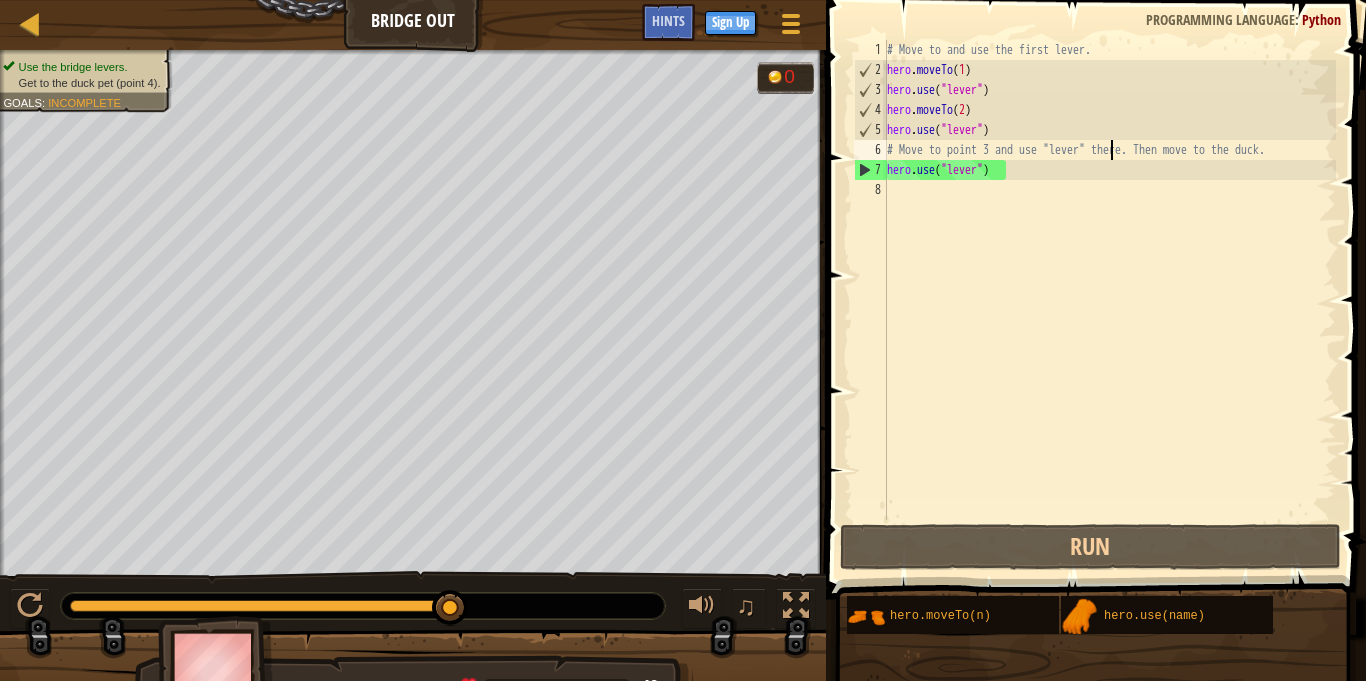 click on "# Move to and use the first lever. hero . moveTo ( 1 ) hero . use ( "lever" ) hero . moveTo ( 2 ) hero . use ( "lever" ) # Move to point 3 and use "lever" there. Then move to the duck. hero . use ( "lever" )" at bounding box center (1109, 300) 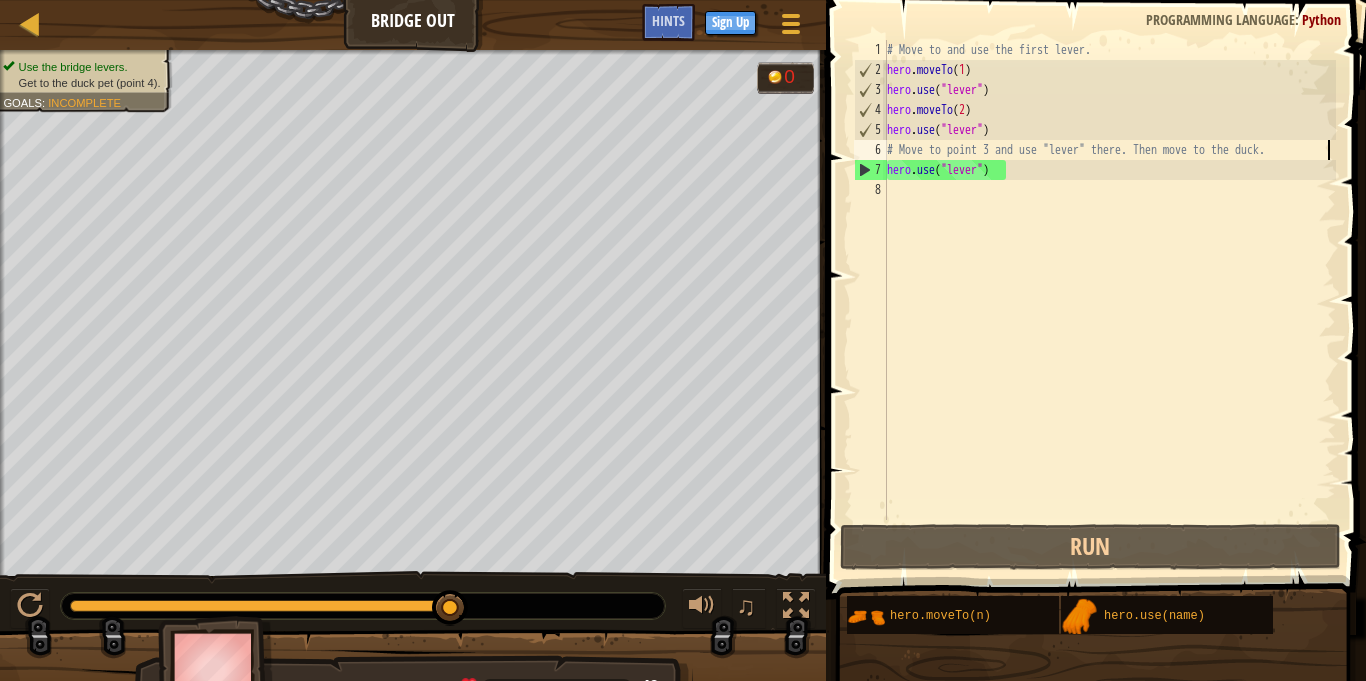 scroll, scrollTop: 9, scrollLeft: 0, axis: vertical 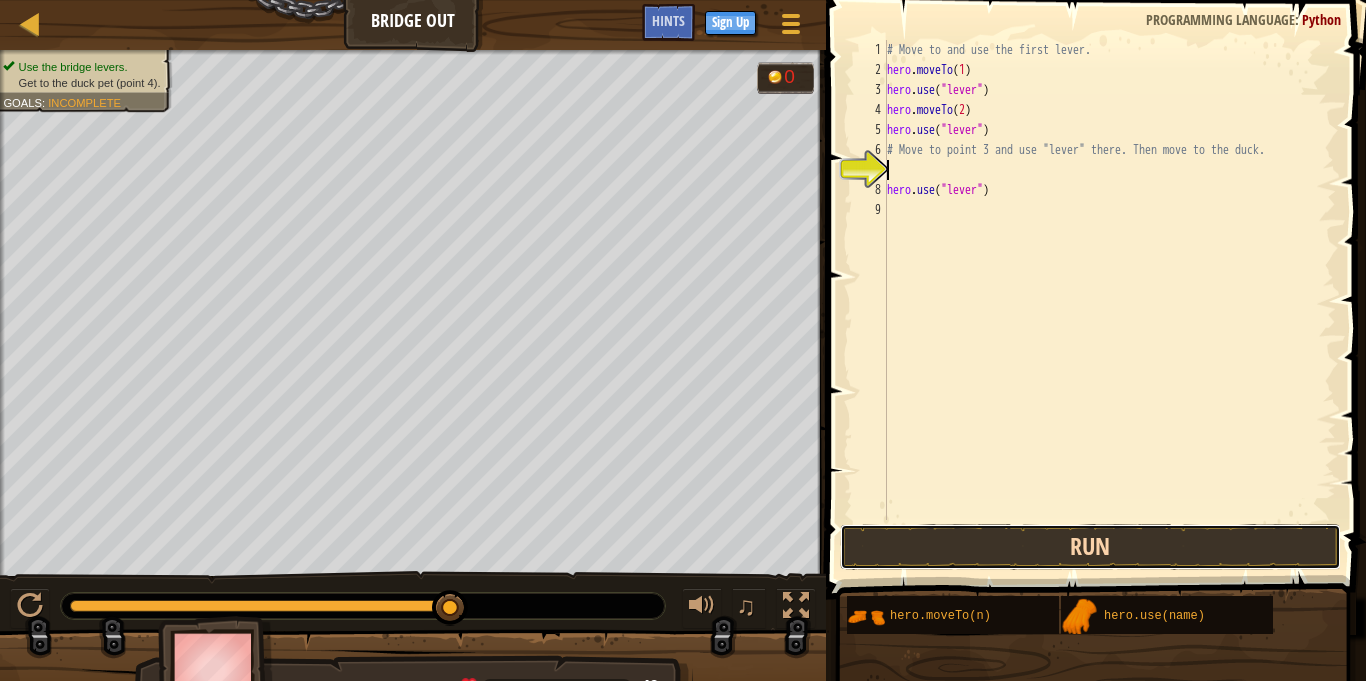 click on "Run" at bounding box center (1090, 547) 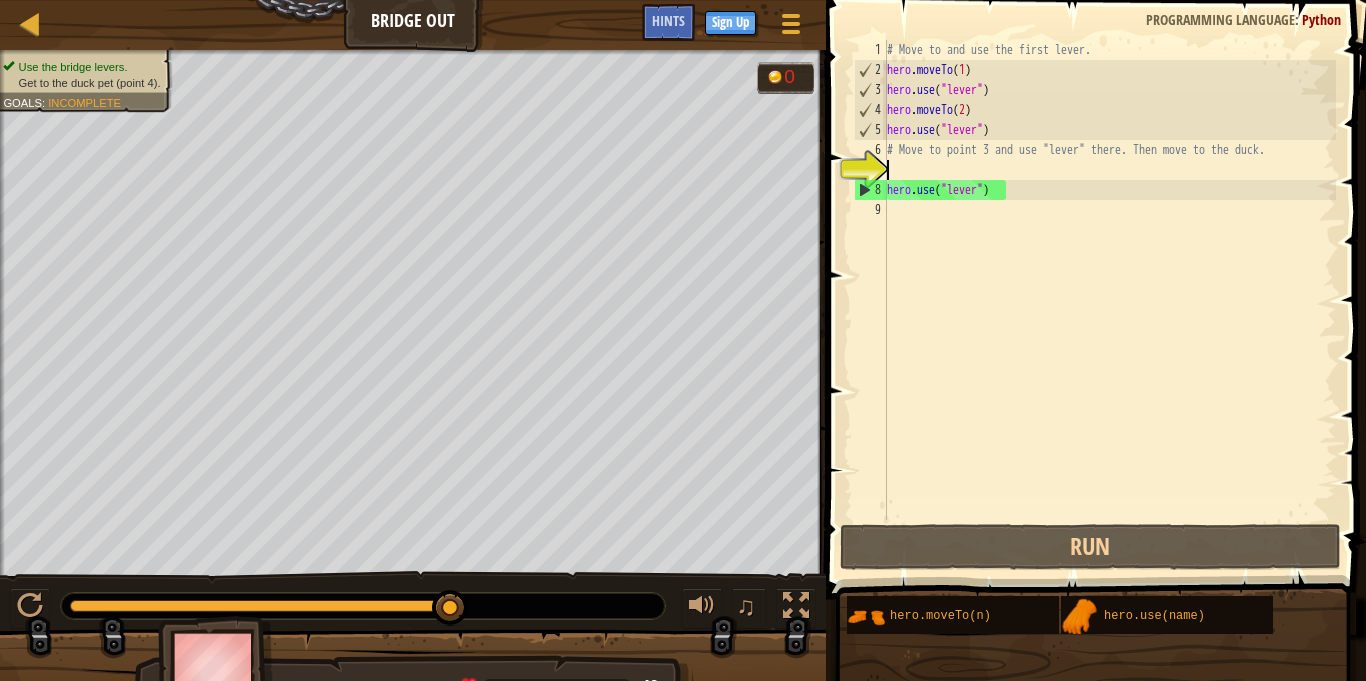 click on "# Move to and use the first lever. hero . moveTo ( 1 ) hero . use ( "lever" ) hero . moveTo ( 2 ) hero . use ( "lever" ) # Move to point 3 and use "lever" there. Then move to the duck. hero . use ( "lever" )" at bounding box center (1109, 300) 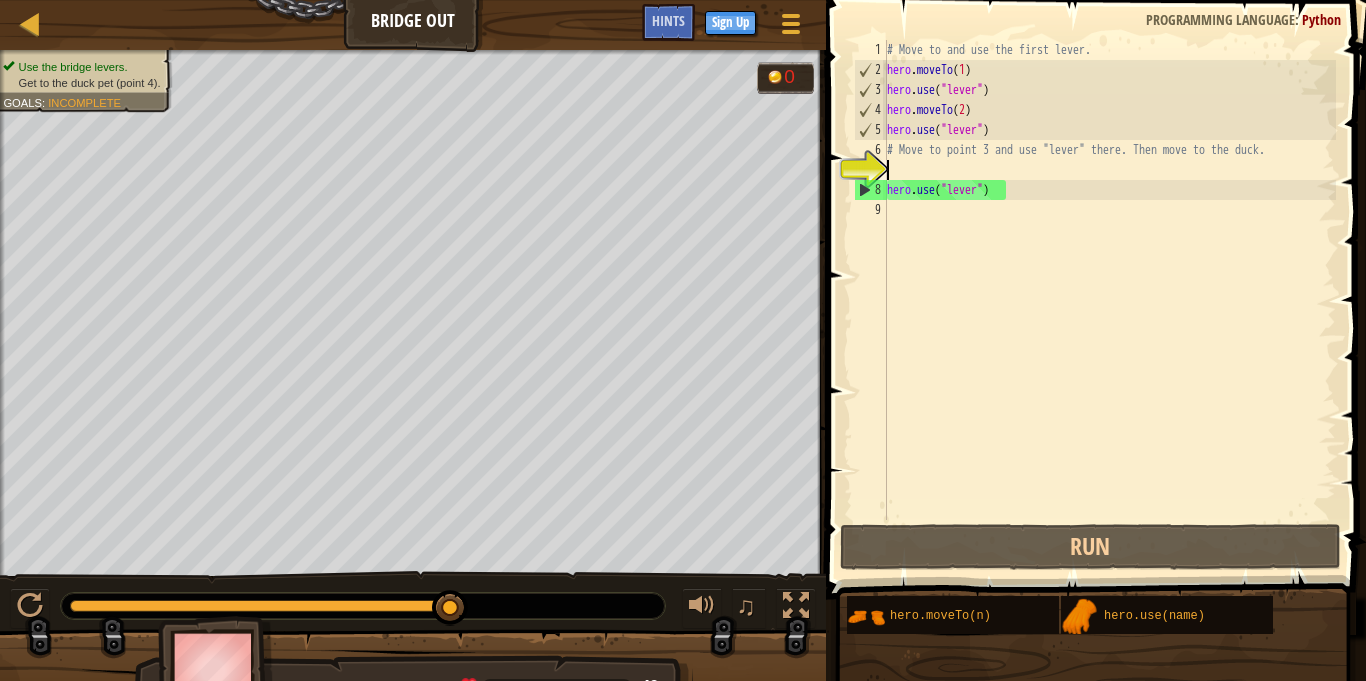 click on "# Move to and use the first lever. hero . moveTo ( 1 ) hero . use ( "lever" ) hero . moveTo ( 2 ) hero . use ( "lever" ) # Move to point 3 and use "lever" there. Then move to the duck. hero . use ( "lever" )" at bounding box center (1109, 300) 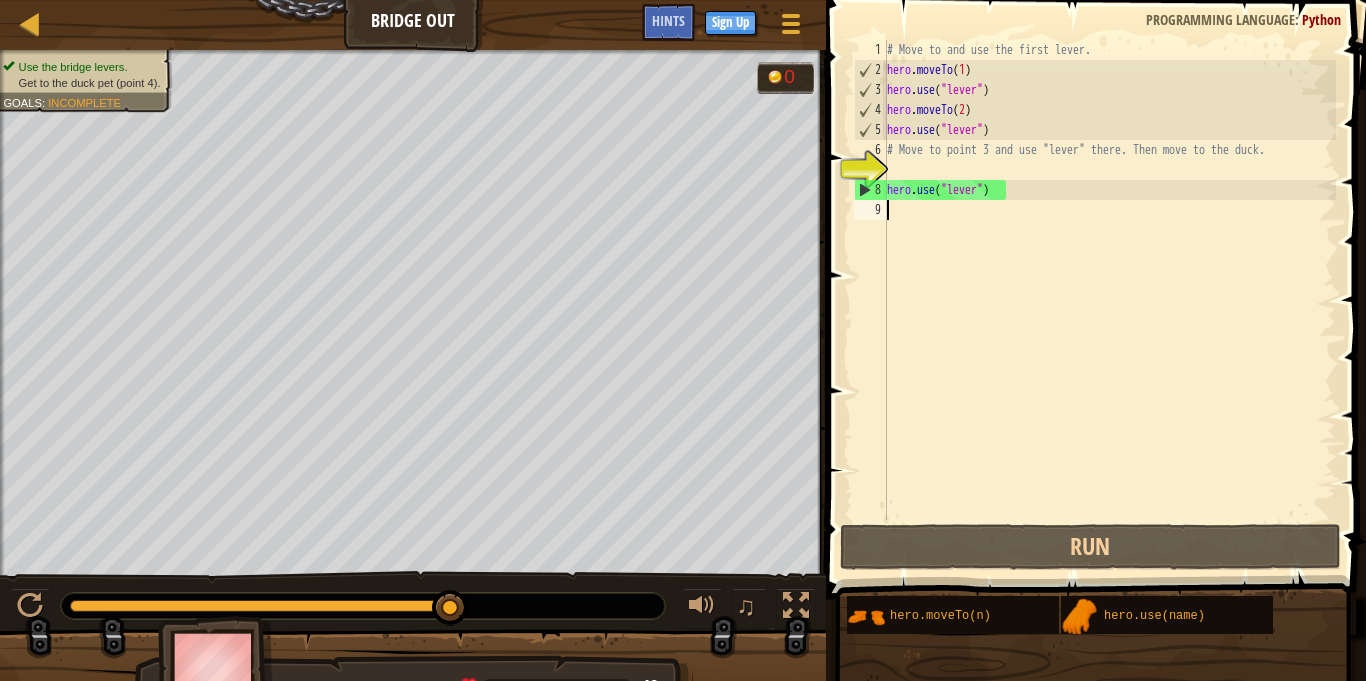 click on "# Move to and use the first lever. hero . moveTo ( 1 ) hero . use ( "lever" ) hero . moveTo ( 2 ) hero . use ( "lever" ) # Move to point 3 and use "lever" there. Then move to the duck. hero . use ( "lever" )" at bounding box center [1109, 300] 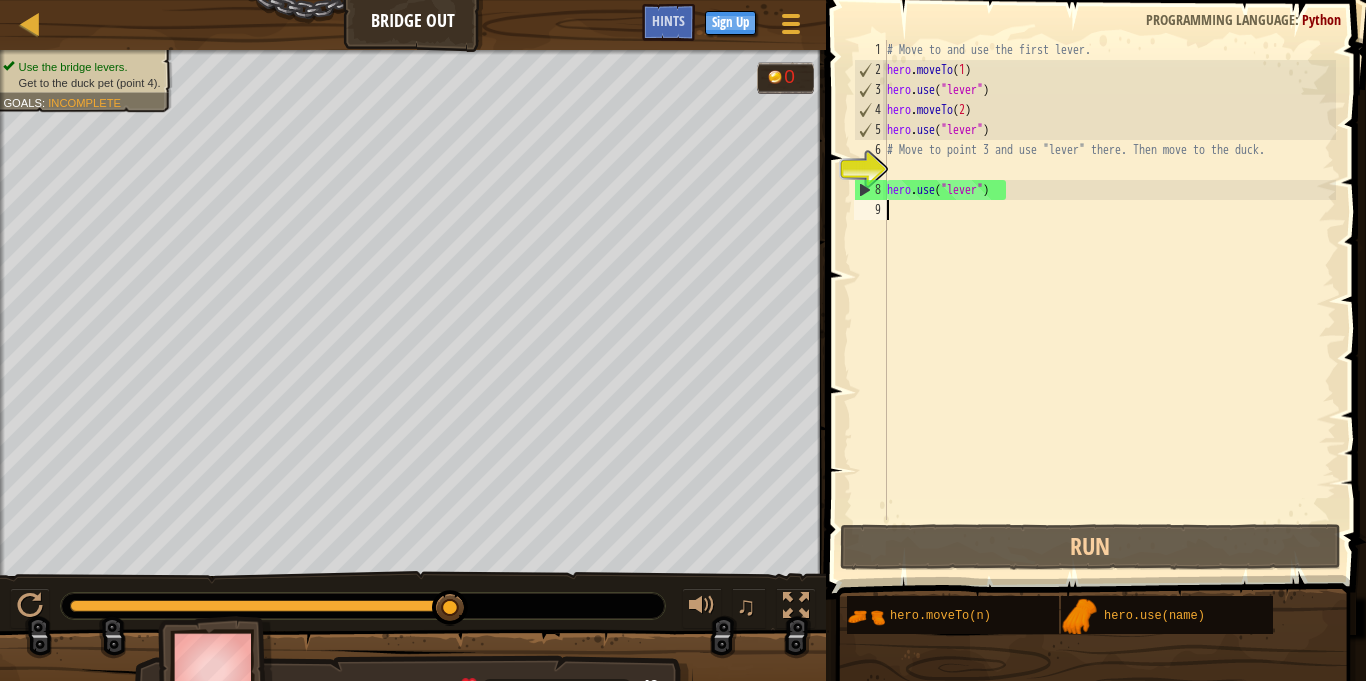 click on "# Move to and use the first lever. hero . moveTo ( 1 ) hero . use ( "lever" ) hero . moveTo ( 2 ) hero . use ( "lever" ) # Move to point 3 and use "lever" there. Then move to the duck. hero . use ( "lever" )" at bounding box center [1109, 300] 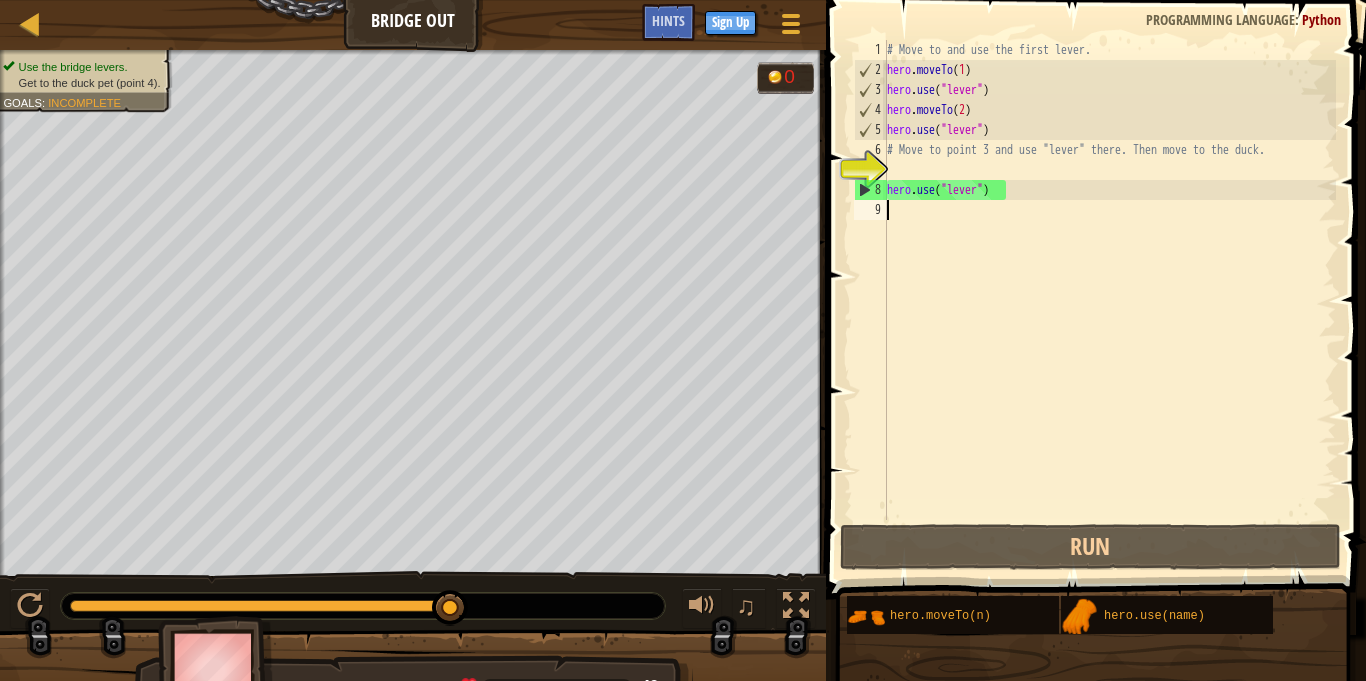 click on "# Move to and use the first lever. hero . moveTo ( 1 ) hero . use ( "lever" ) hero . moveTo ( 2 ) hero . use ( "lever" ) # Move to point 3 and use "lever" there. Then move to the duck. hero . use ( "lever" )" at bounding box center [1109, 300] 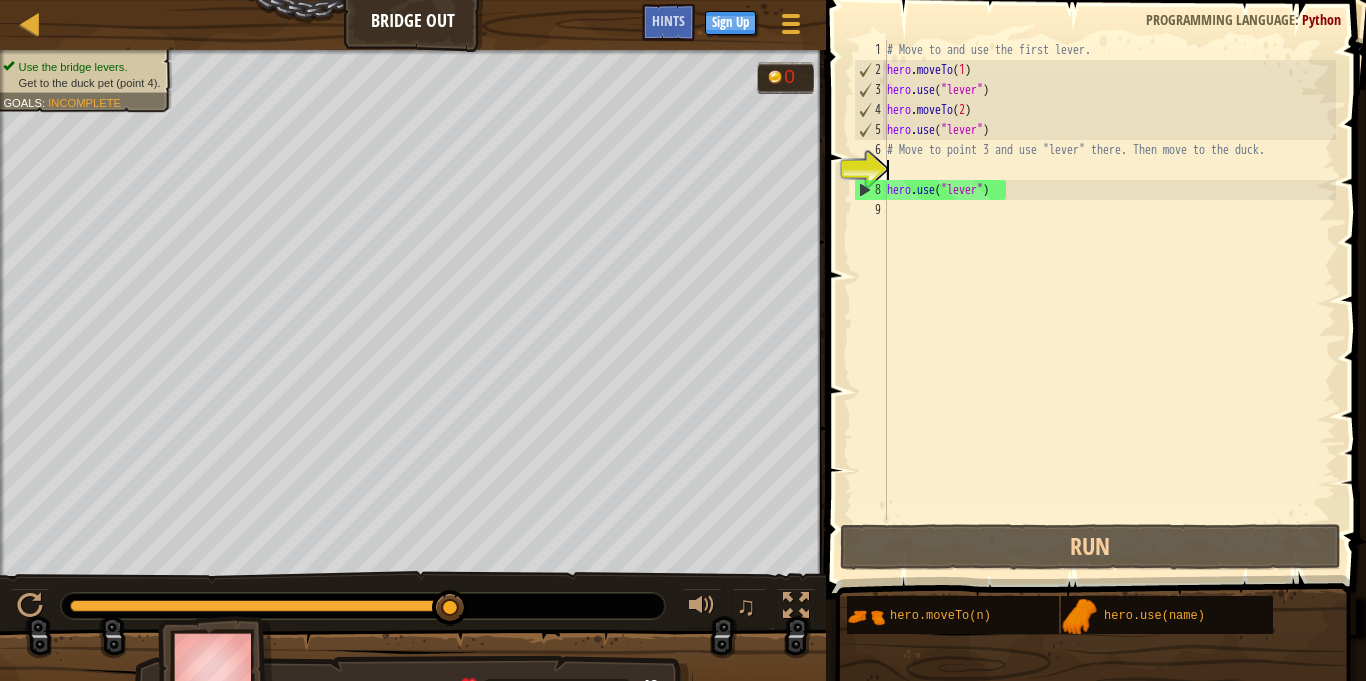 click on "# Move to and use the first lever. hero . moveTo ( 1 ) hero . use ( "lever" ) hero . moveTo ( 2 ) hero . use ( "lever" ) # Move to point 3 and use "lever" there. Then move to the duck. hero . use ( "lever" )" at bounding box center (1109, 300) 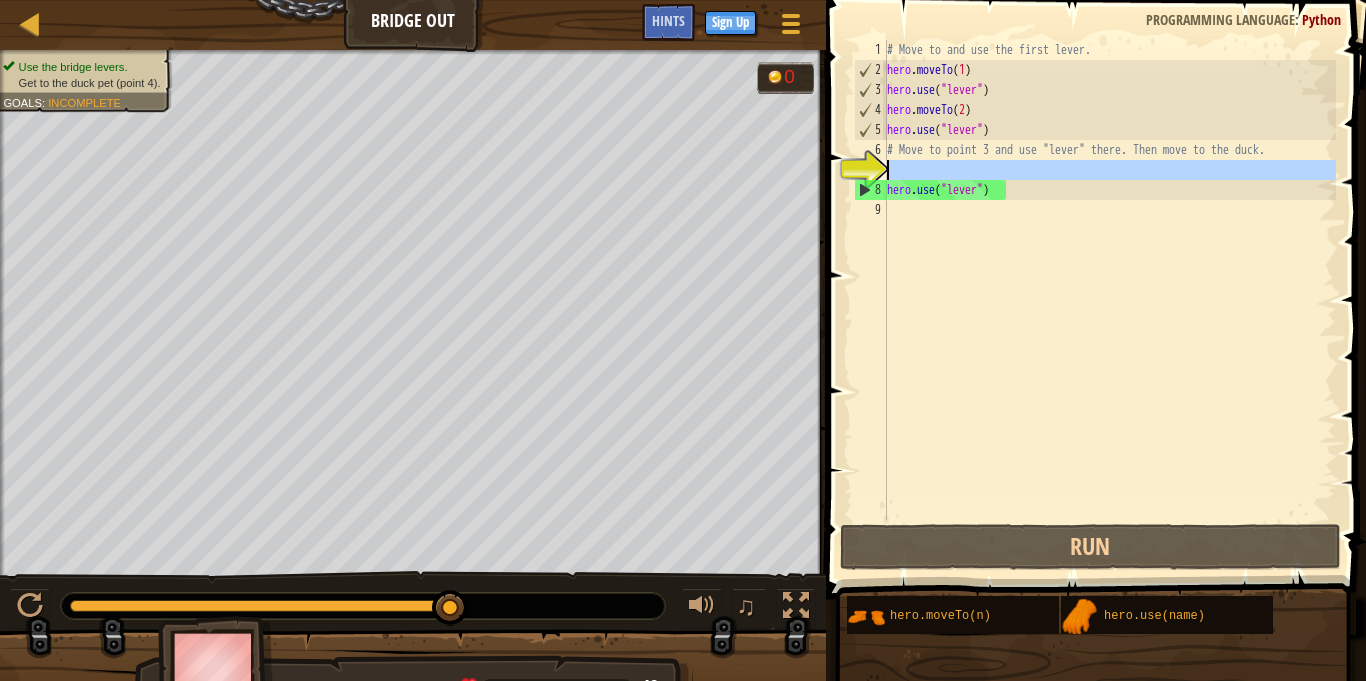 click on "7" at bounding box center (870, 170) 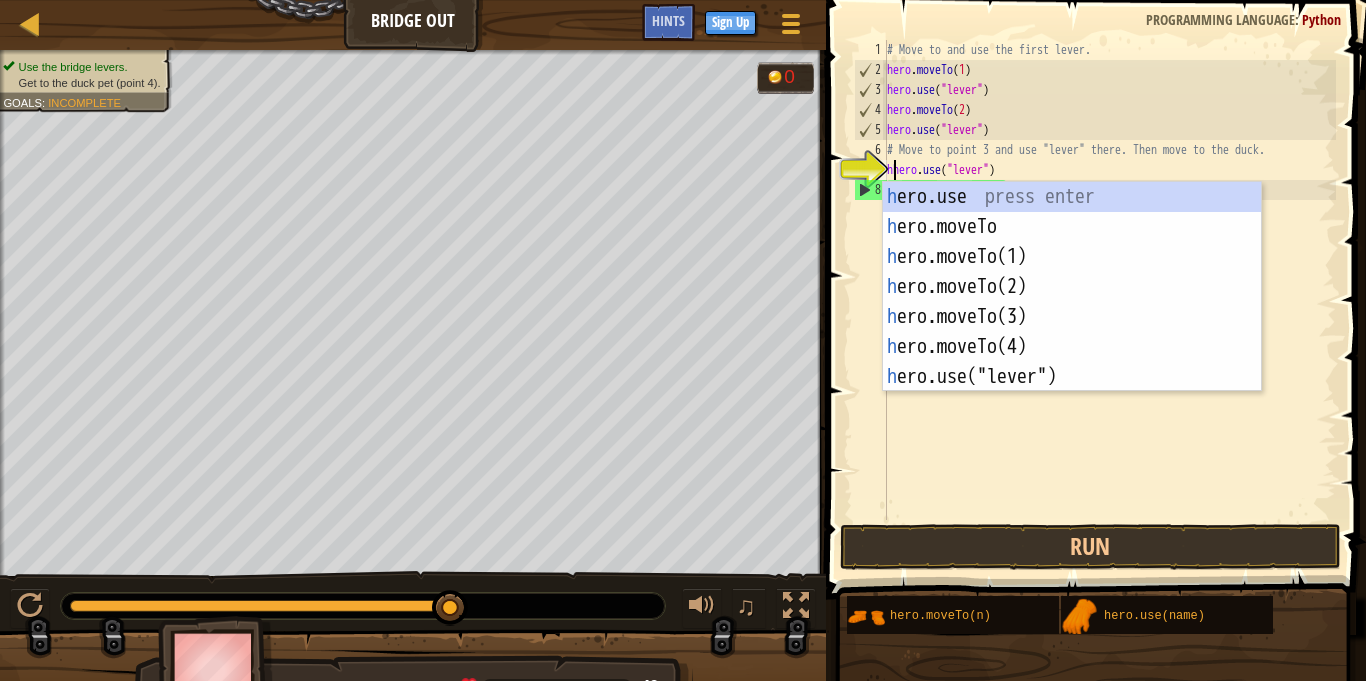 click on "7" at bounding box center (870, 170) 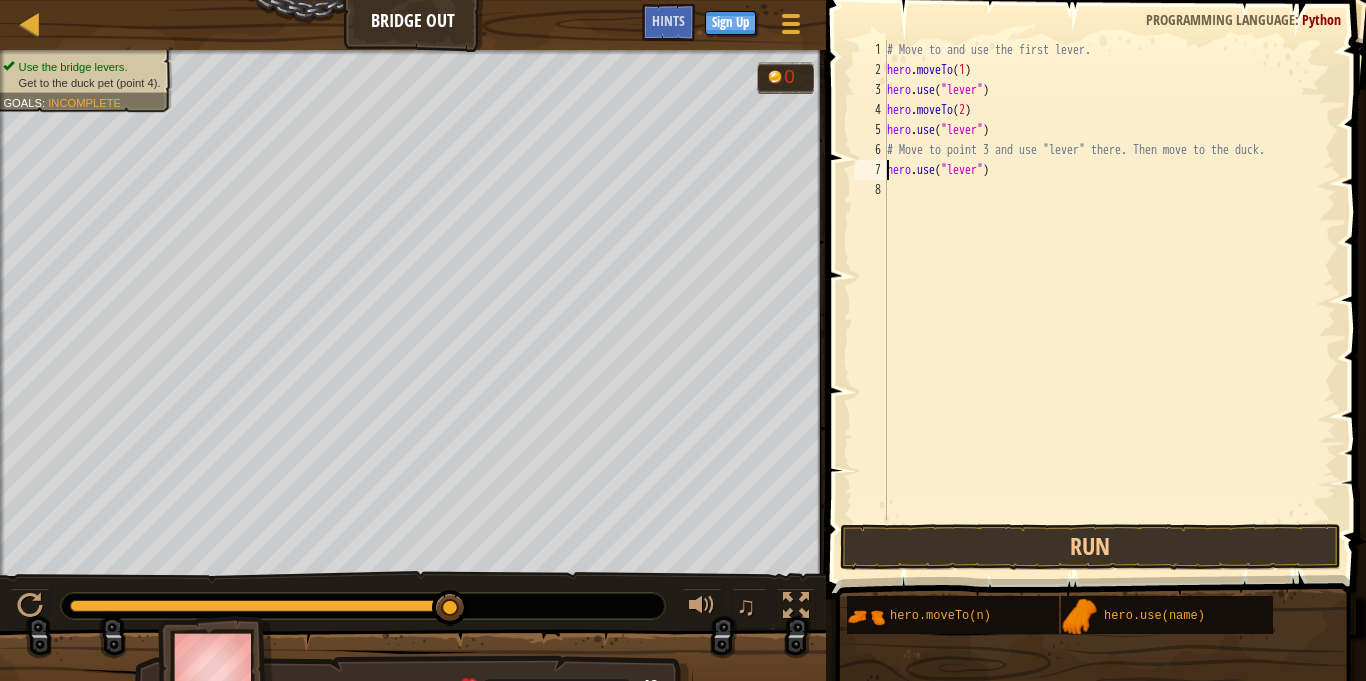click on "# Move to and use the first lever. hero . moveTo ( 1 ) hero . use ( "lever" ) hero . moveTo ( 2 ) hero . use ( "lever" ) # Move to point 3 and use "lever" there. Then move to the duck. hero . use ( "lever" )" at bounding box center [1109, 300] 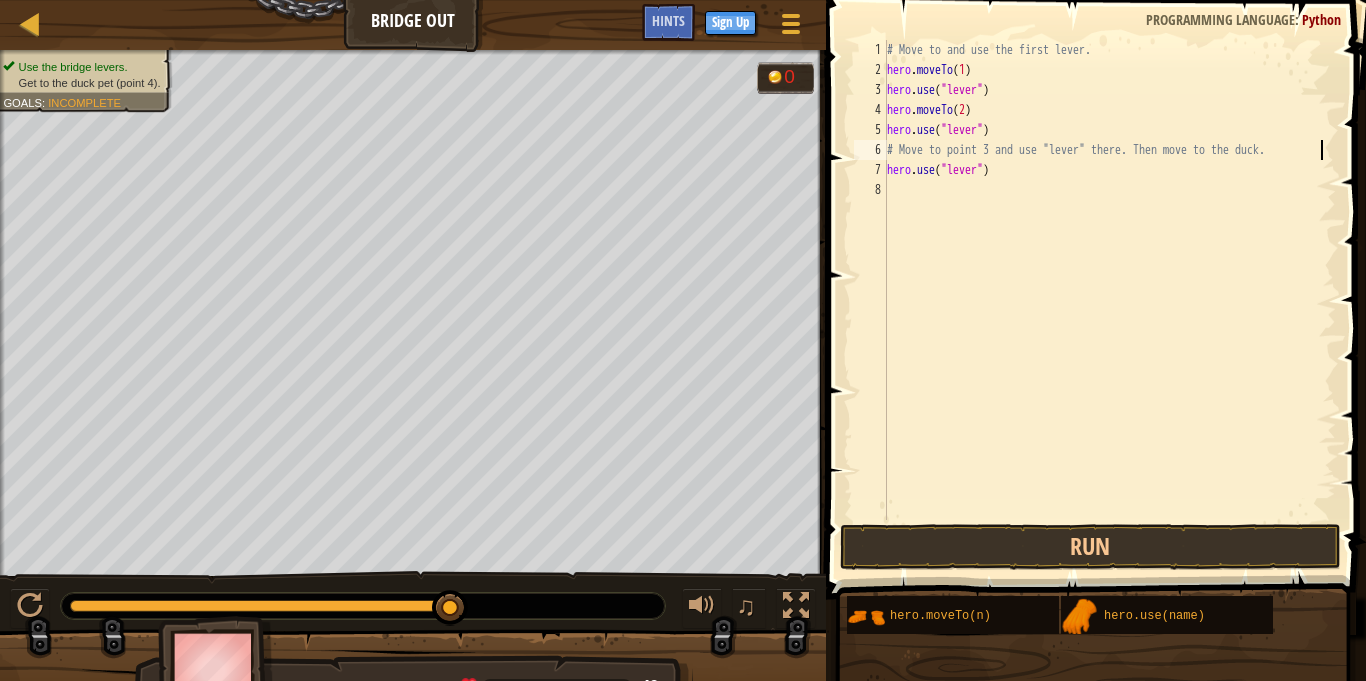click on "# Move to and use the first lever. hero . moveTo ( 1 ) hero . use ( "lever" ) hero . moveTo ( 2 ) hero . use ( "lever" ) # Move to point 3 and use "lever" there. Then move to the duck. hero . use ( "lever" )" at bounding box center [1109, 300] 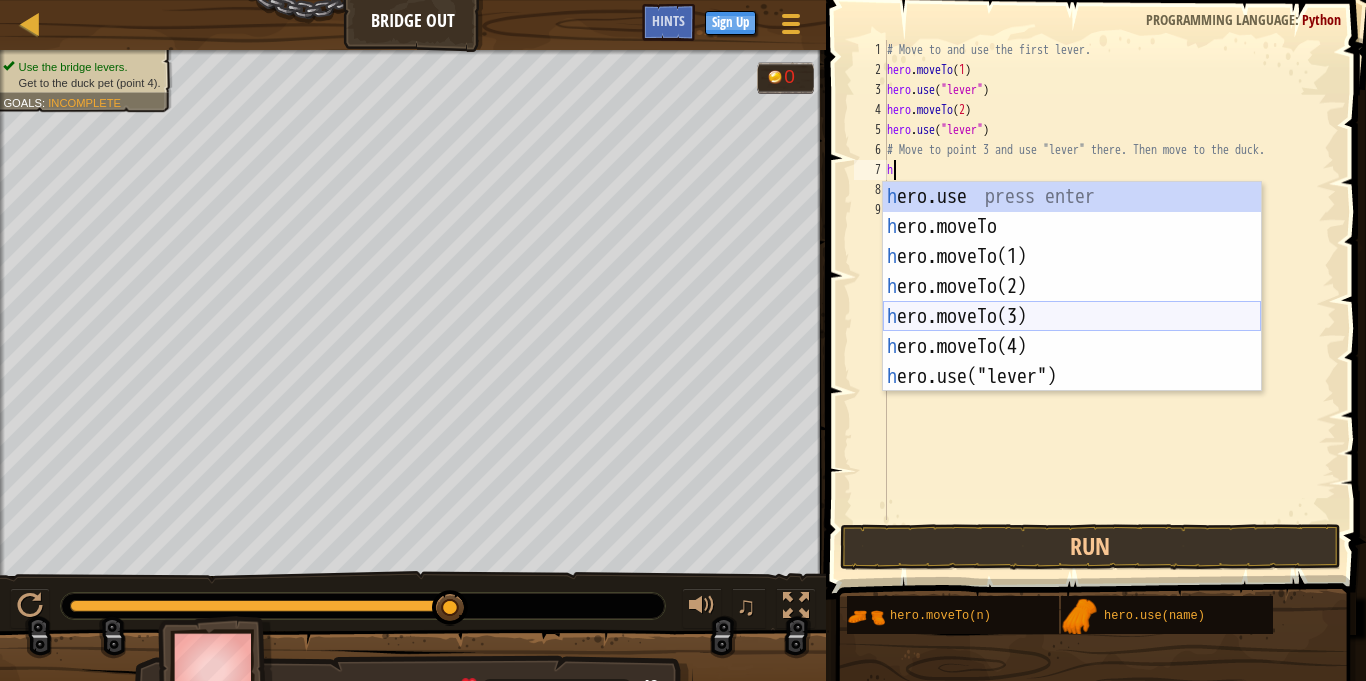 click on "h ero.use press enter h ero.moveTo press enter h ero.moveTo(1) press enter h ero.moveTo(2) press enter h ero.moveTo(3) press enter h ero.moveTo(4) press enter h ero.use("lever") press enter" at bounding box center (1072, 317) 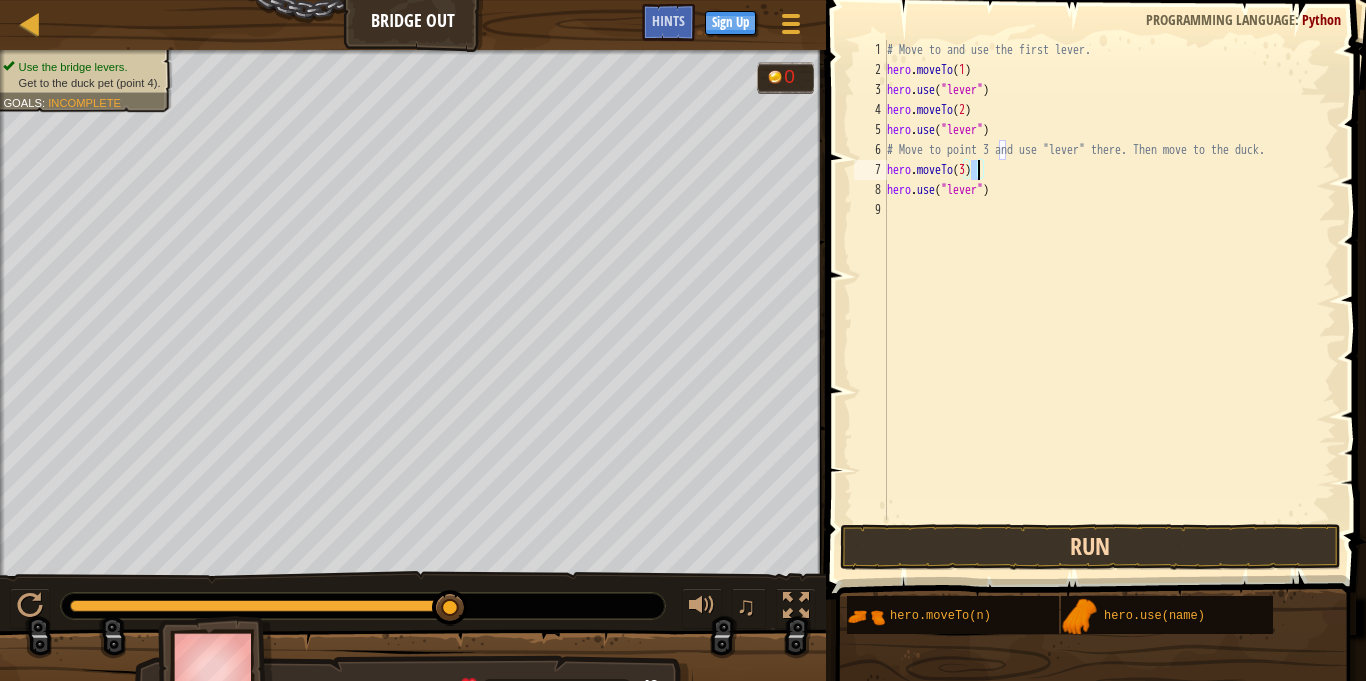 type on "hero.moveTo(3)" 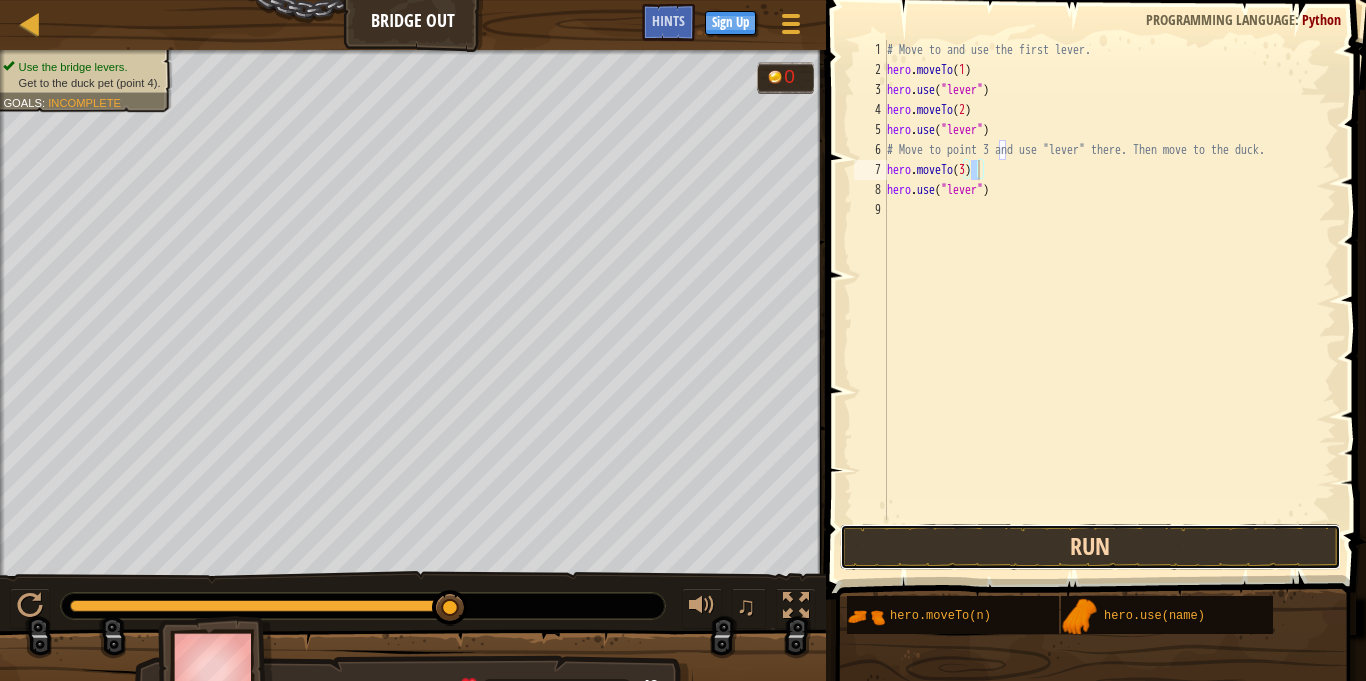 click on "Run" at bounding box center [1090, 547] 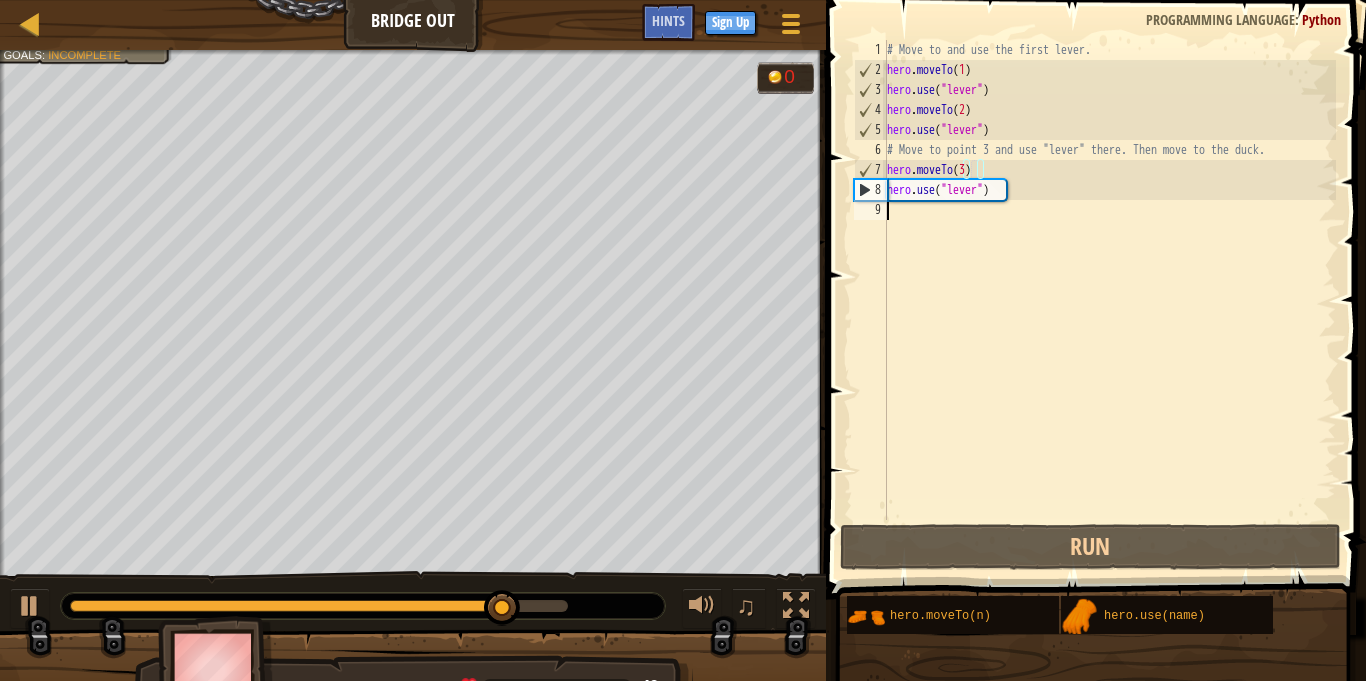 click on "# Move to and use the first lever. hero . moveTo ( 1 ) hero . use ( "lever" ) hero . moveTo ( 2 ) hero . use ( "lever" ) # Move to point 3 and use "lever" there. Then move to the duck. hero . moveTo ( 3 ) hero . use ( "lever" )" at bounding box center (1109, 300) 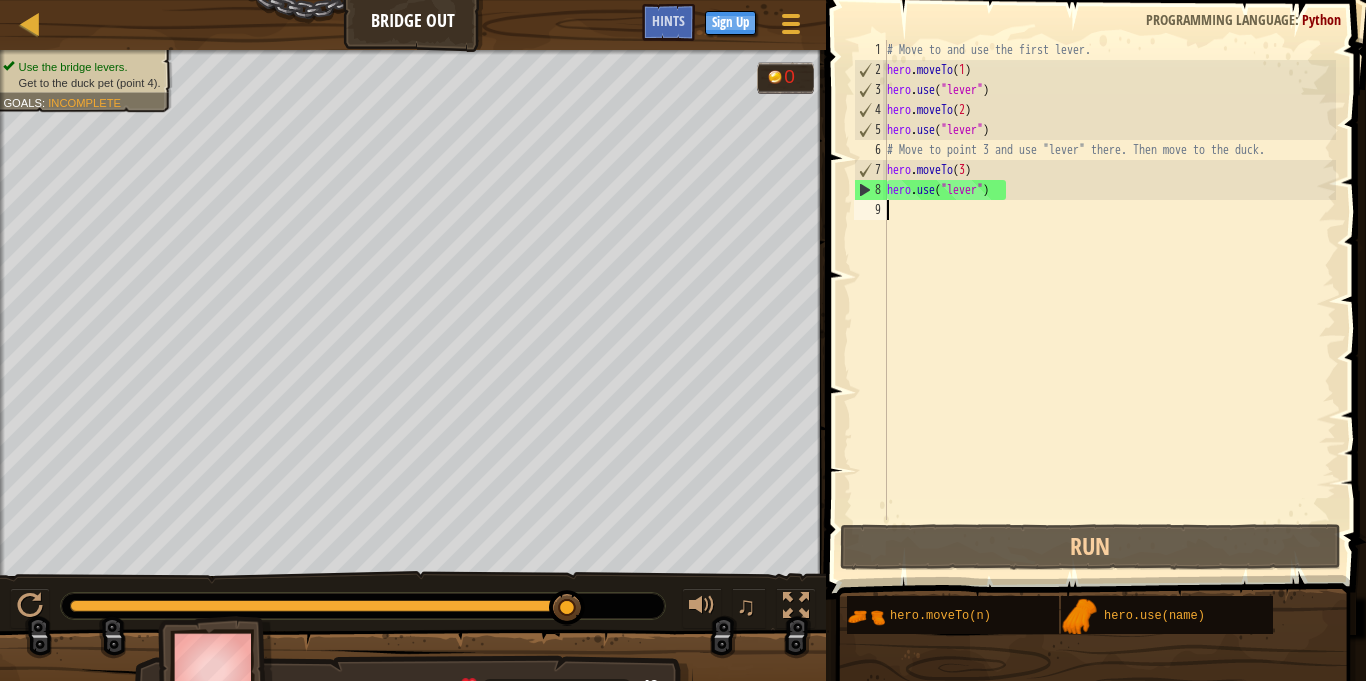 click on "# Move to and use the first lever. hero . moveTo ( 1 ) hero . use ( "lever" ) hero . moveTo ( 2 ) hero . use ( "lever" ) # Move to point 3 and use "lever" there. Then move to the duck. hero . moveTo ( 3 ) hero . use ( "lever" )" at bounding box center [1109, 300] 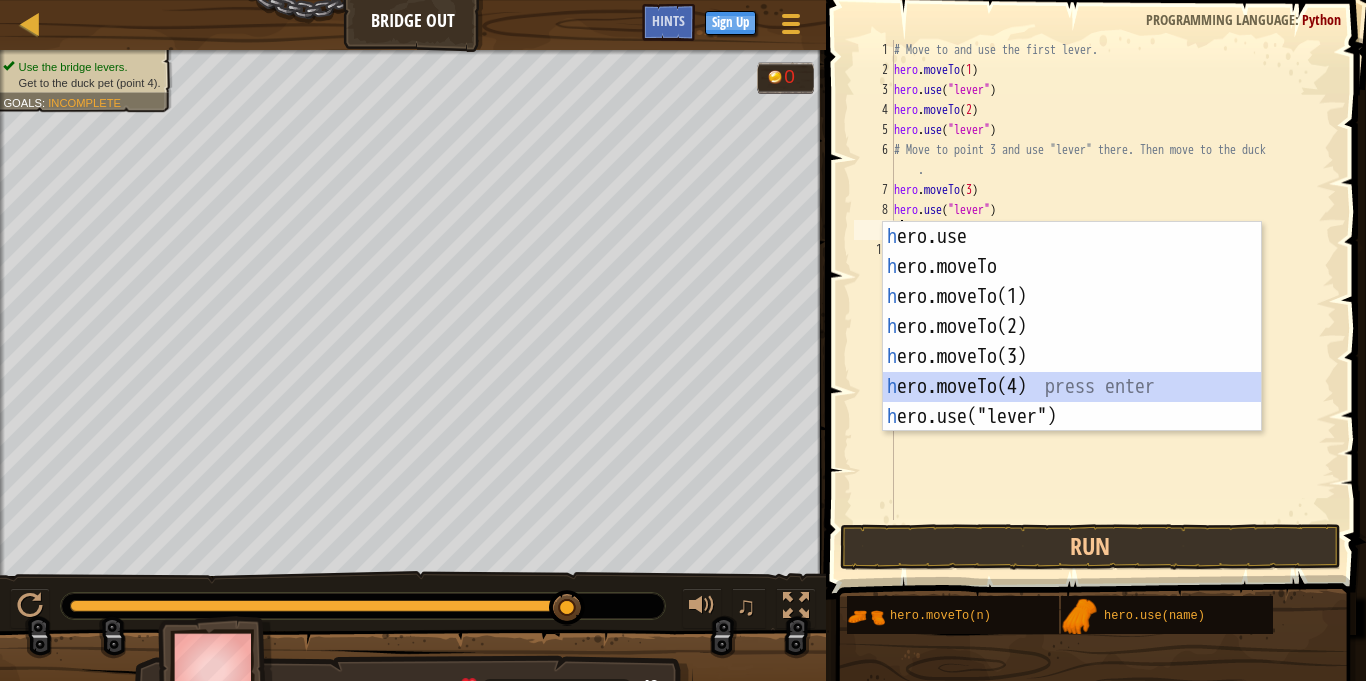click on "h ero.use press enter h ero.moveTo press enter h ero.moveTo(1) press enter h ero.moveTo(2) press enter h ero.moveTo(3) press enter h ero.moveTo(4) press enter h ero.use("lever") press enter" at bounding box center [1072, 357] 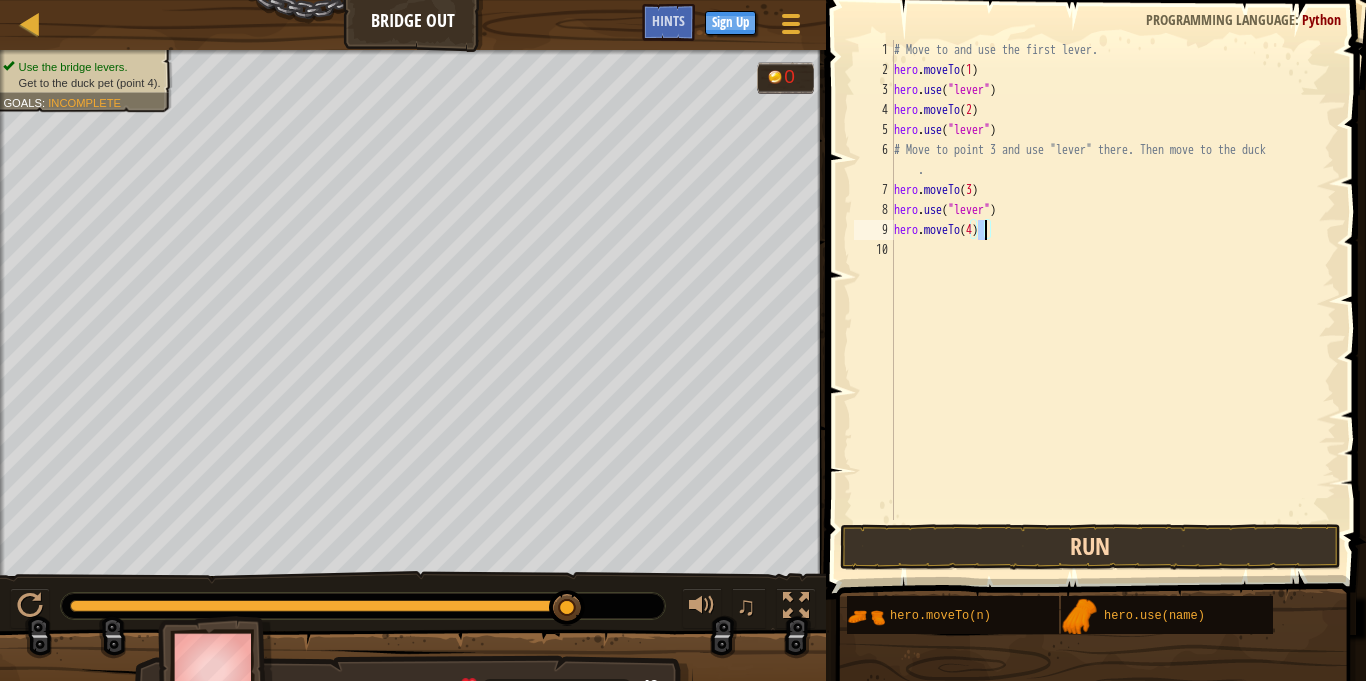 type on "hero.moveTo(4)" 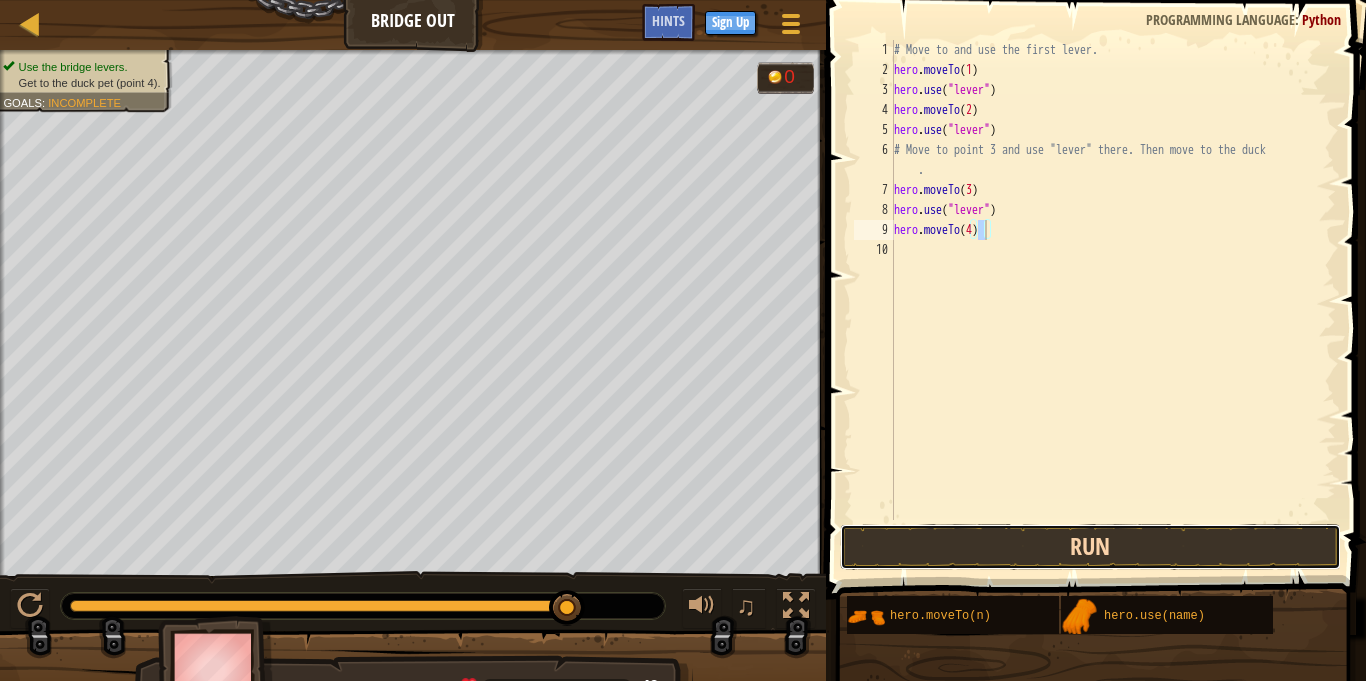 click on "Run" at bounding box center [1090, 547] 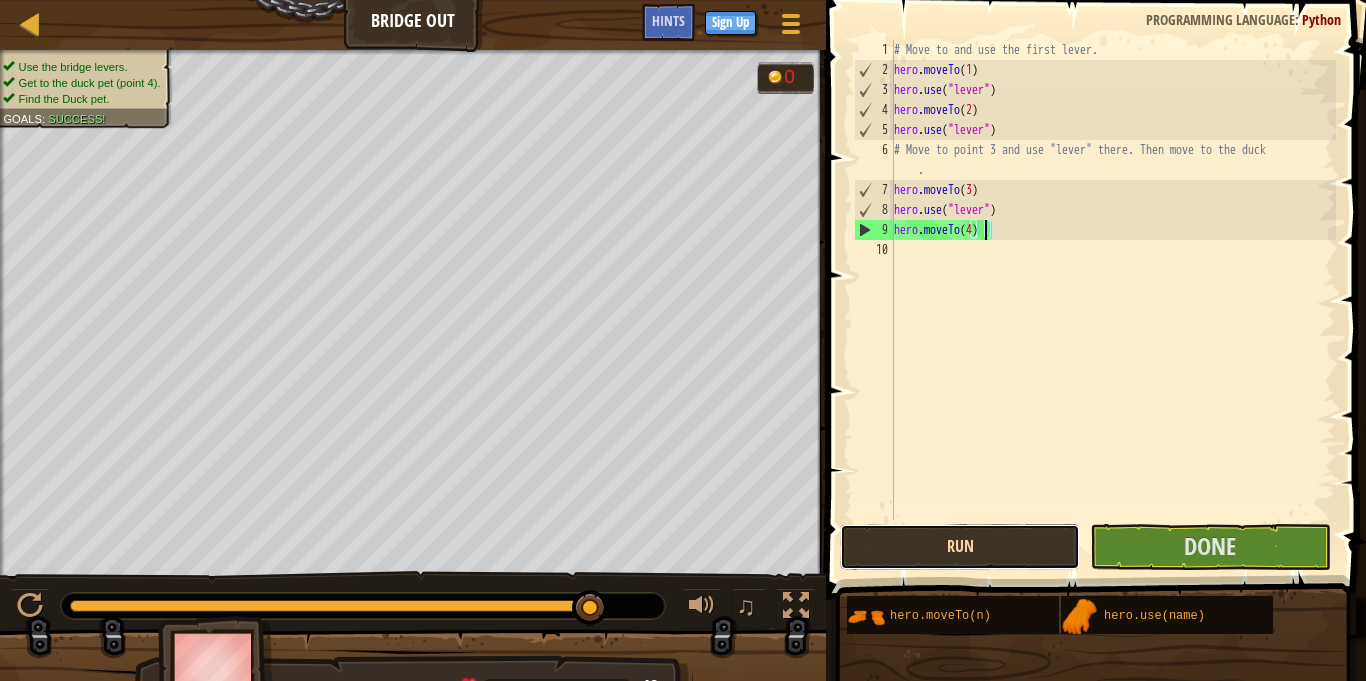 click on "Run" at bounding box center (960, 547) 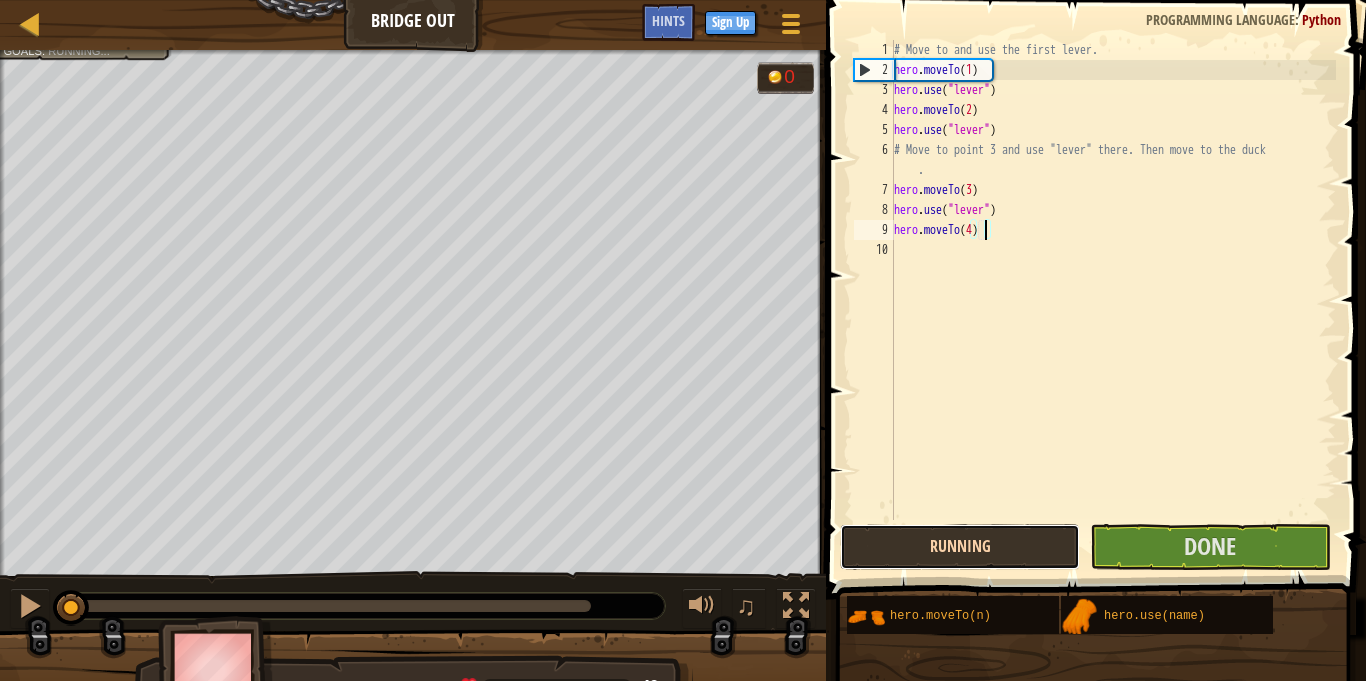 click on "Running" at bounding box center [960, 547] 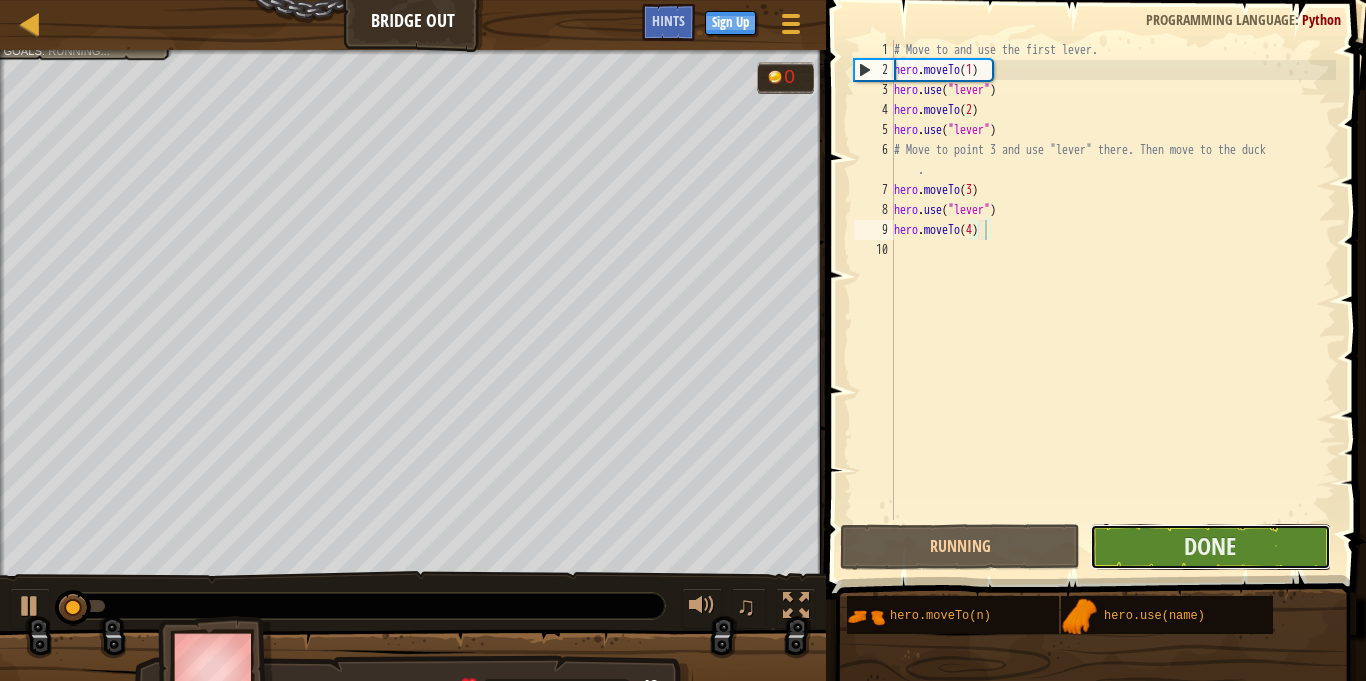 click on "Done" at bounding box center (1210, 547) 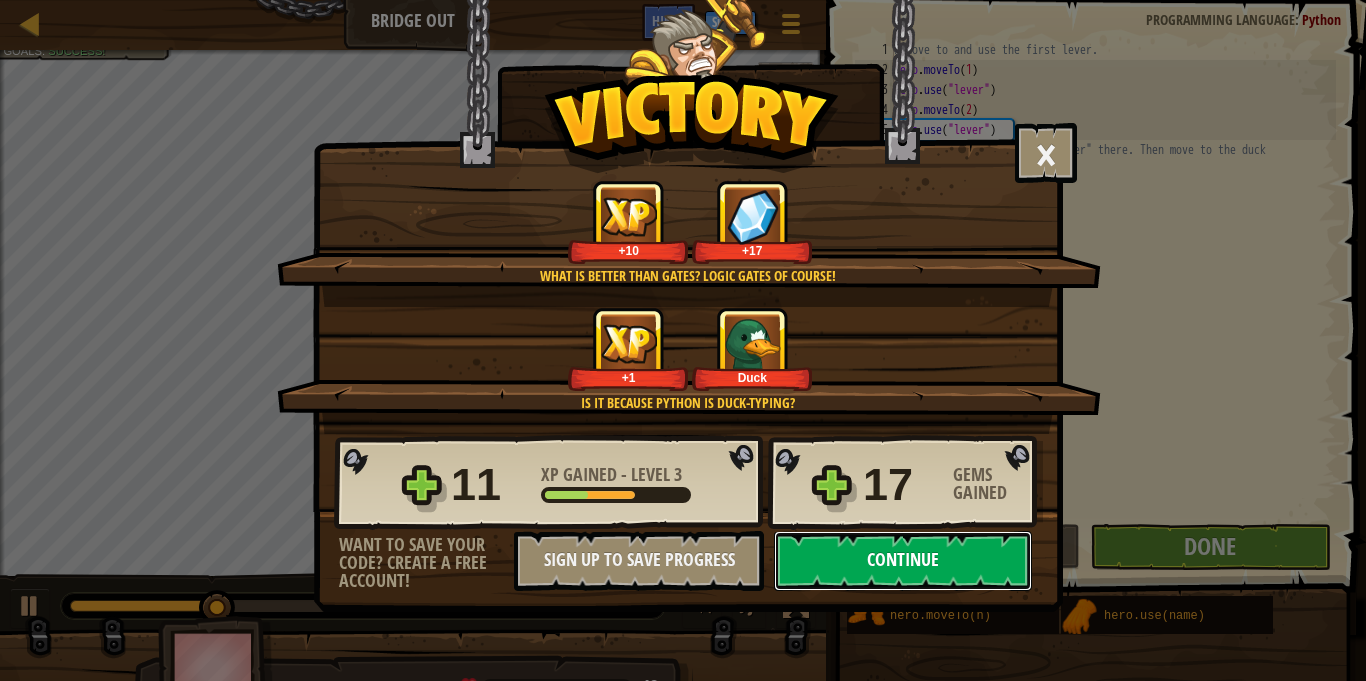 click on "Continue" at bounding box center [903, 561] 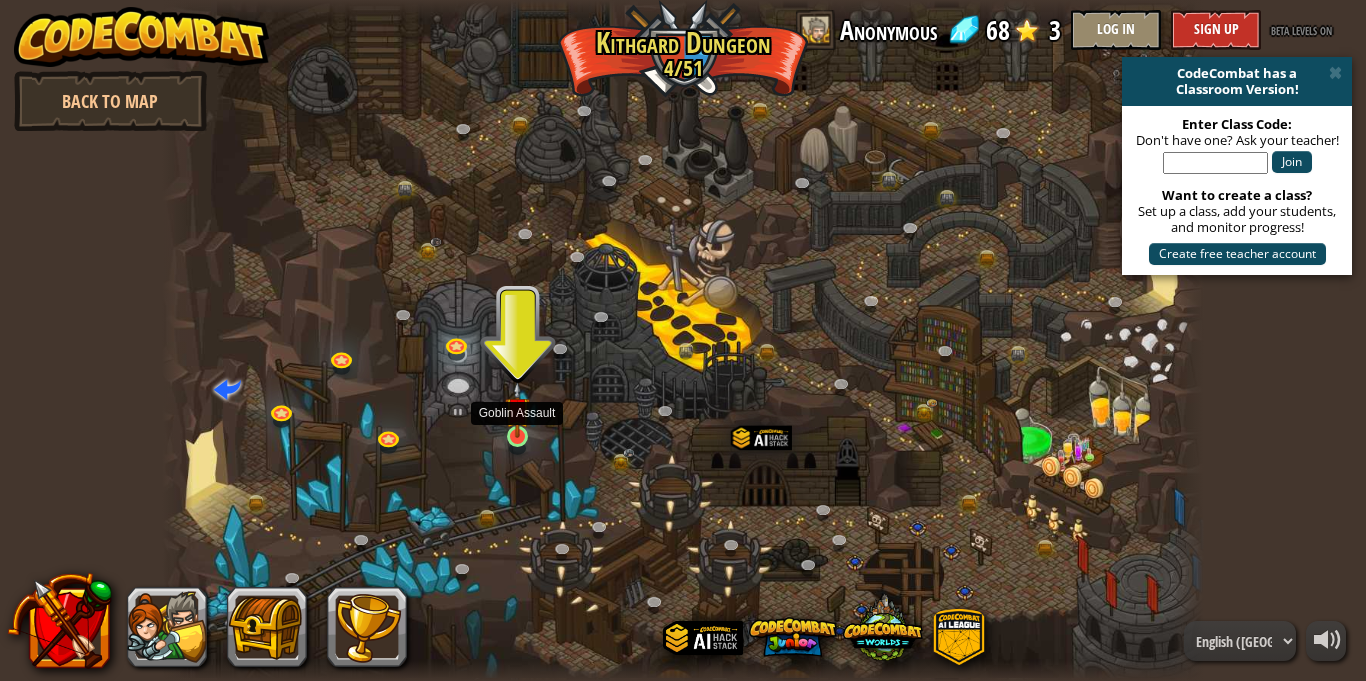 click at bounding box center [517, 410] 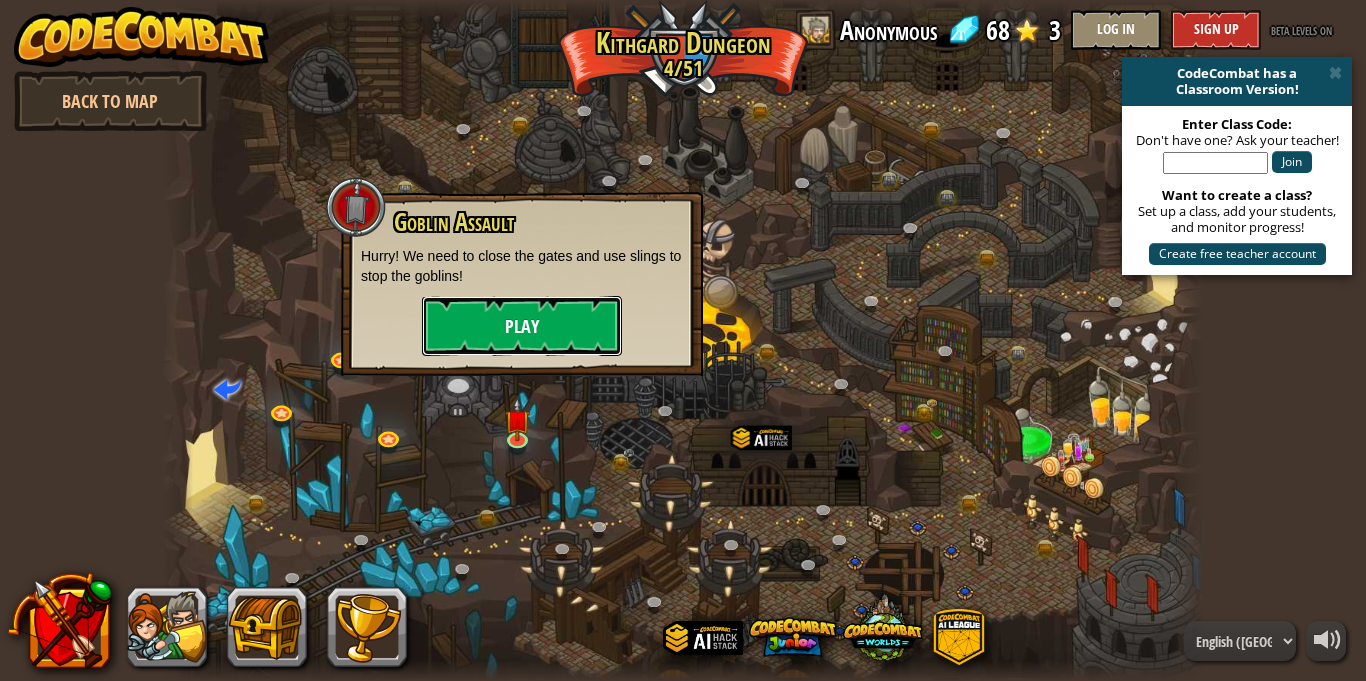 click on "Play" at bounding box center (522, 326) 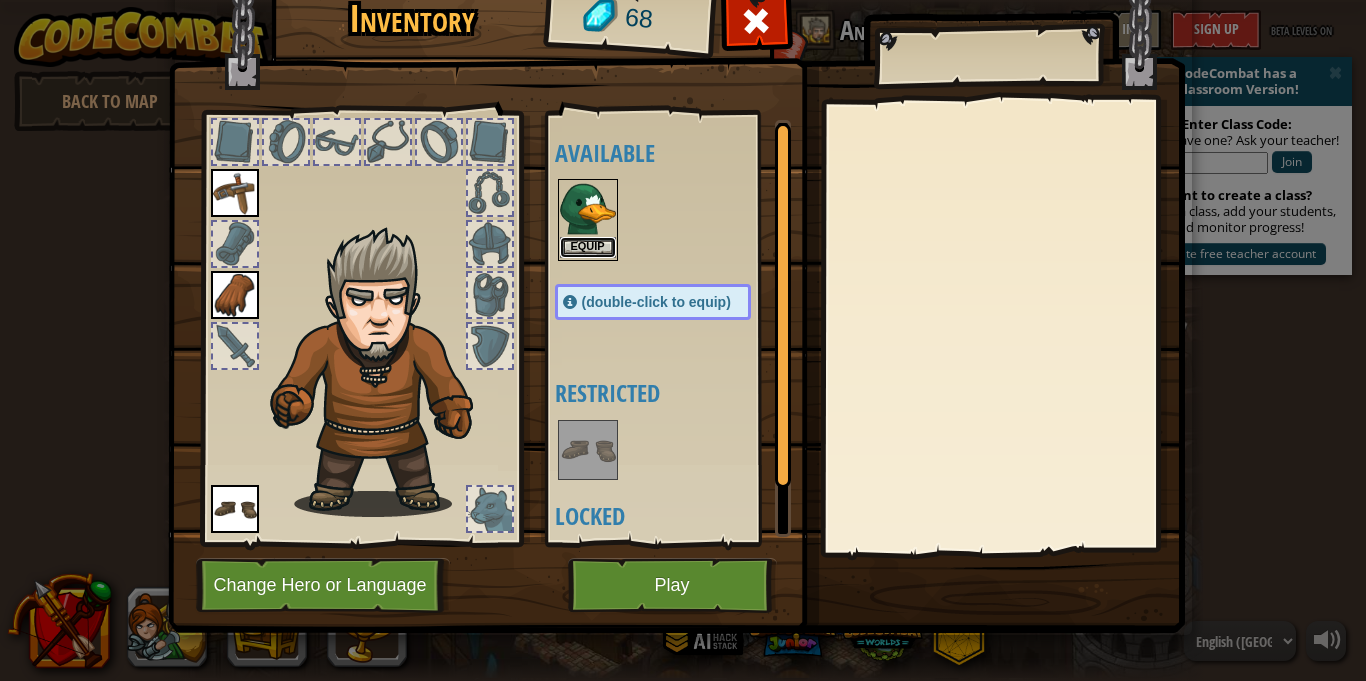 click on "Equip" at bounding box center [588, 247] 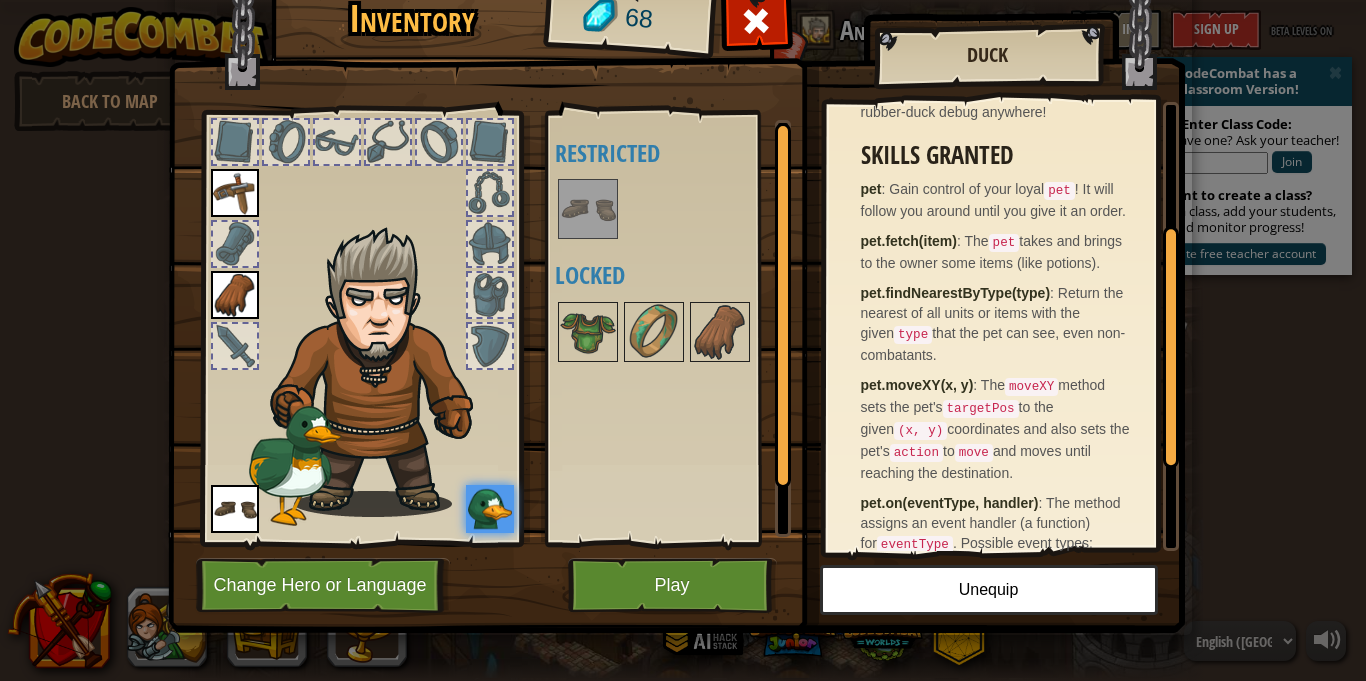 scroll, scrollTop: 236, scrollLeft: 0, axis: vertical 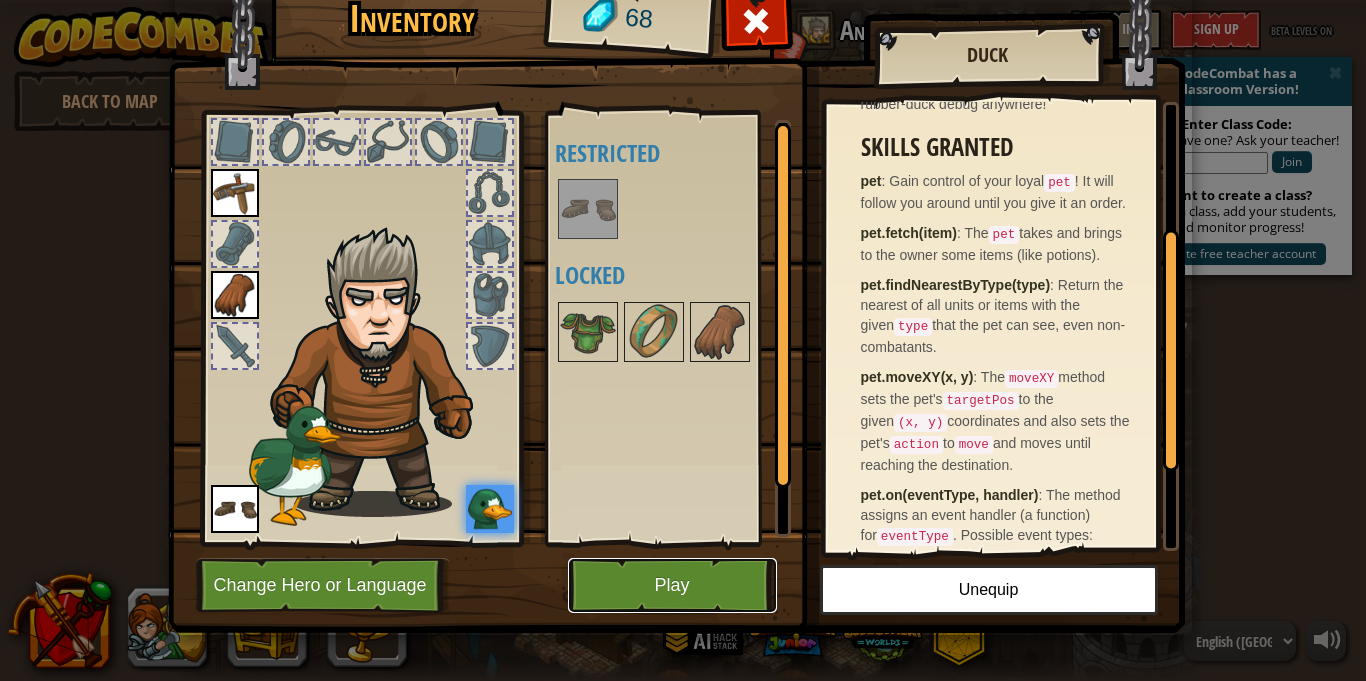 click on "Play" at bounding box center [672, 585] 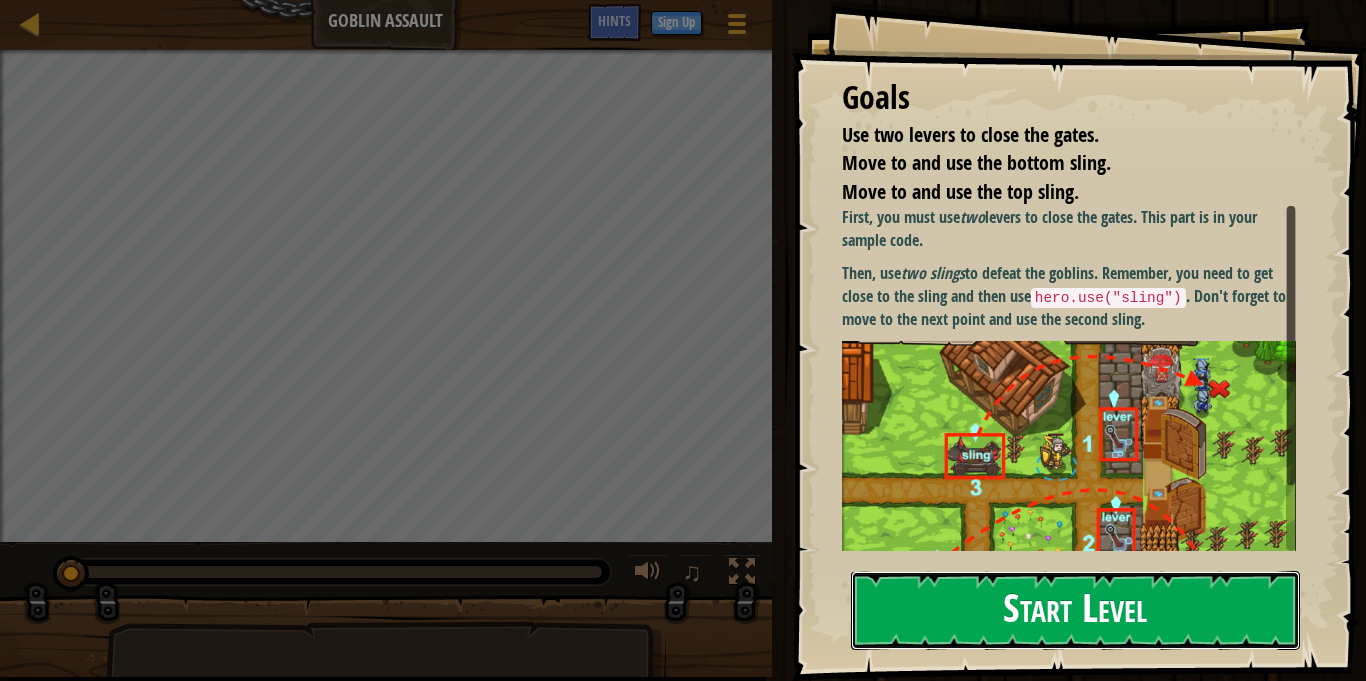 click on "Start Level" at bounding box center (1075, 610) 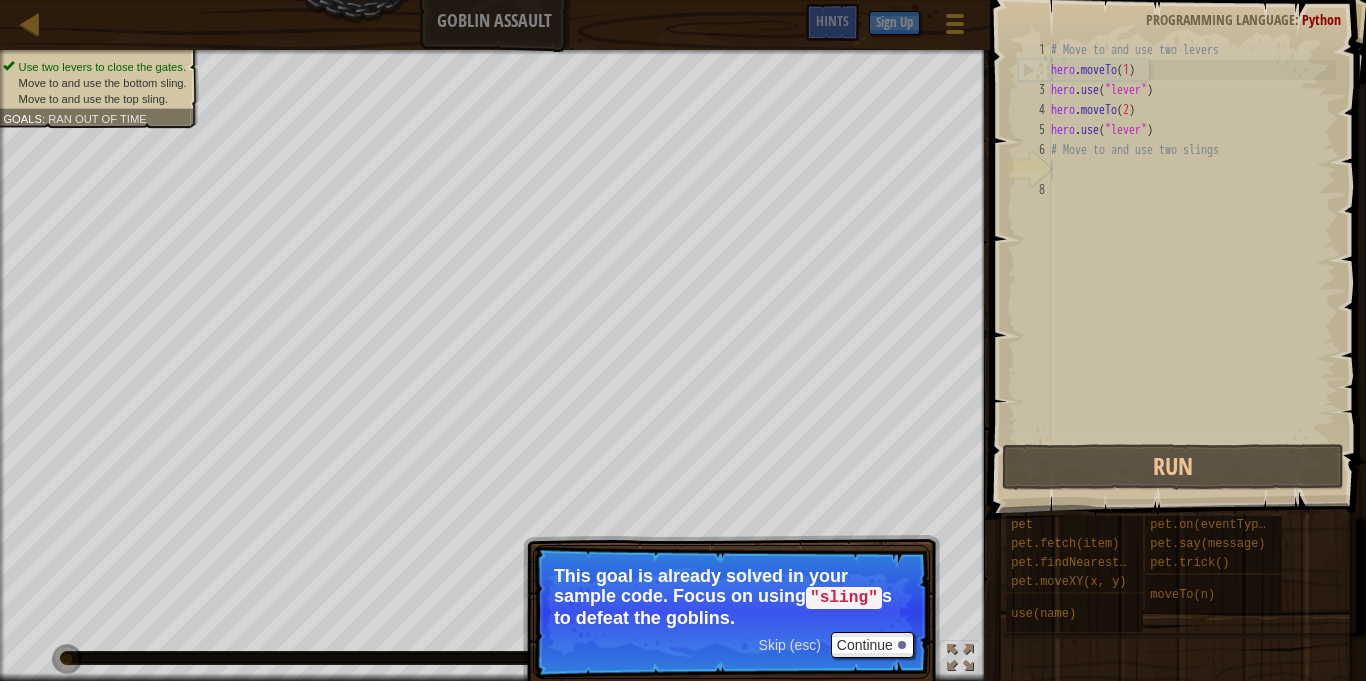 click at bounding box center (1180, 231) 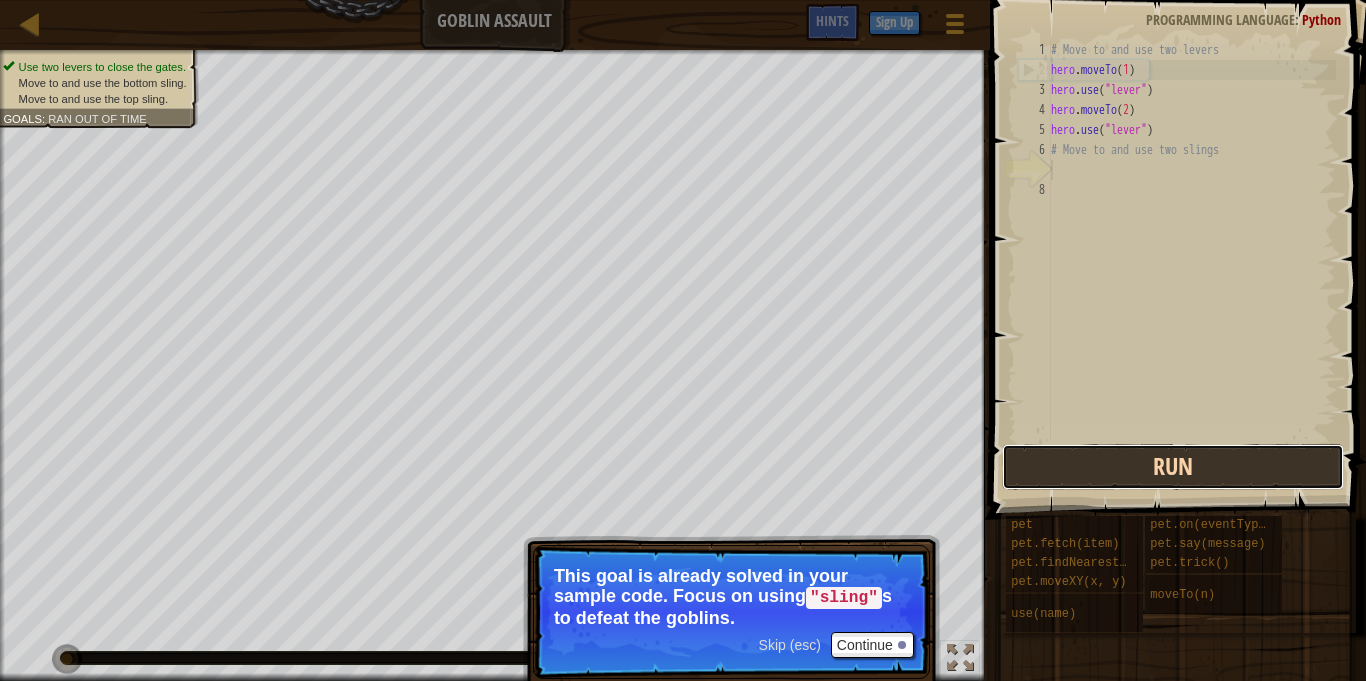 click on "Run" at bounding box center (1173, 467) 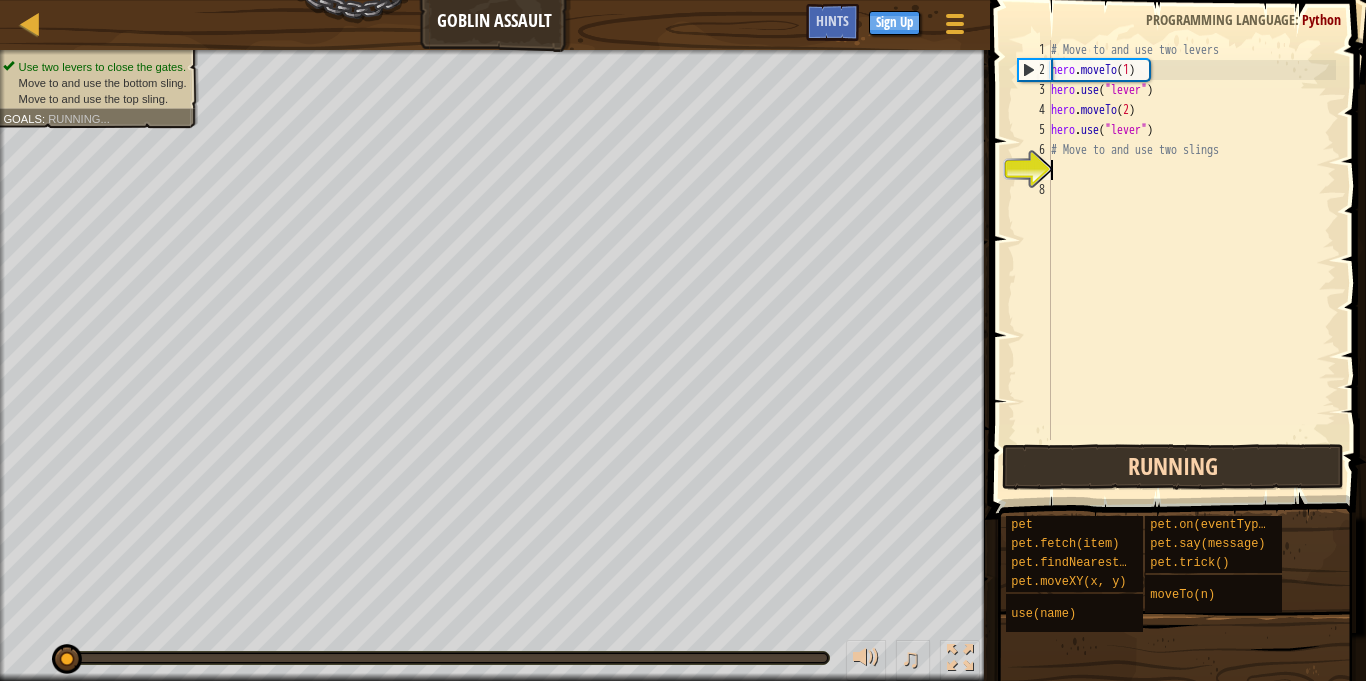scroll, scrollTop: 9, scrollLeft: 0, axis: vertical 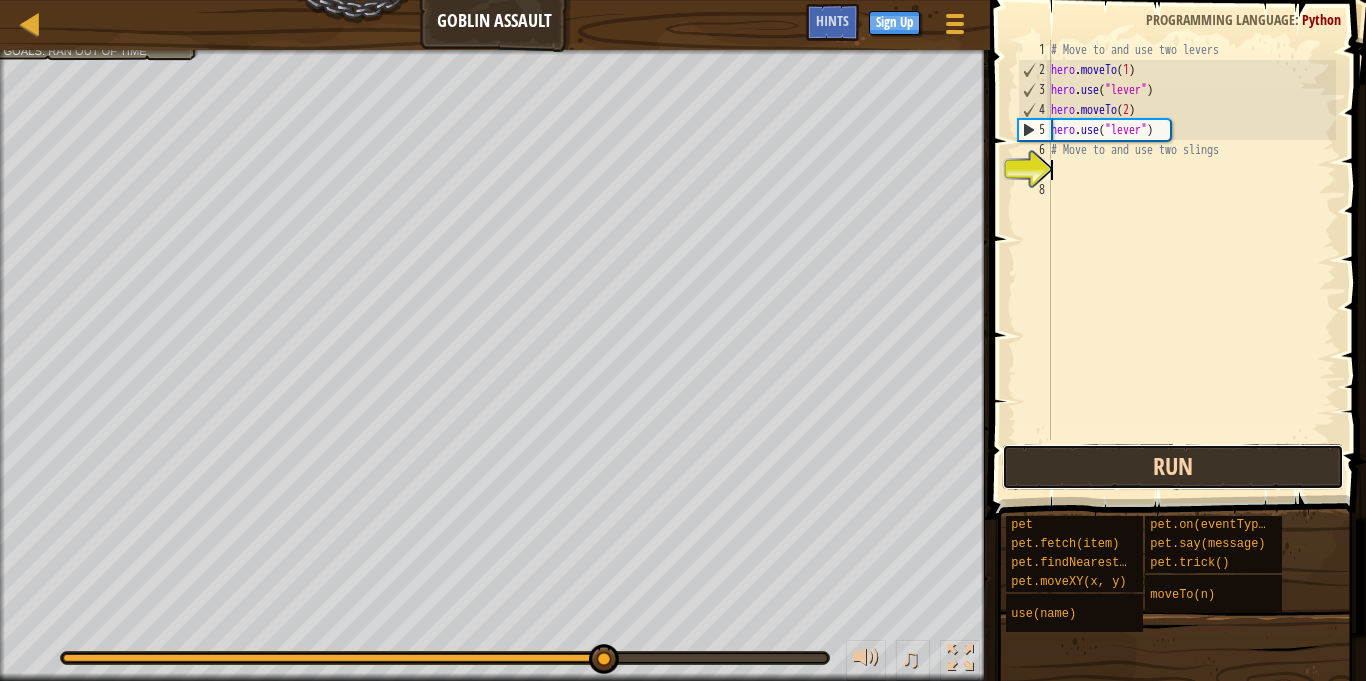 click on "Run" at bounding box center [1173, 467] 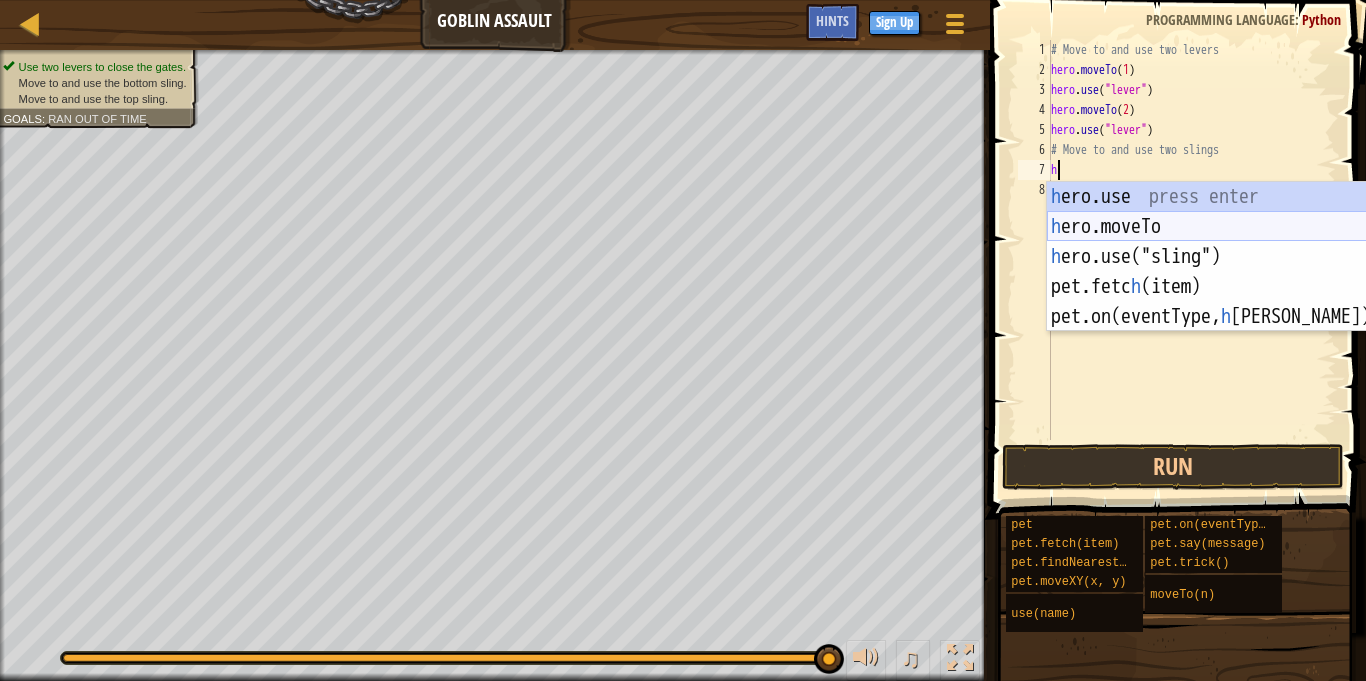 click on "h ero.use press enter h ero.moveTo press enter h ero.use("sling") press enter pet.fetc h (item) press enter pet.on(eventType,  h [PERSON_NAME]) press enter" at bounding box center (1236, 287) 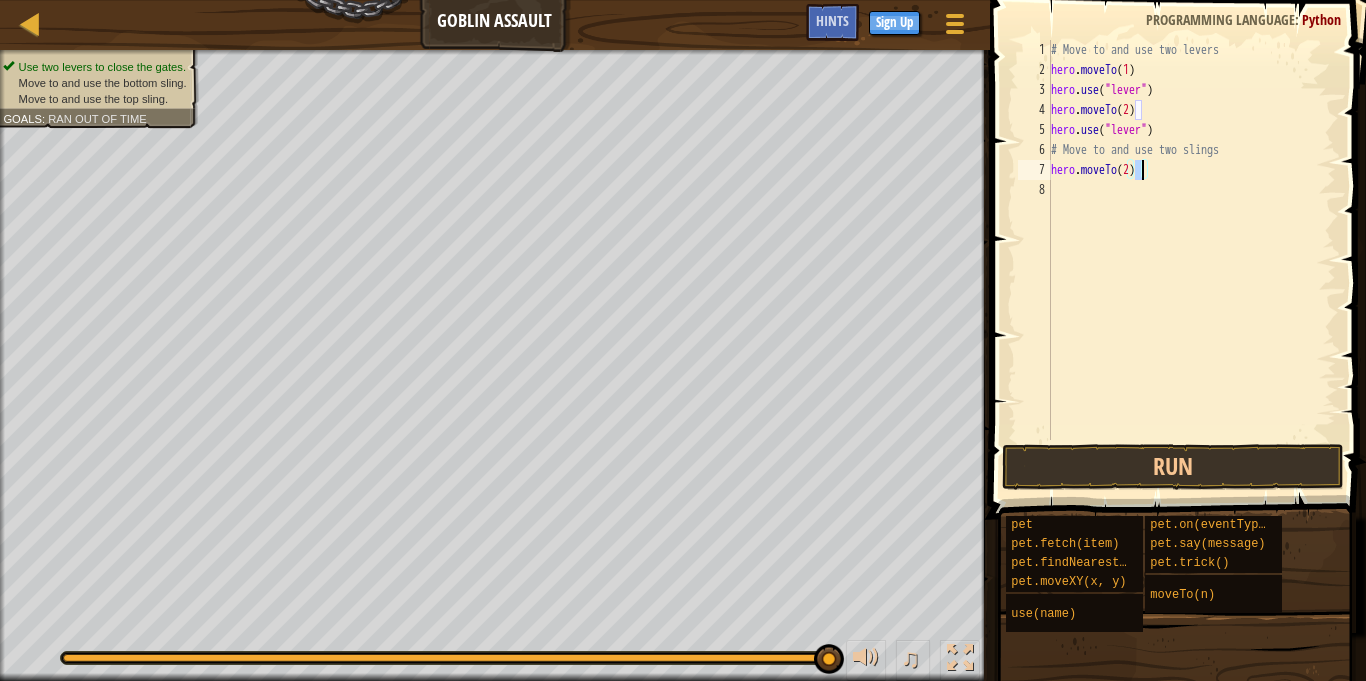 click on "# Move to and use two levers hero . moveTo ( 1 ) hero . use ( "lever" ) hero . moveTo ( 2 ) hero . use ( "lever" ) # Move to and use two slings hero . moveTo ( 2 )" at bounding box center (1191, 260) 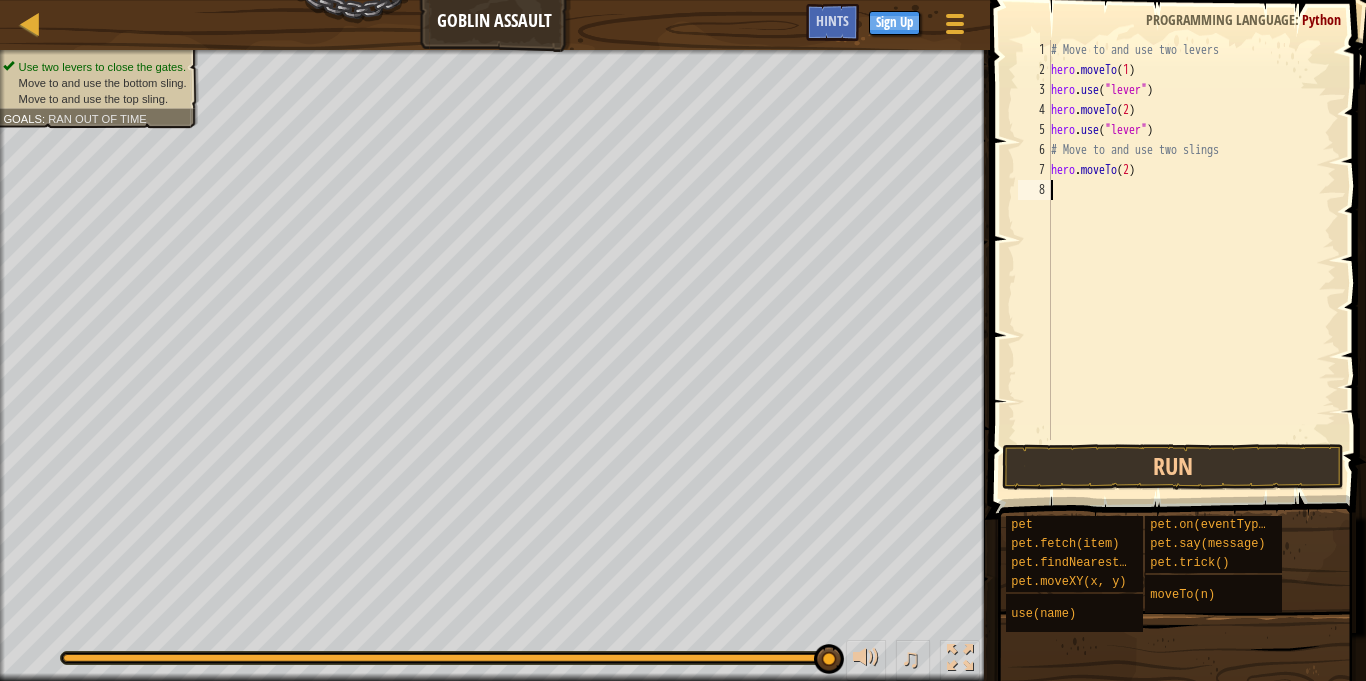 click on "# Move to and use two levers hero . moveTo ( 1 ) hero . use ( "lever" ) hero . moveTo ( 2 ) hero . use ( "lever" ) # Move to and use two slings hero . moveTo ( 2 )" at bounding box center [1191, 260] 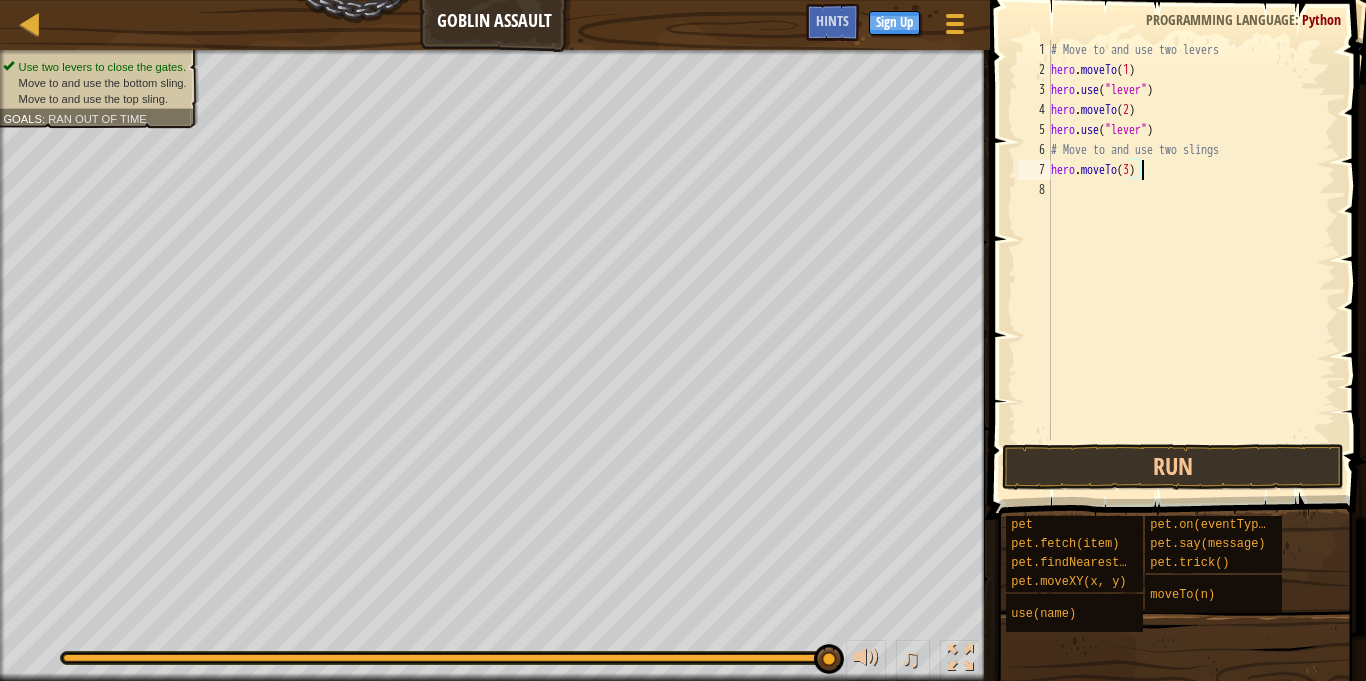 scroll, scrollTop: 9, scrollLeft: 13, axis: both 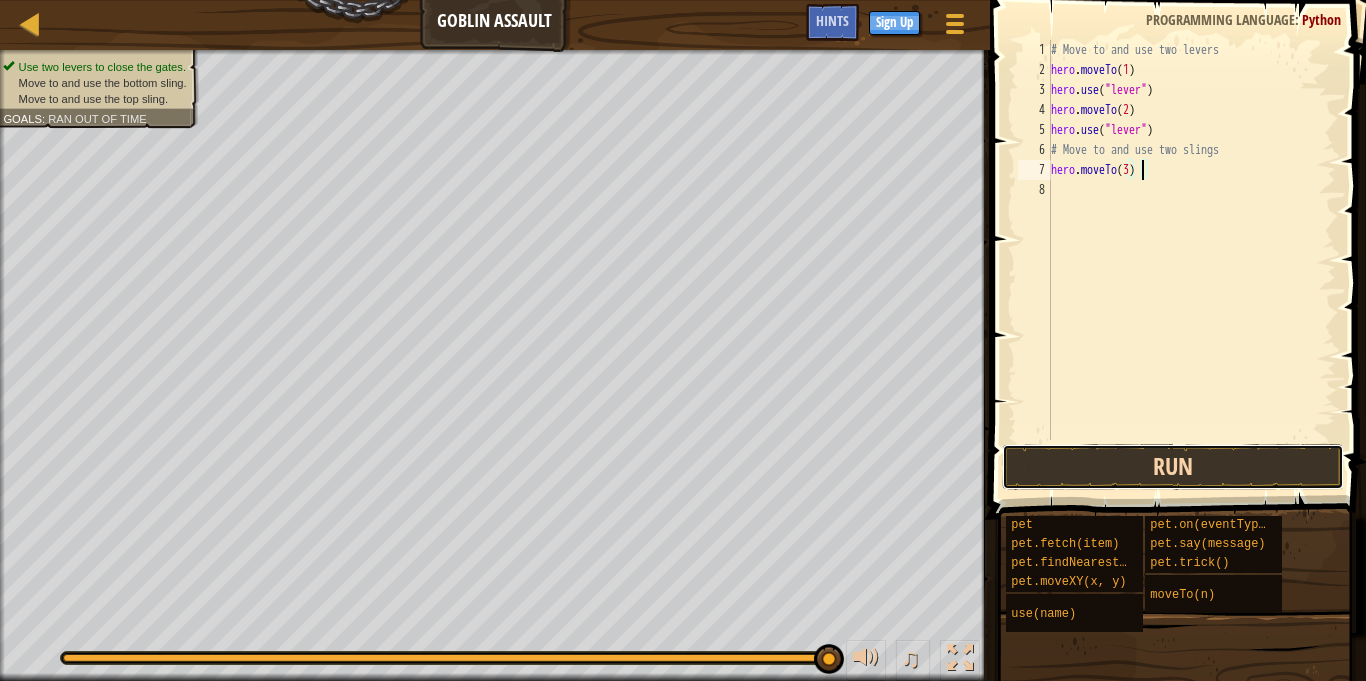 click on "Run" at bounding box center [1173, 467] 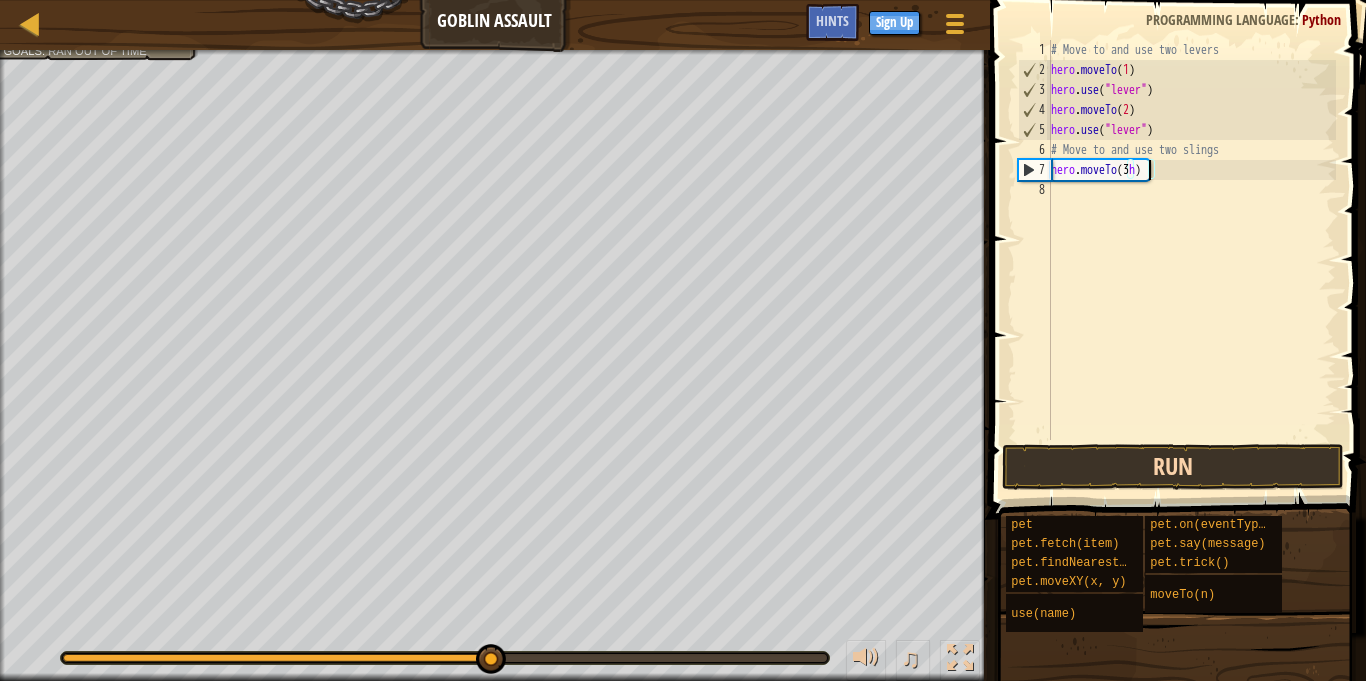 scroll, scrollTop: 9, scrollLeft: 14, axis: both 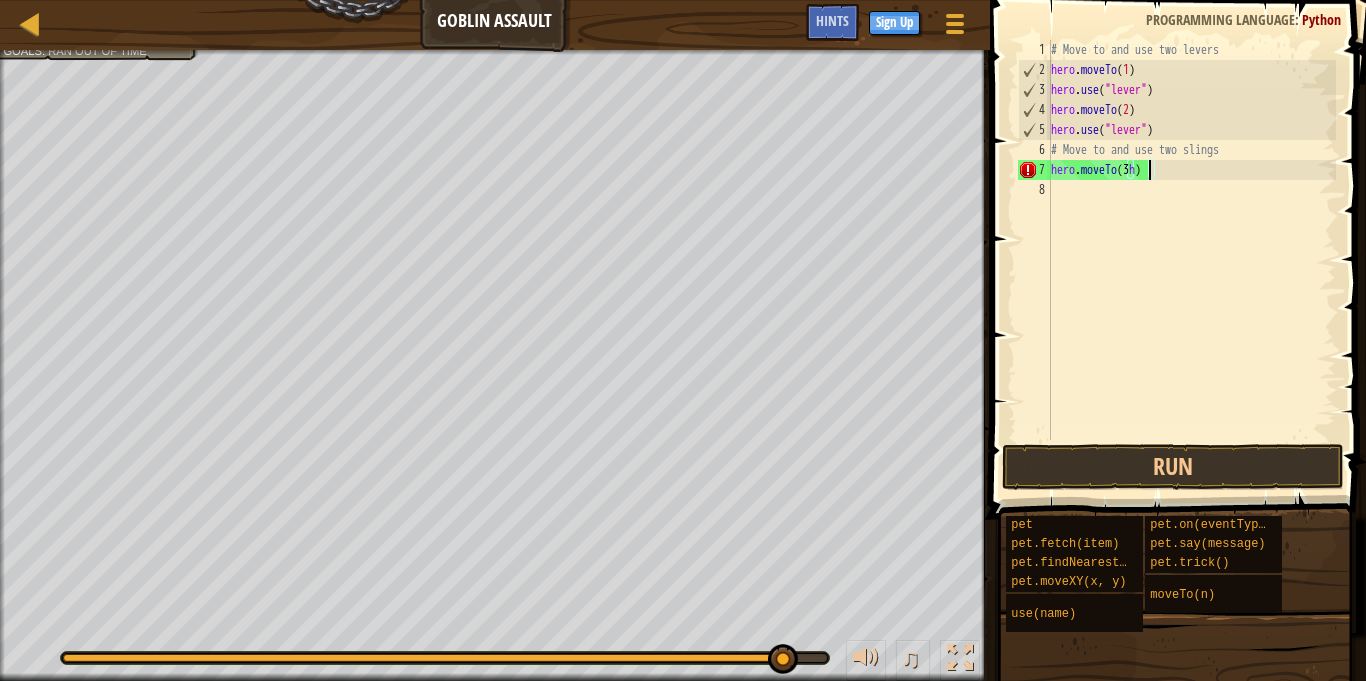 type on "hero.moveTo(3)" 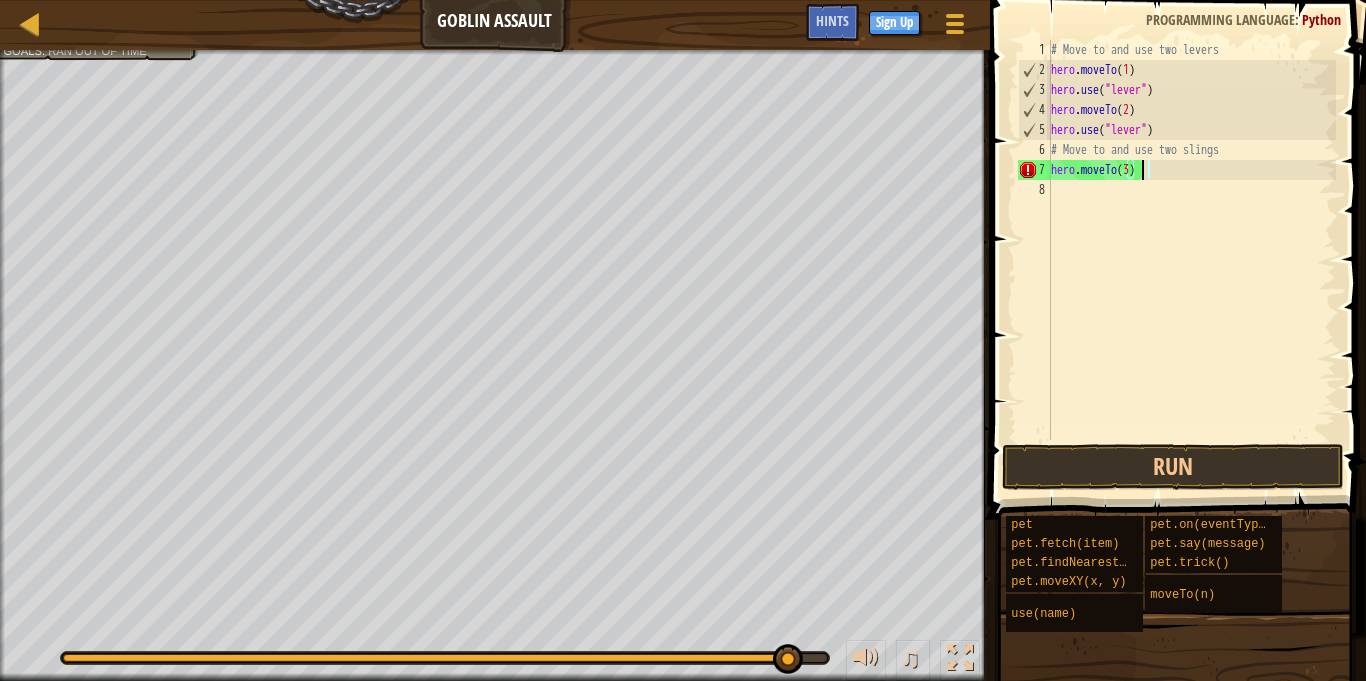 scroll, scrollTop: 9, scrollLeft: 13, axis: both 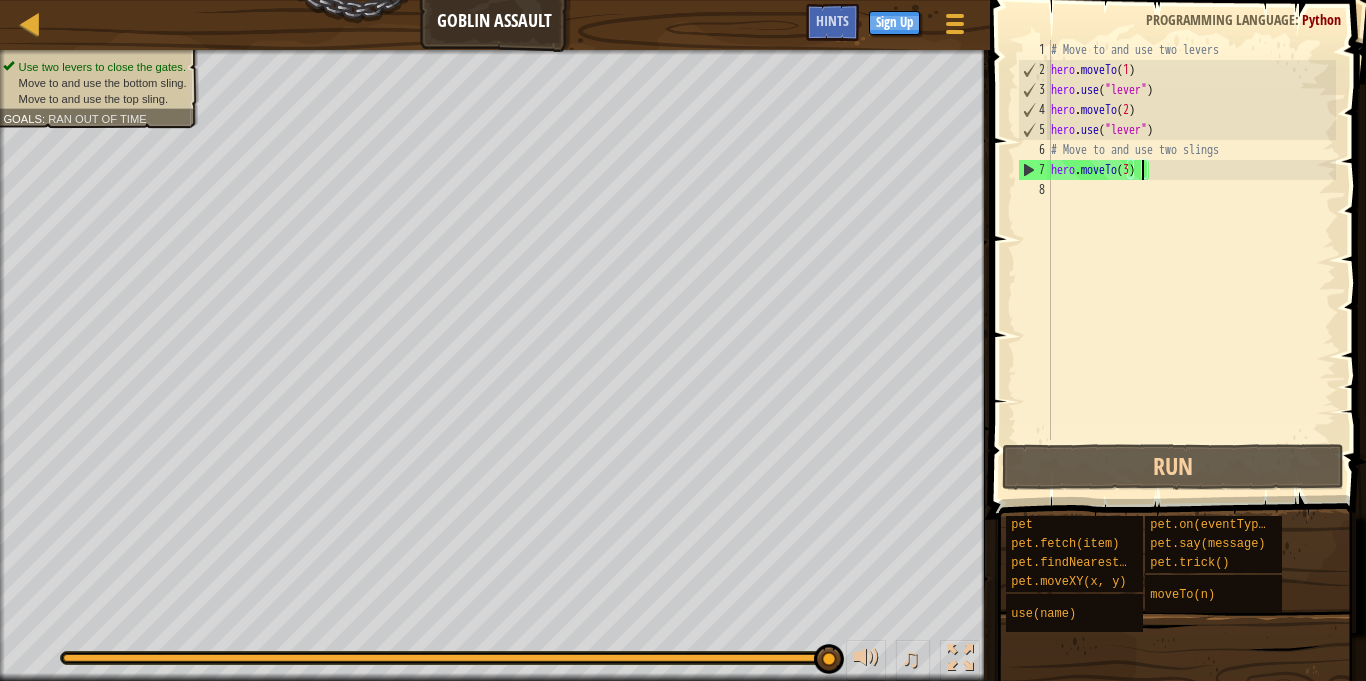 click on "# Move to and use two levers hero . moveTo ( 1 ) hero . use ( "lever" ) hero . moveTo ( 2 ) hero . use ( "lever" ) # Move to and use two slings hero . moveTo ( 3 )" at bounding box center (1191, 260) 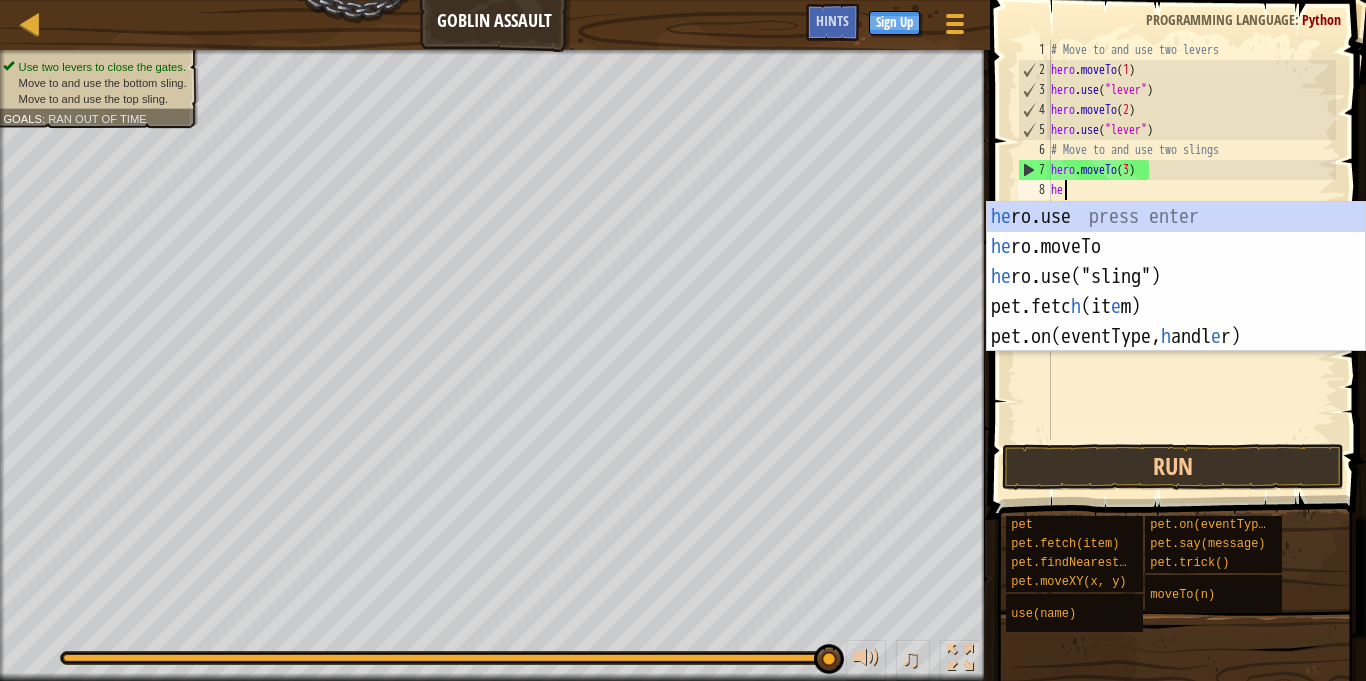 scroll, scrollTop: 9, scrollLeft: 2, axis: both 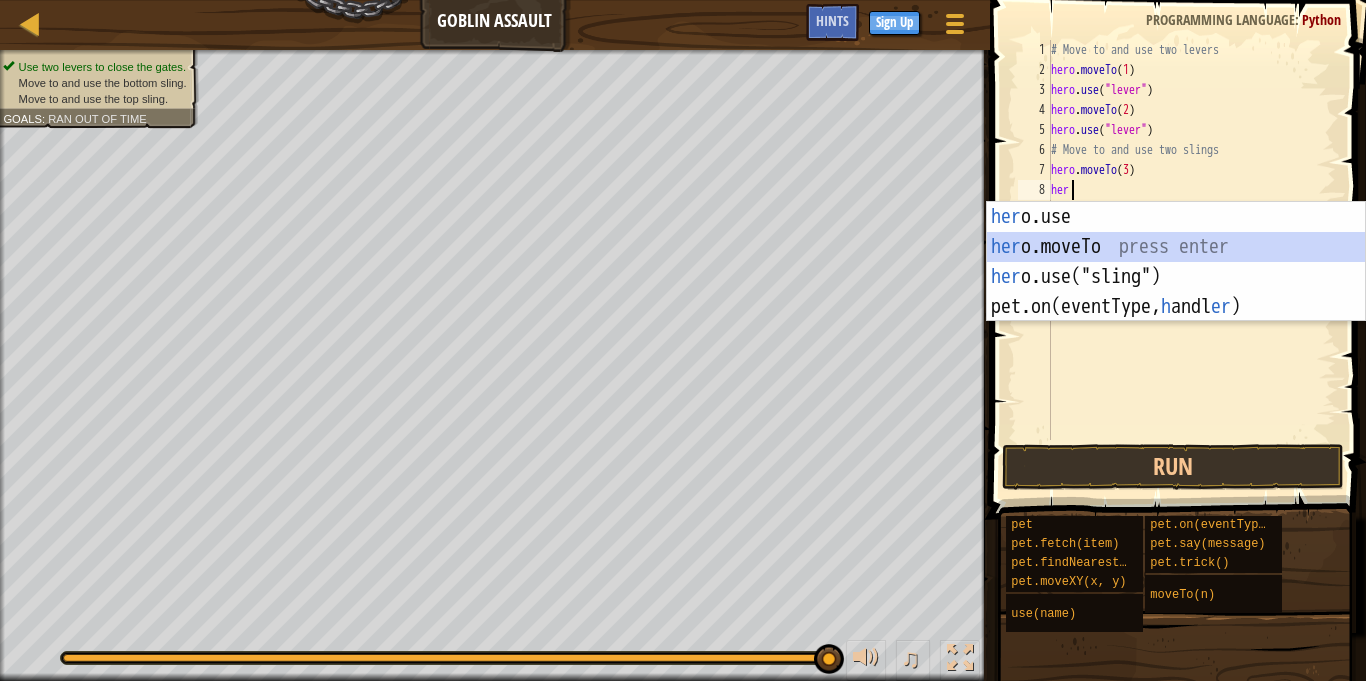 click on "her o.use press enter her o.moveTo press enter her o.use("sling") press enter pet.on(eventType,  h andl er ) press enter" at bounding box center (1176, 292) 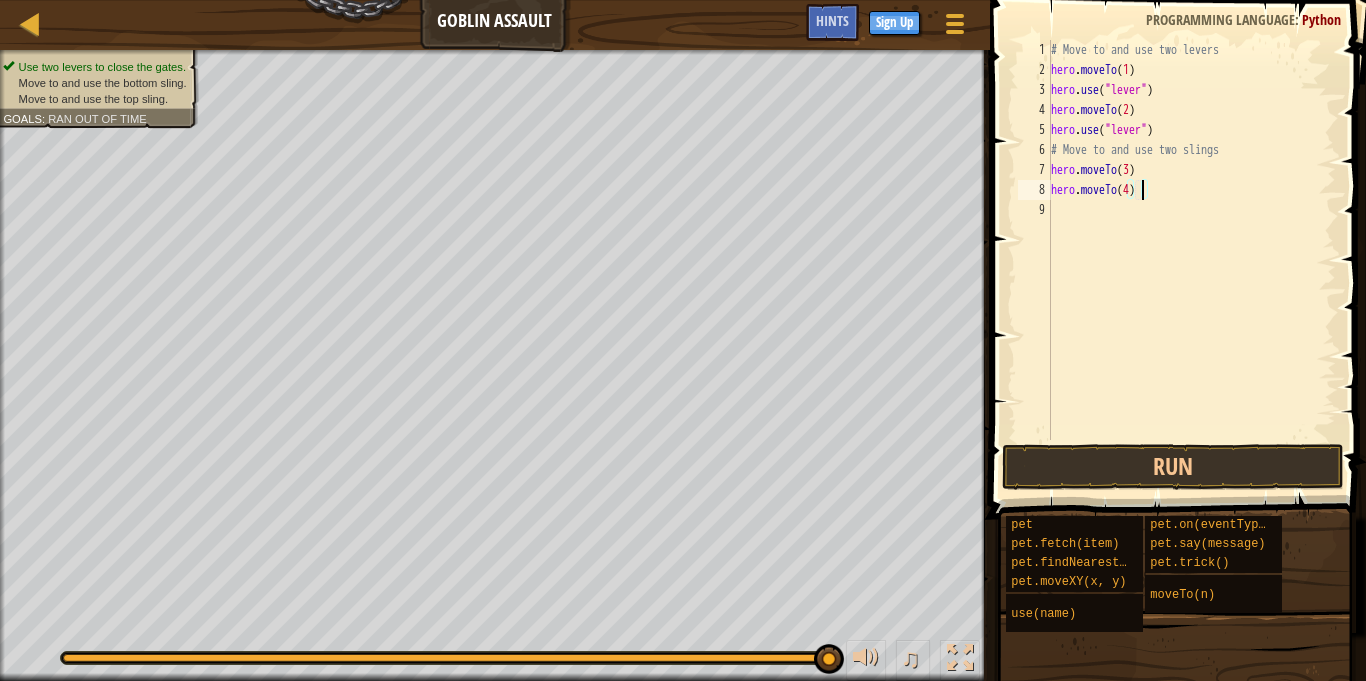 scroll, scrollTop: 9, scrollLeft: 13, axis: both 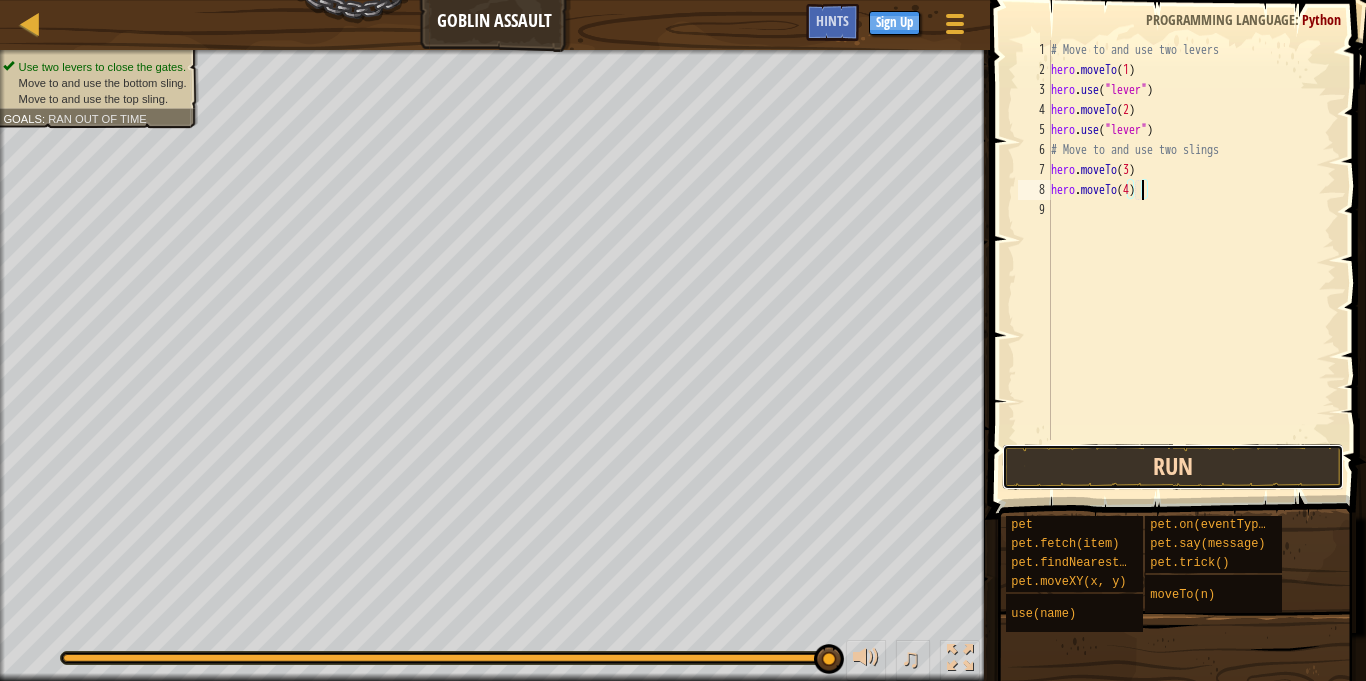 click on "Run" at bounding box center [1173, 467] 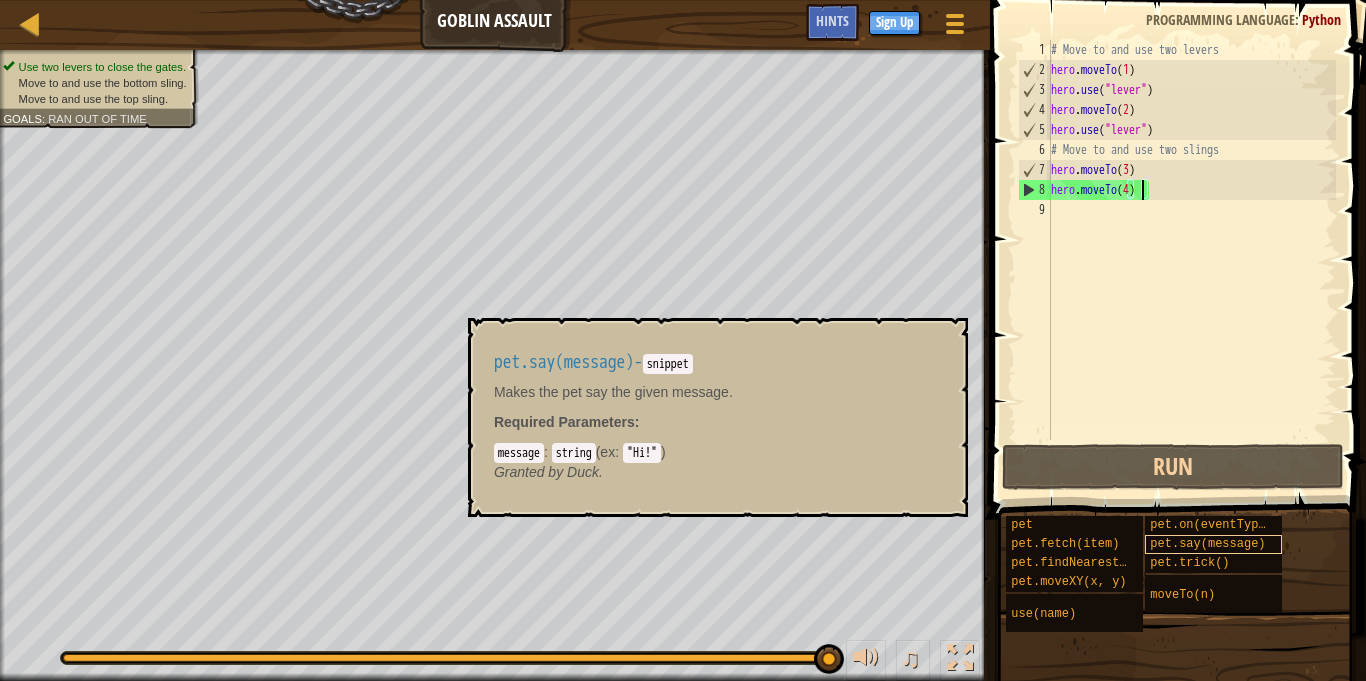 click on "pet.say(message)" at bounding box center (1207, 544) 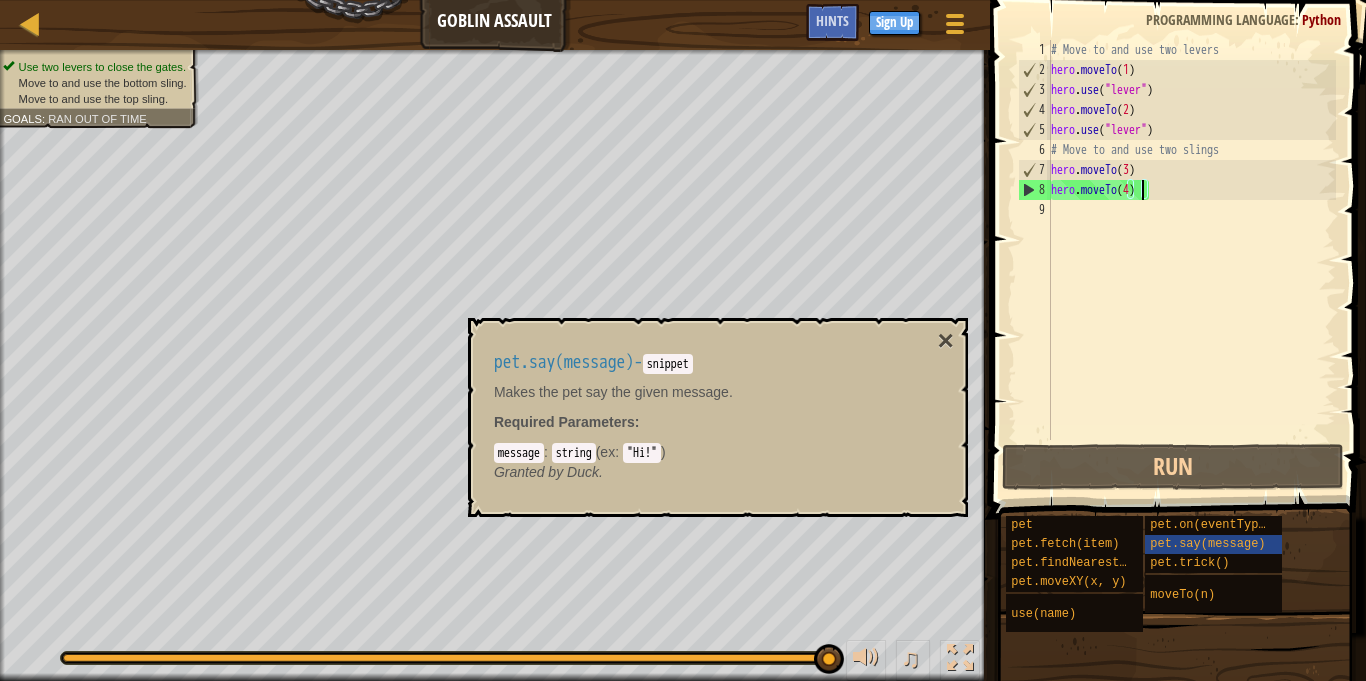 click on ""Hi!"" at bounding box center [642, 453] 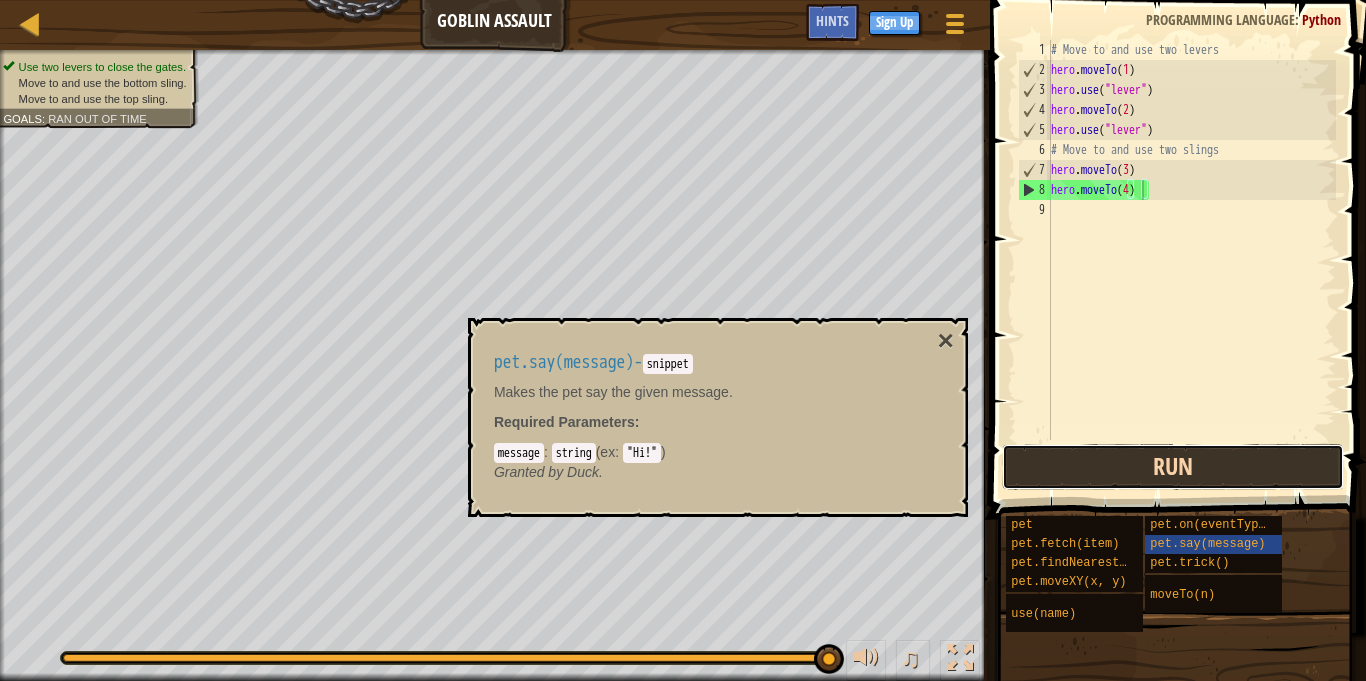 click on "Run" at bounding box center (1173, 467) 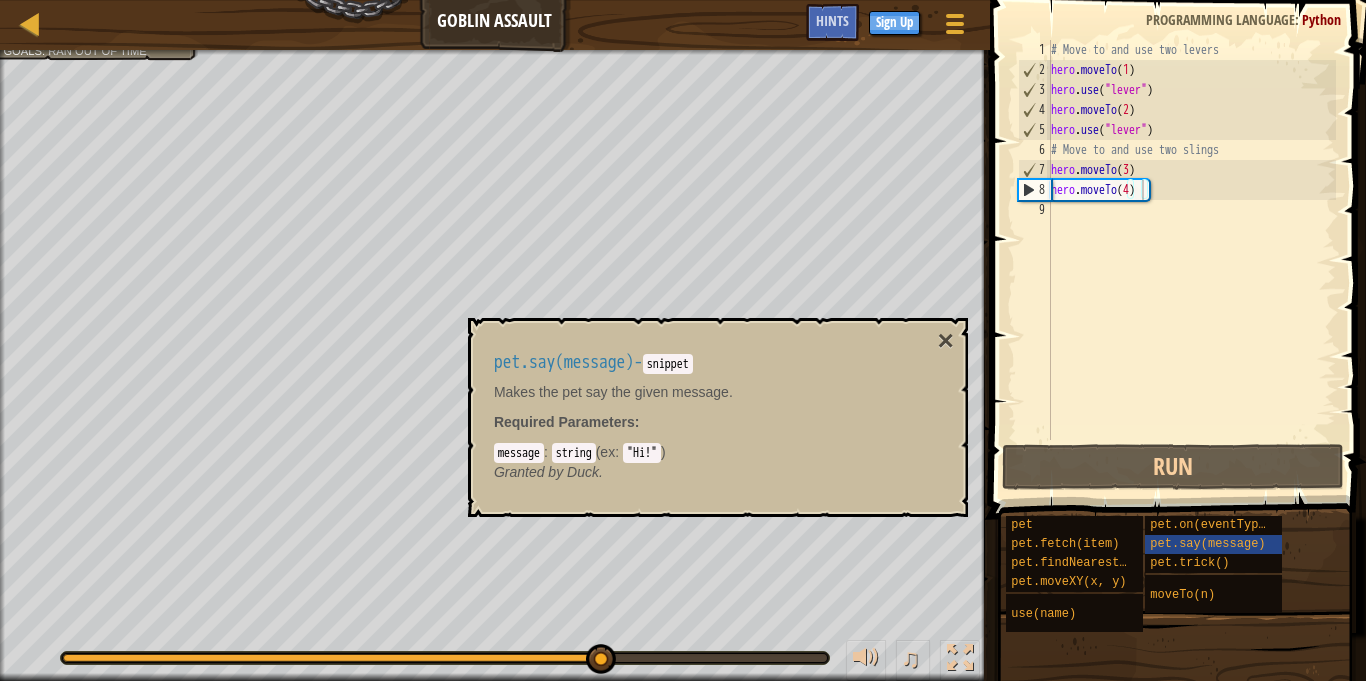 click on "message" at bounding box center [519, 453] 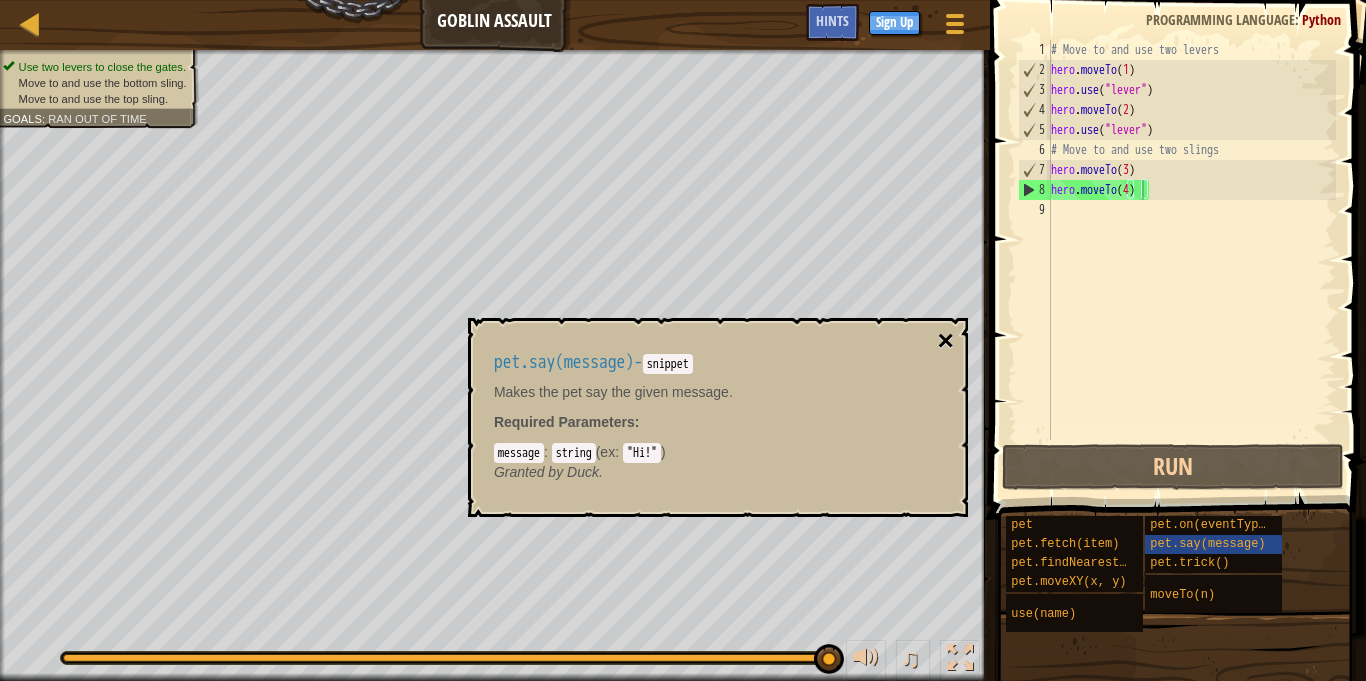click on "×" at bounding box center (946, 341) 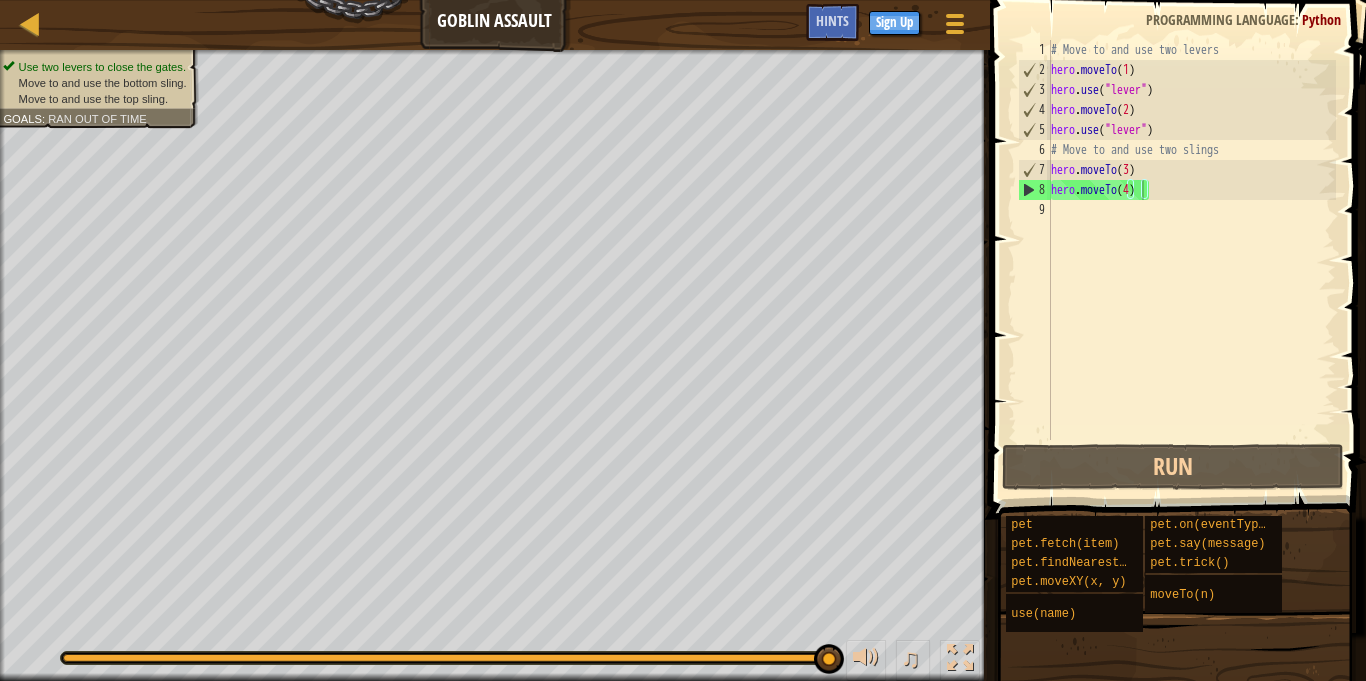 click on "# Move to and use two levers hero . moveTo ( 1 ) hero . use ( "lever" ) hero . moveTo ( 2 ) hero . use ( "lever" ) # Move to and use two slings hero . moveTo ( 3 ) hero . moveTo ( 4 )" at bounding box center (1191, 260) 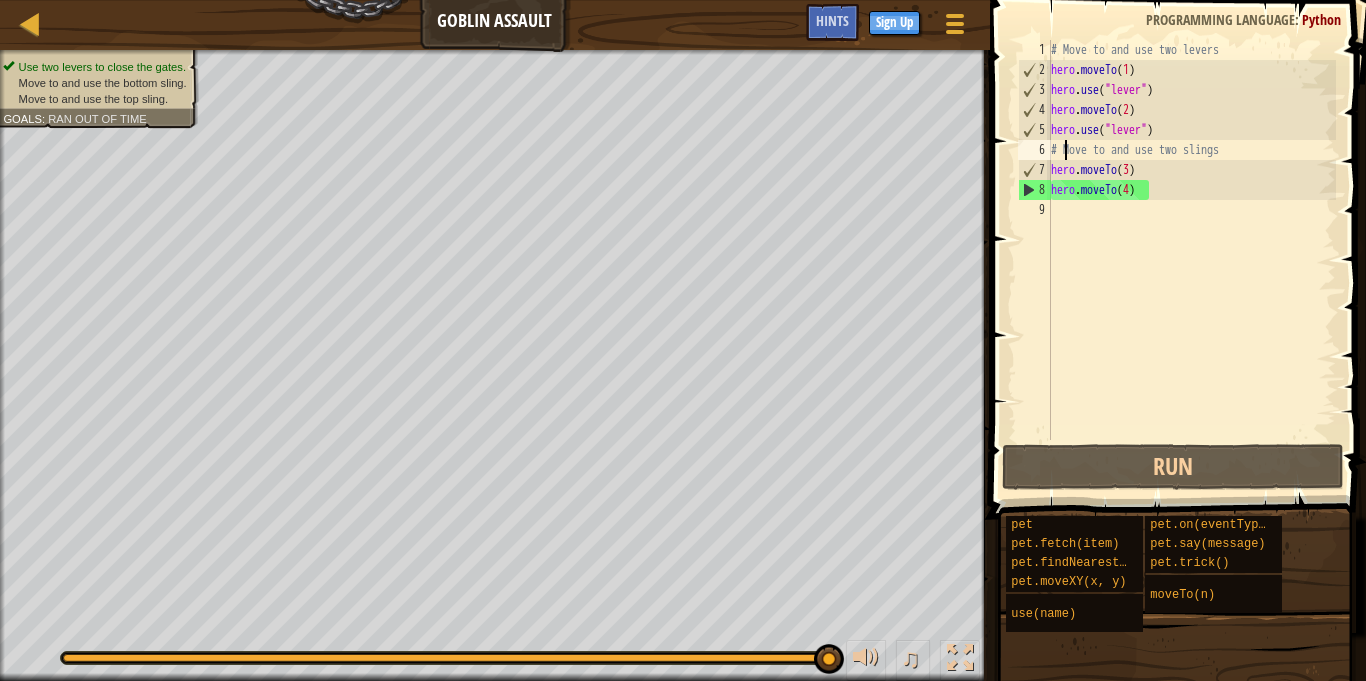click on "# Move to and use two levers hero . moveTo ( 1 ) hero . use ( "lever" ) hero . moveTo ( 2 ) hero . use ( "lever" ) # Move to and use two slings hero . moveTo ( 3 ) hero . moveTo ( 4 )" at bounding box center (1191, 260) 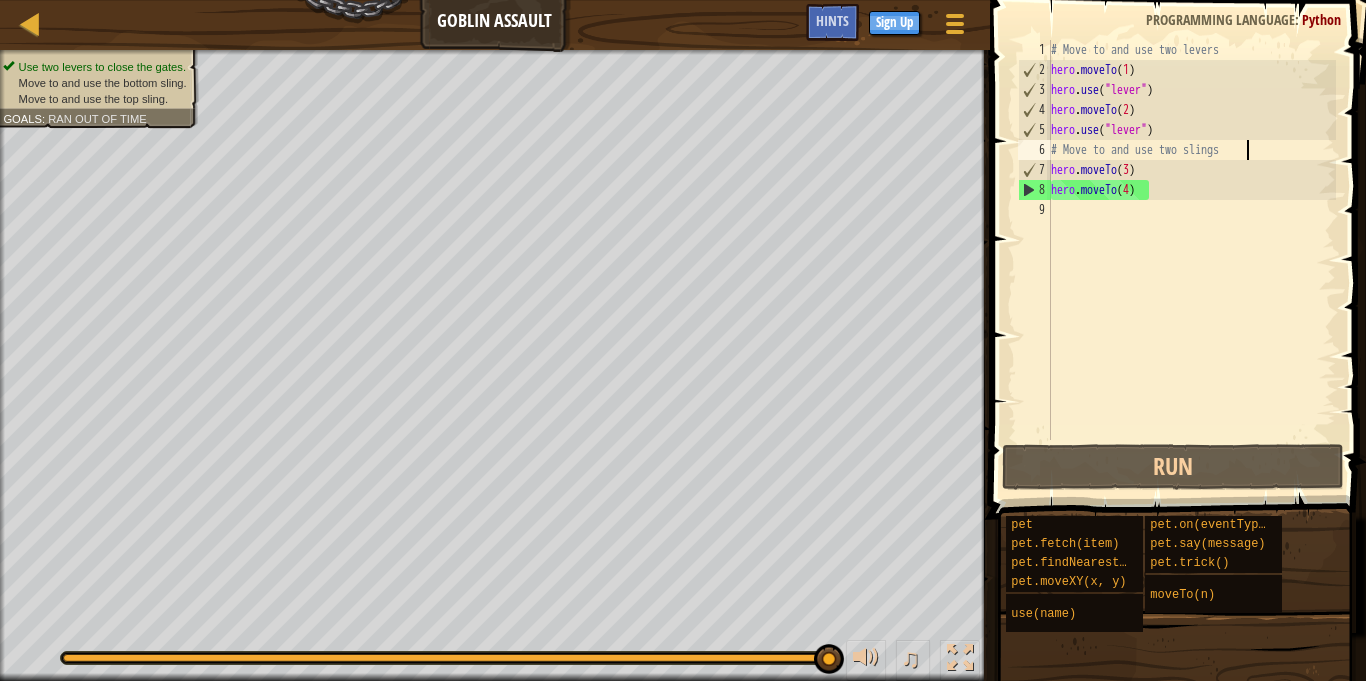 click on "# Move to and use two levers hero . moveTo ( 1 ) hero . use ( "lever" ) hero . moveTo ( 2 ) hero . use ( "lever" ) # Move to and use two slings hero . moveTo ( 3 ) hero . moveTo ( 4 )" at bounding box center [1191, 260] 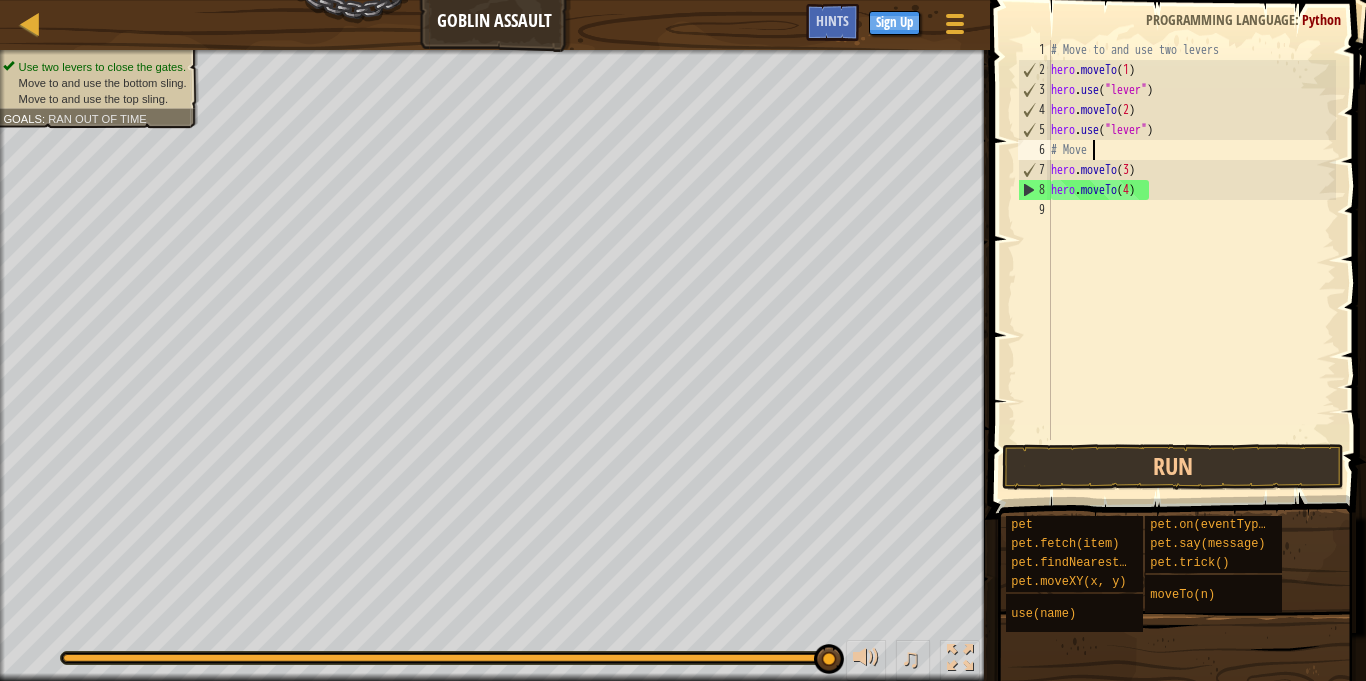 scroll, scrollTop: 9, scrollLeft: 1, axis: both 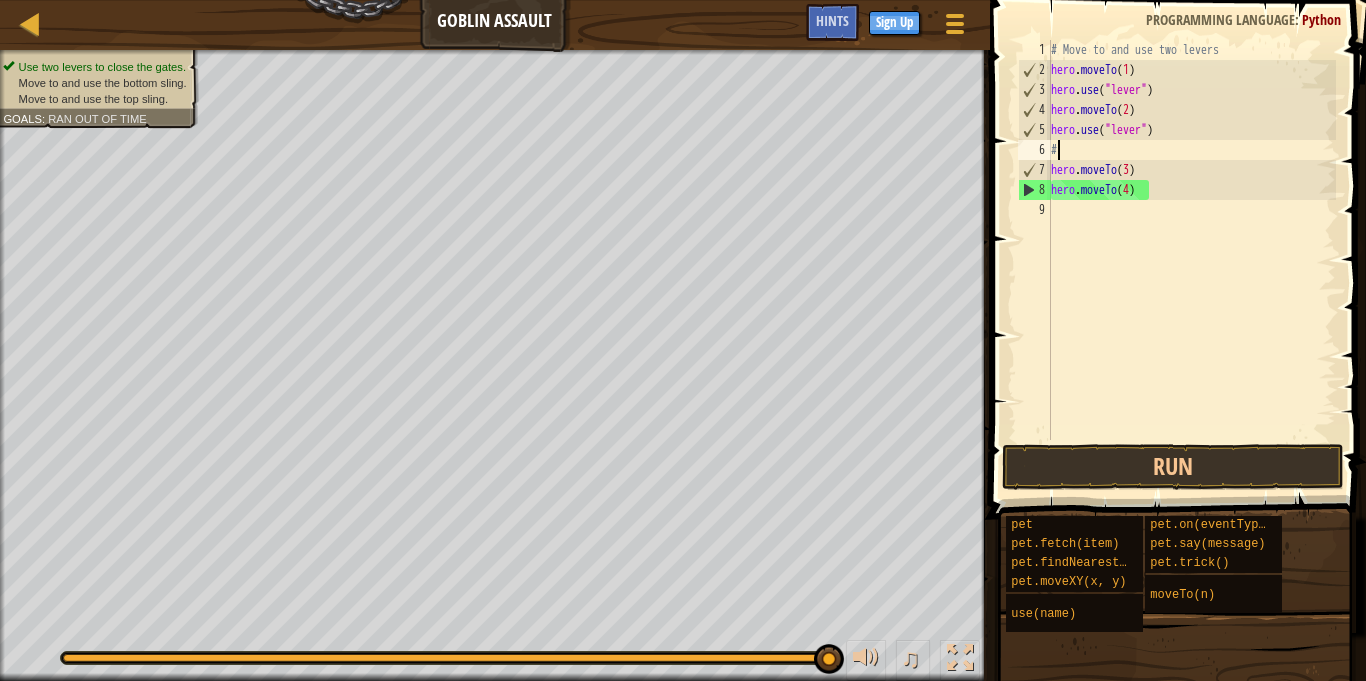 type on "#" 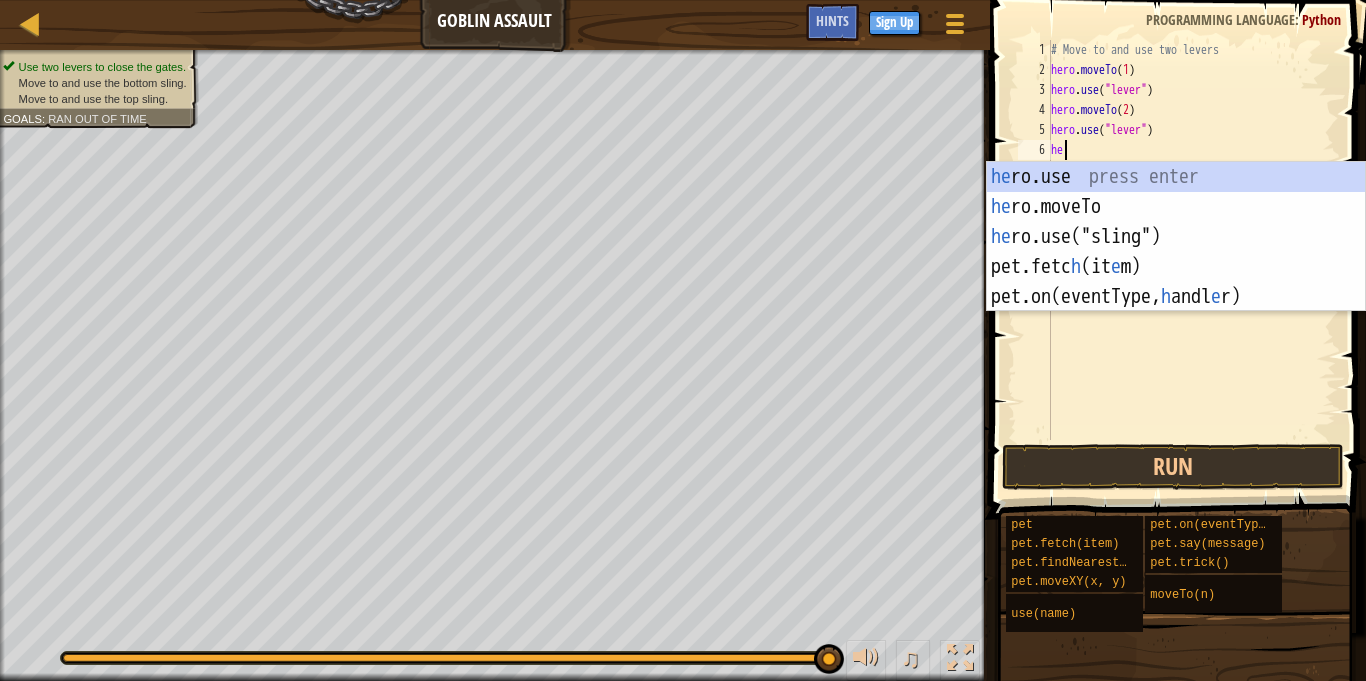 scroll, scrollTop: 9, scrollLeft: 2, axis: both 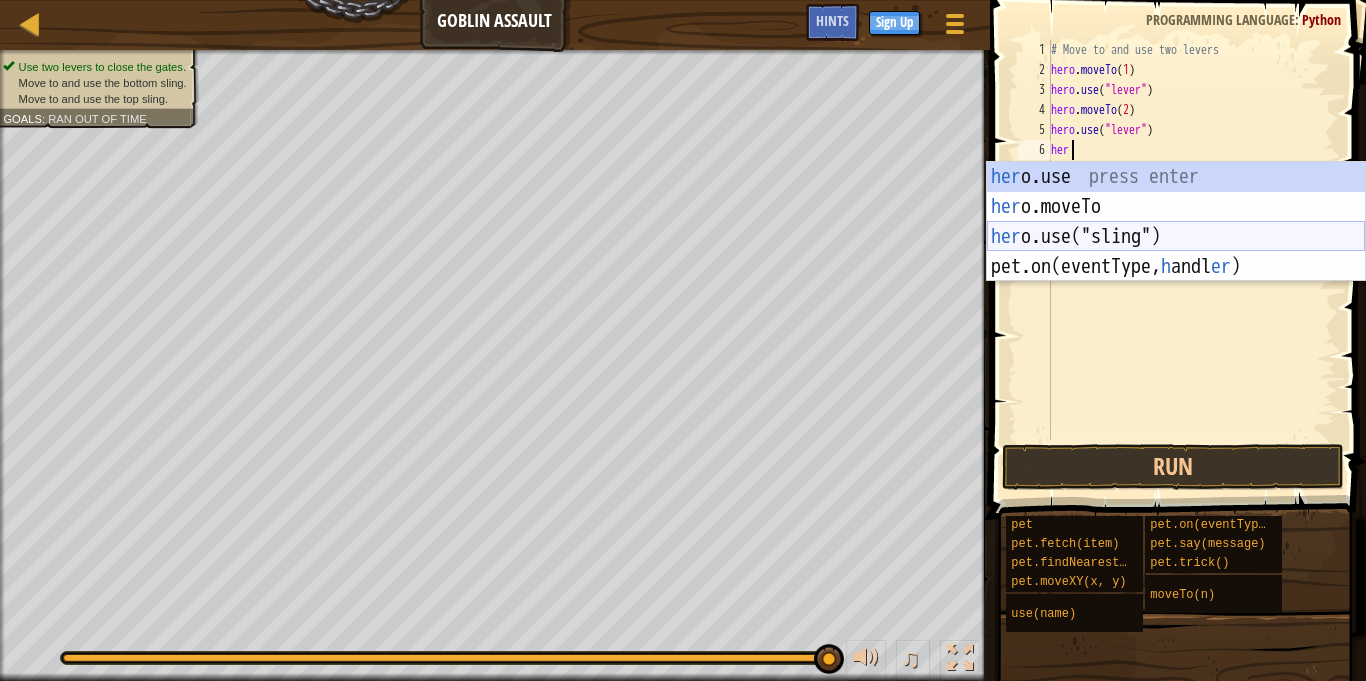 click on "her o.use press enter her o.moveTo press enter her o.use("sling") press enter pet.on(eventType,  h andl er ) press enter" at bounding box center (1176, 252) 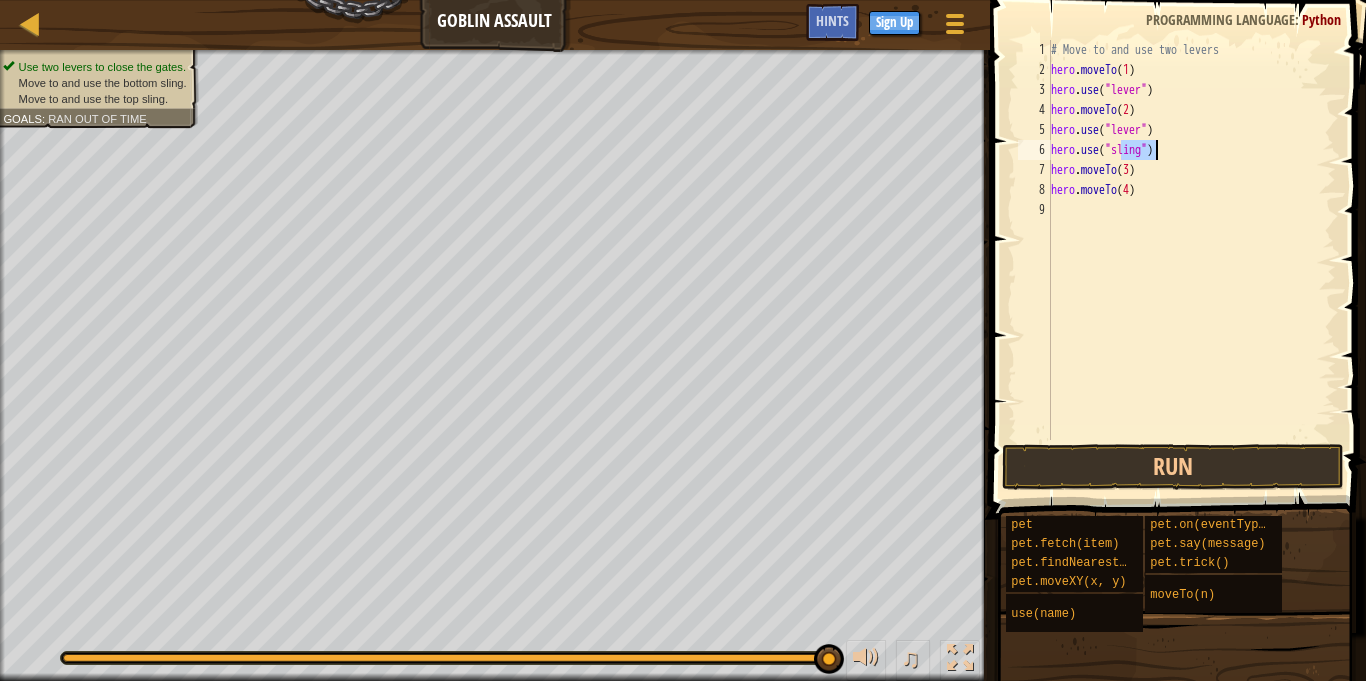 click at bounding box center (1180, 231) 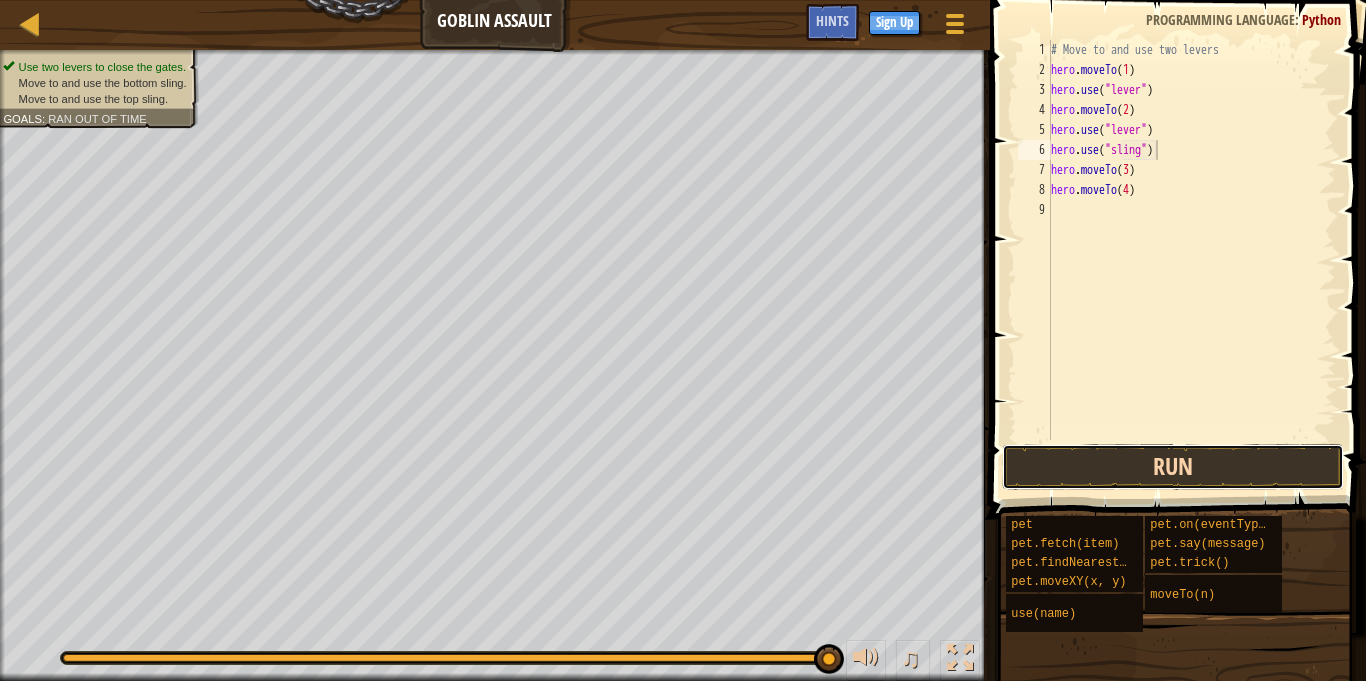 click on "Run" at bounding box center (1173, 467) 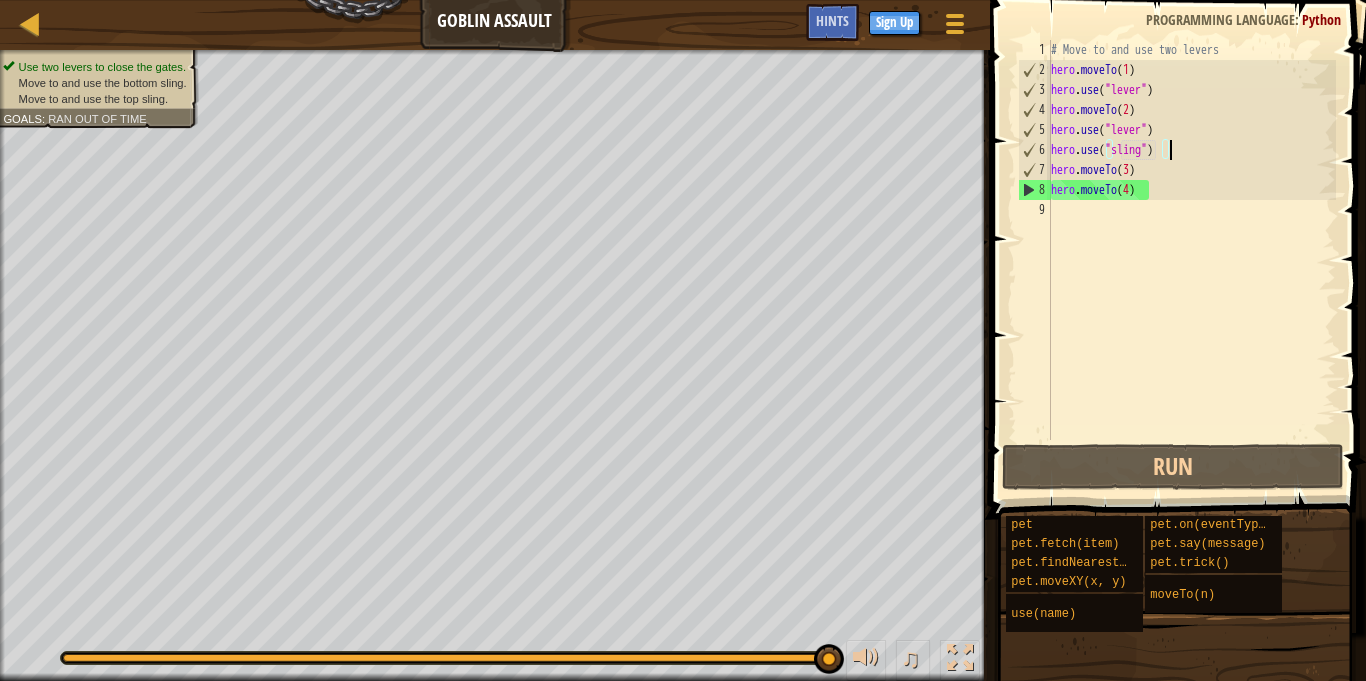 click on "# Move to and use two levers hero . moveTo ( 1 ) hero . use ( "lever" ) hero . moveTo ( 2 ) hero . use ( "lever" ) hero . use ( "sling" ) hero . moveTo ( 3 ) hero . moveTo ( 4 )" at bounding box center (1191, 260) 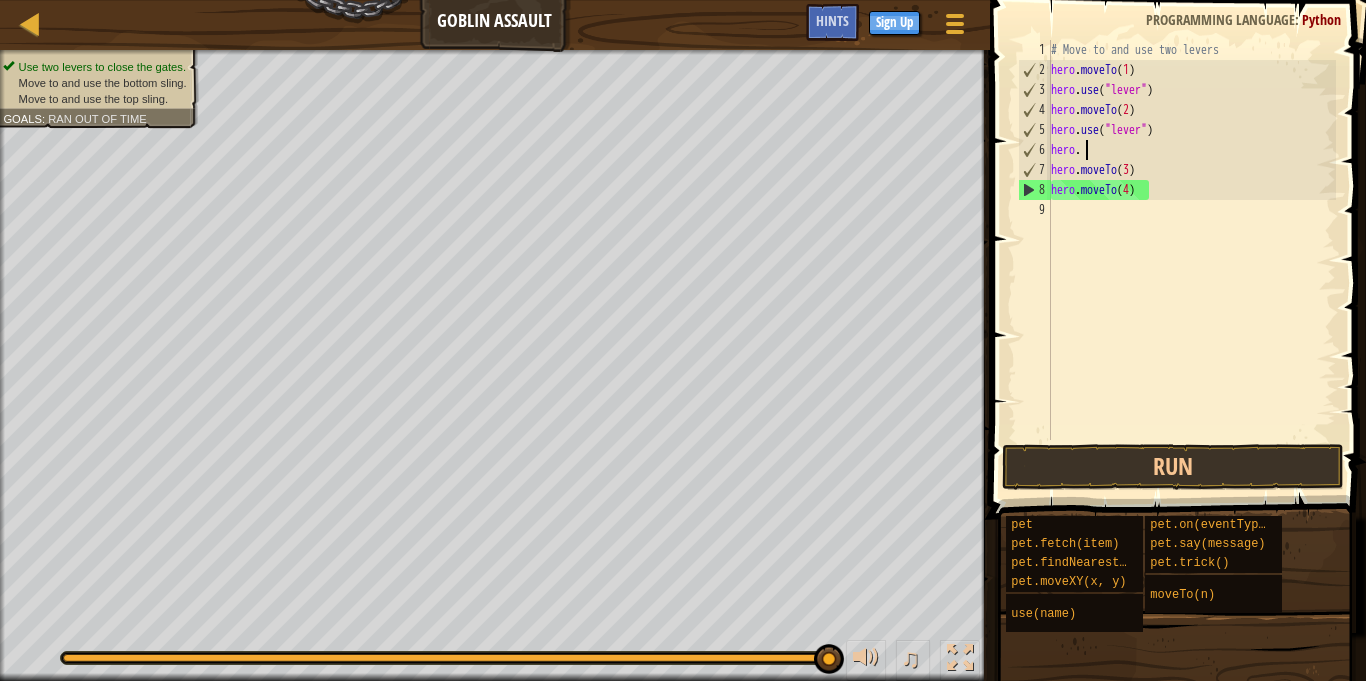 type on "h" 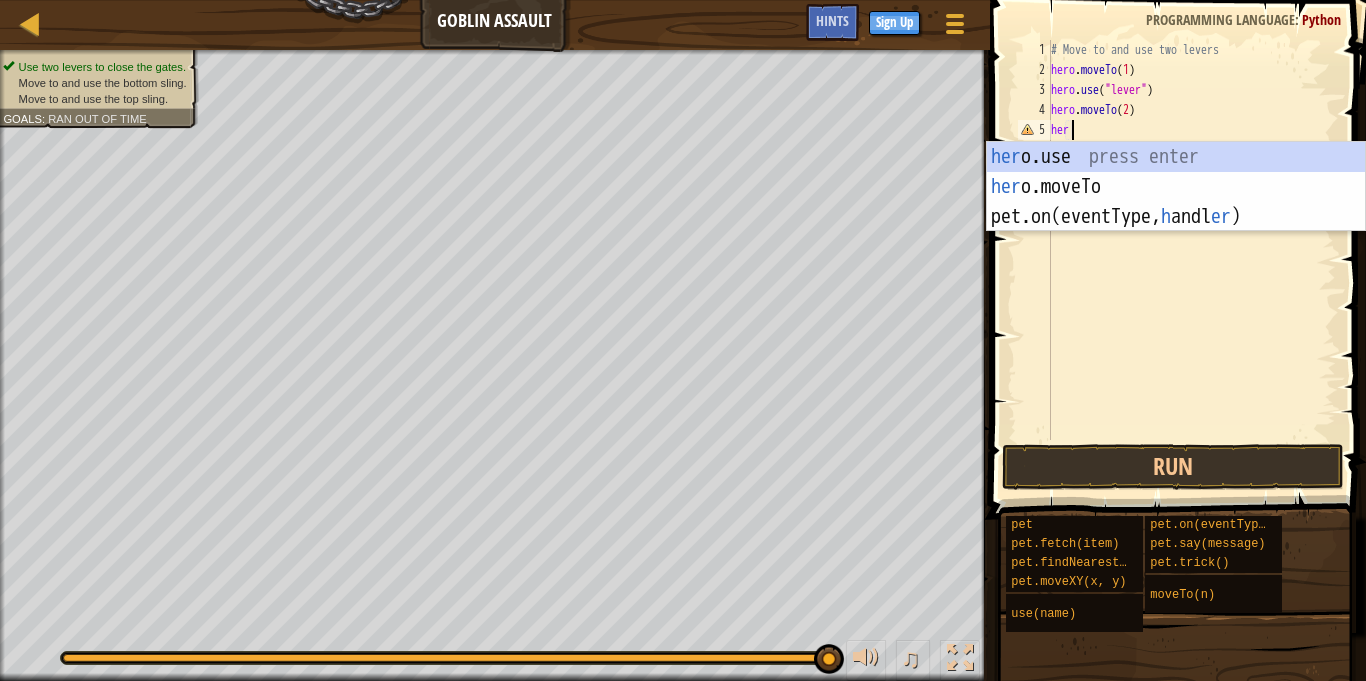 scroll, scrollTop: 9, scrollLeft: 1, axis: both 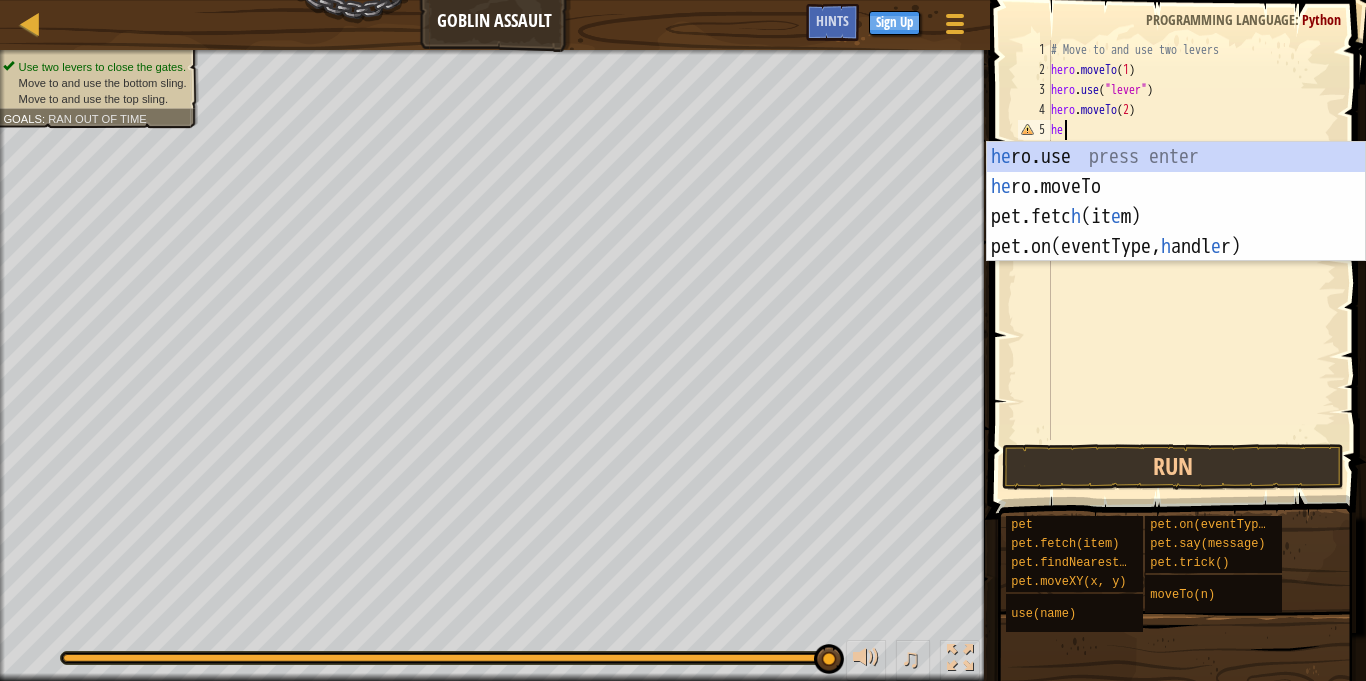 type on "h" 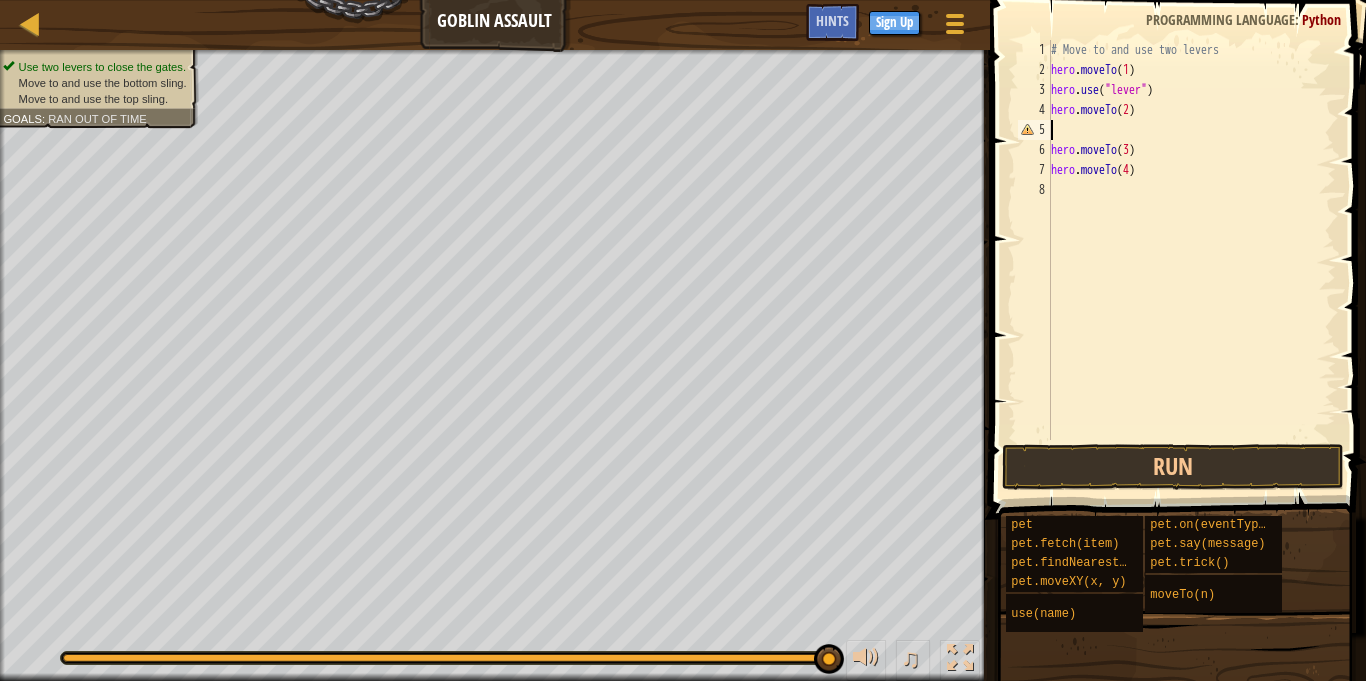 scroll, scrollTop: 9, scrollLeft: 0, axis: vertical 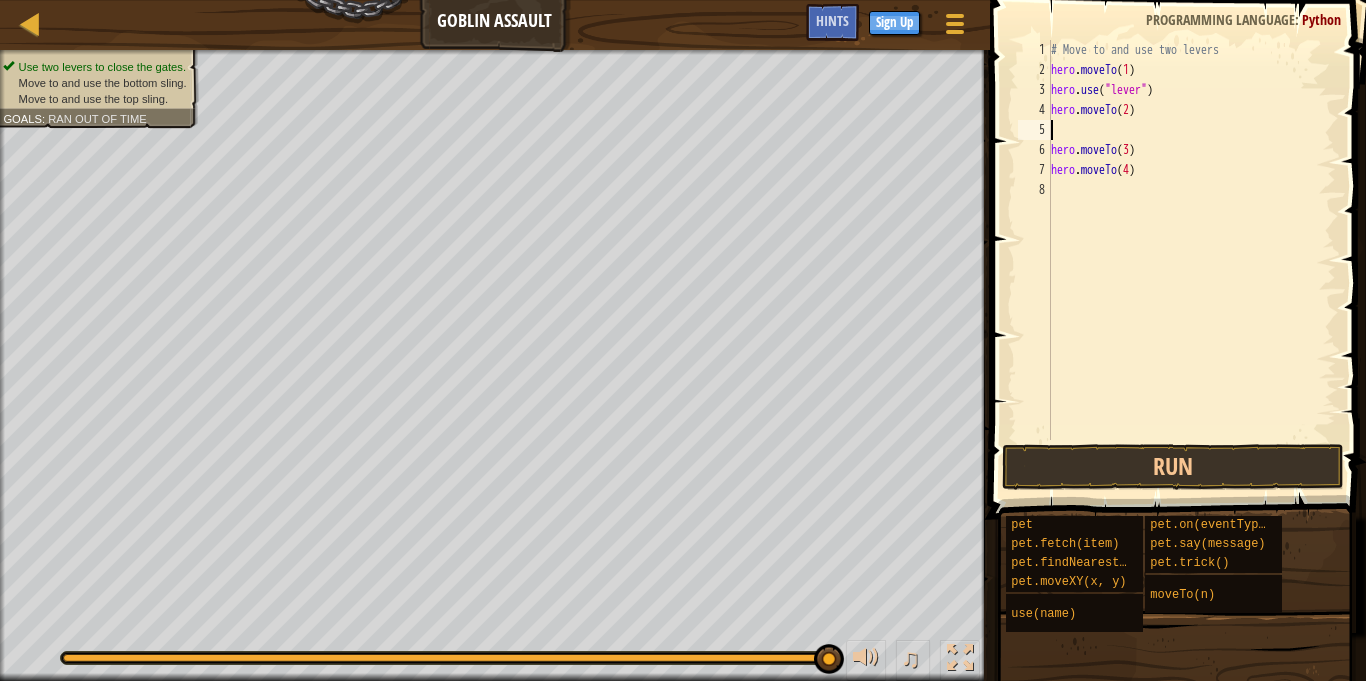 click on "# Move to and use two levers hero . moveTo ( 1 ) hero . use ( "lever" ) hero . moveTo ( 2 ) hero . moveTo ( 3 ) hero . moveTo ( 4 )" at bounding box center (1191, 260) 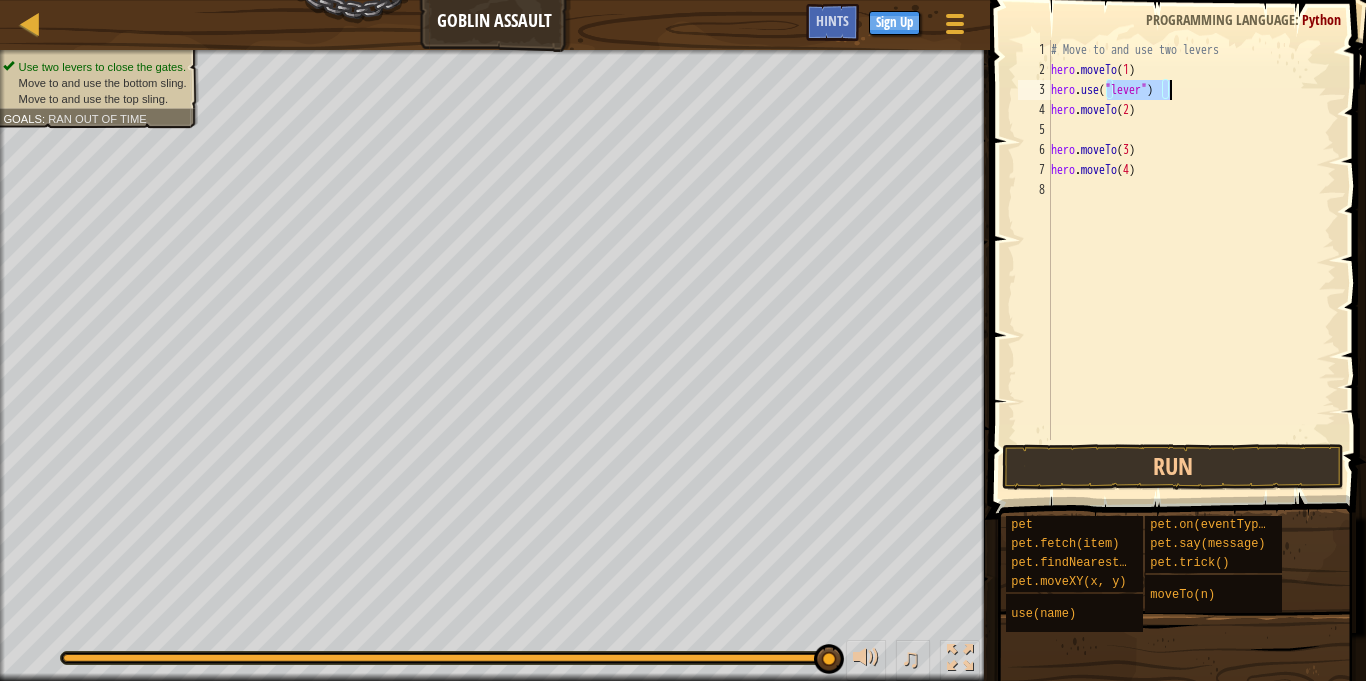 click on "# Move to and use two levers hero . moveTo ( 1 ) hero . use ( "lever" ) hero . moveTo ( 2 ) hero . moveTo ( 3 ) hero . moveTo ( 4 )" at bounding box center (1191, 260) 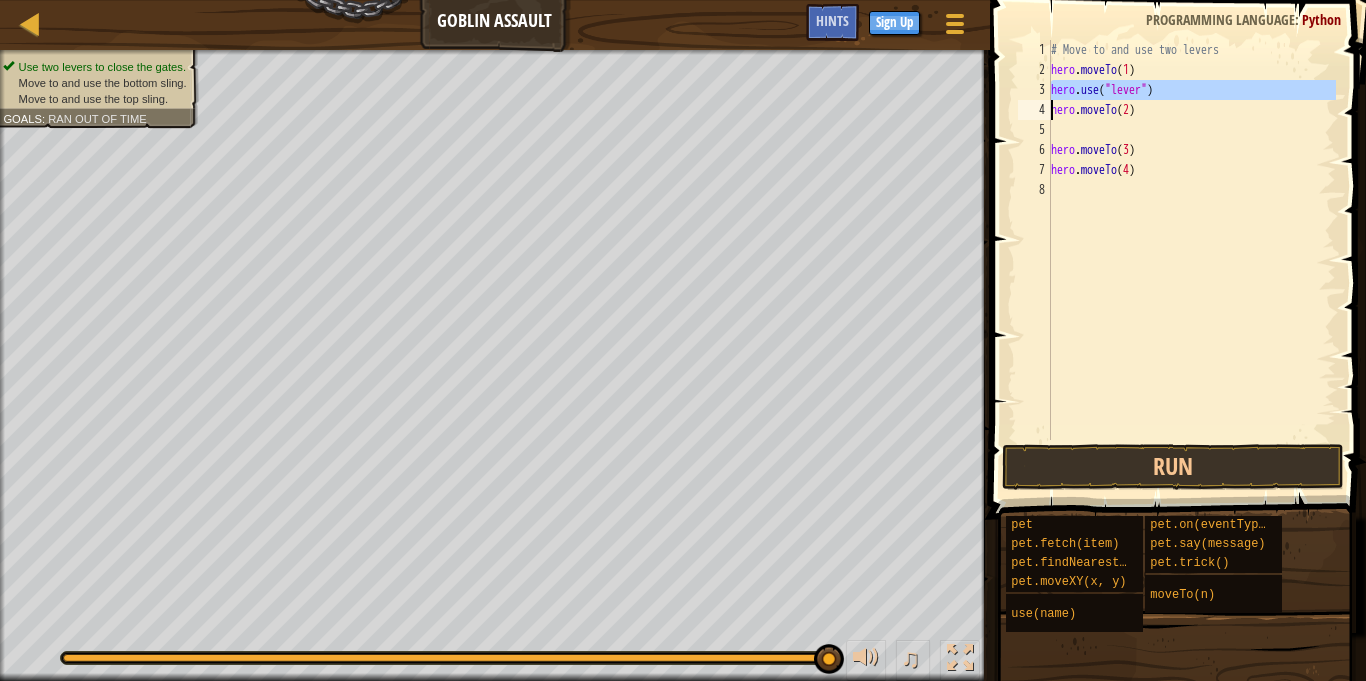 click on "# Move to and use two levers hero . moveTo ( 1 ) hero . use ( "lever" ) hero . moveTo ( 2 ) hero . moveTo ( 3 ) hero . moveTo ( 4 )" at bounding box center (1191, 260) 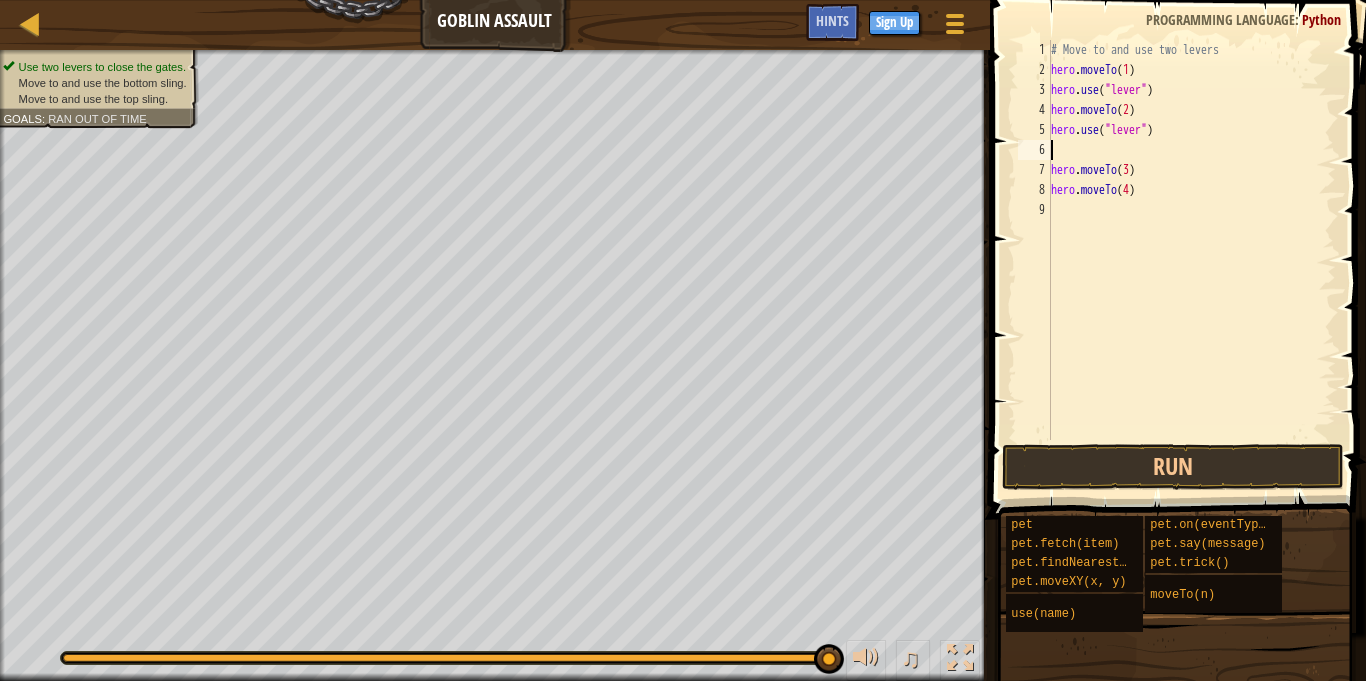click on "# Move to and use two levers hero . moveTo ( 1 ) hero . use ( "lever" ) hero . moveTo ( 2 ) hero . use ( "lever" ) hero . moveTo ( 3 ) hero . moveTo ( 4 )" at bounding box center (1191, 260) 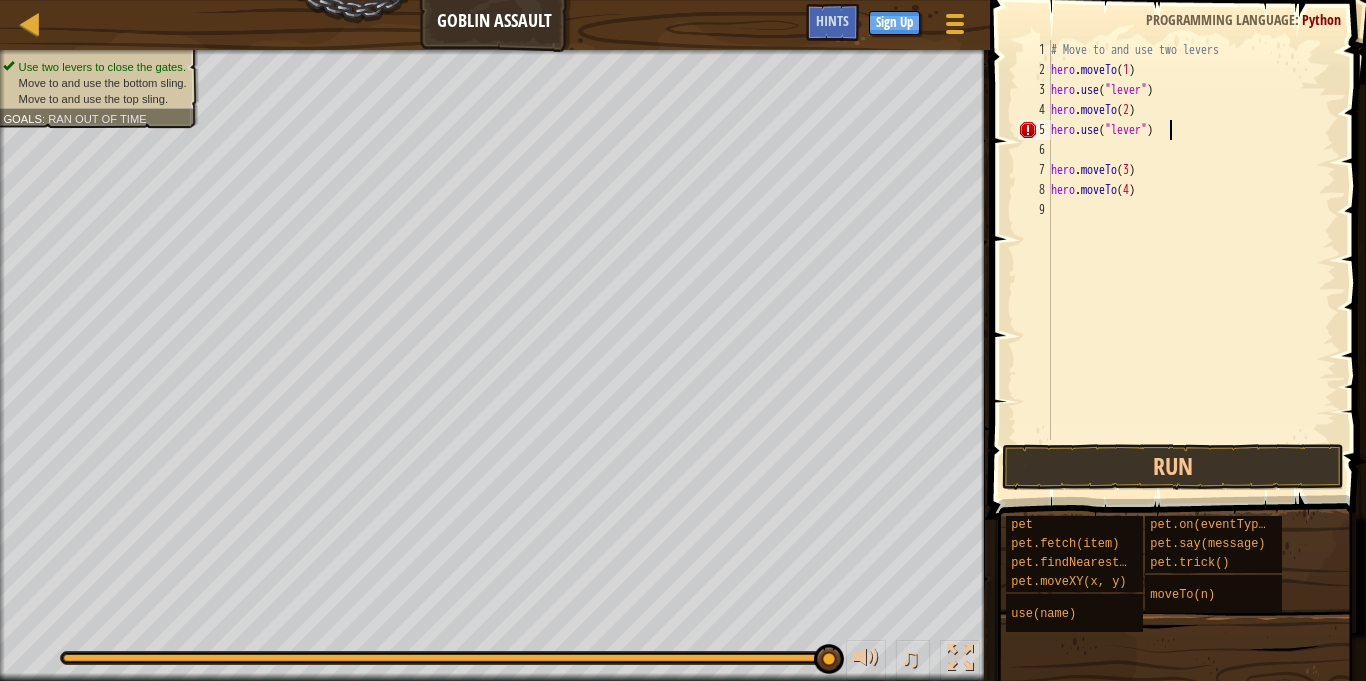 scroll, scrollTop: 9, scrollLeft: 16, axis: both 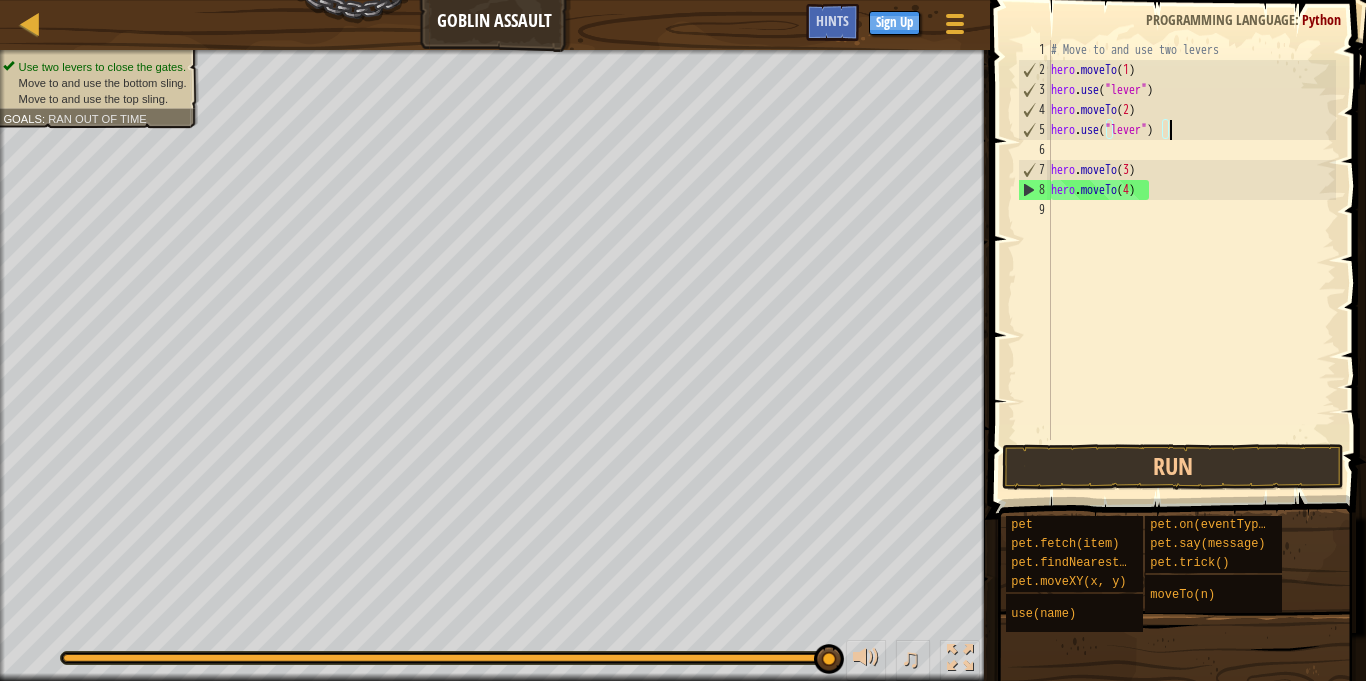 click on "# Move to and use two levers hero . moveTo ( 1 ) hero . use ( "lever" ) hero . moveTo ( 2 ) hero . use ( "lever" ) hero . moveTo ( 3 ) hero . moveTo ( 4 )" at bounding box center [1191, 260] 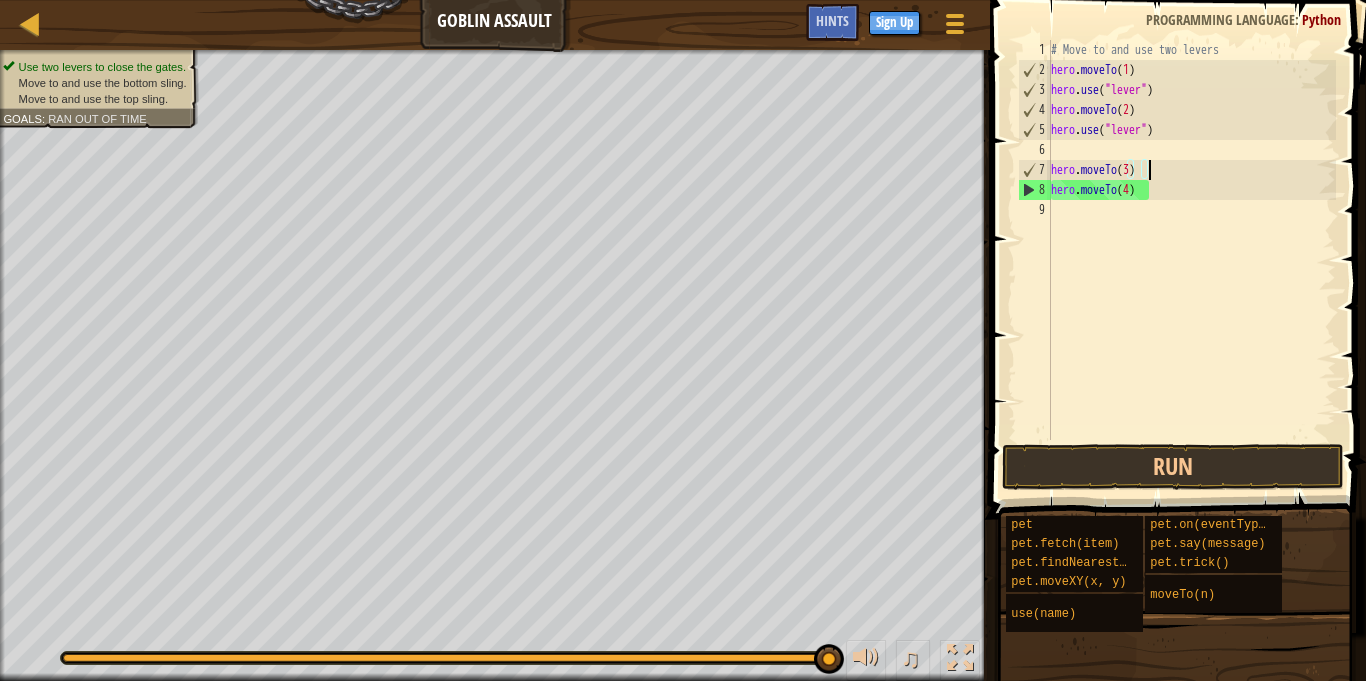 scroll, scrollTop: 9, scrollLeft: 0, axis: vertical 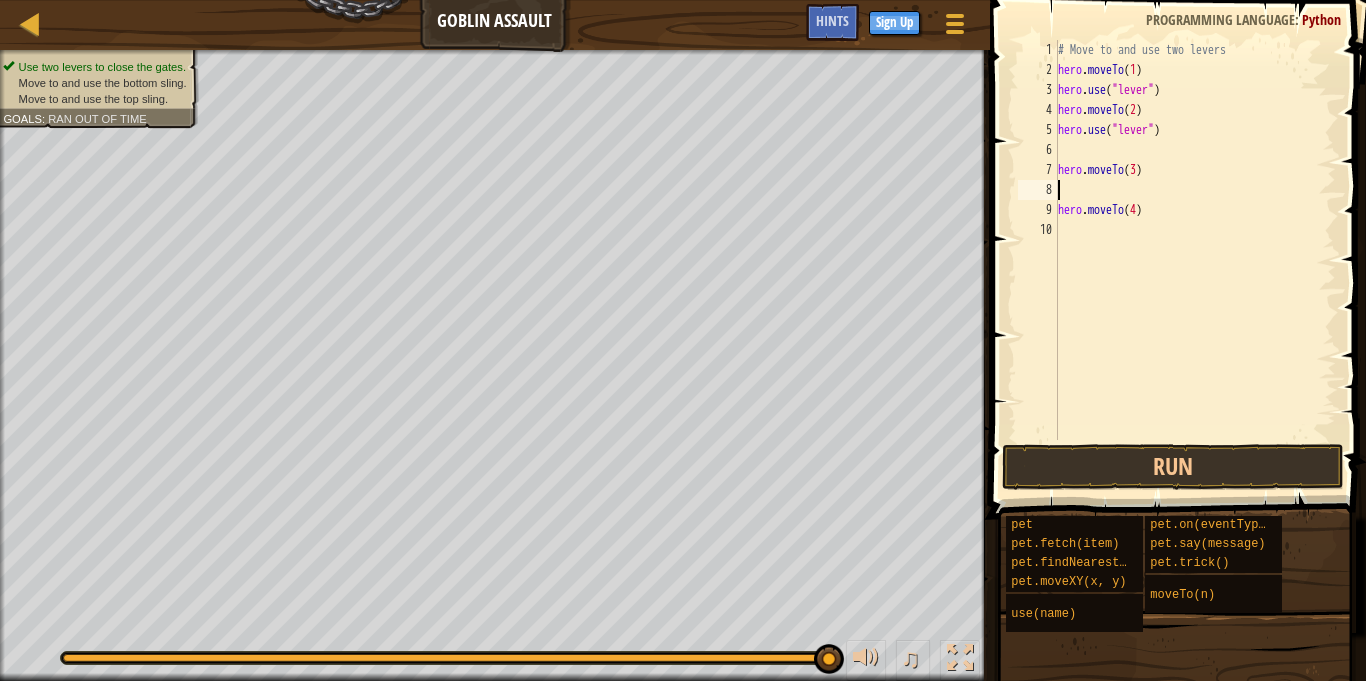 click on "# Move to and use two levers hero . moveTo ( 1 ) hero . use ( "lever" ) hero . moveTo ( 2 ) hero . use ( "lever" ) hero . moveTo ( 3 ) hero . moveTo ( 4 )" at bounding box center (1195, 260) 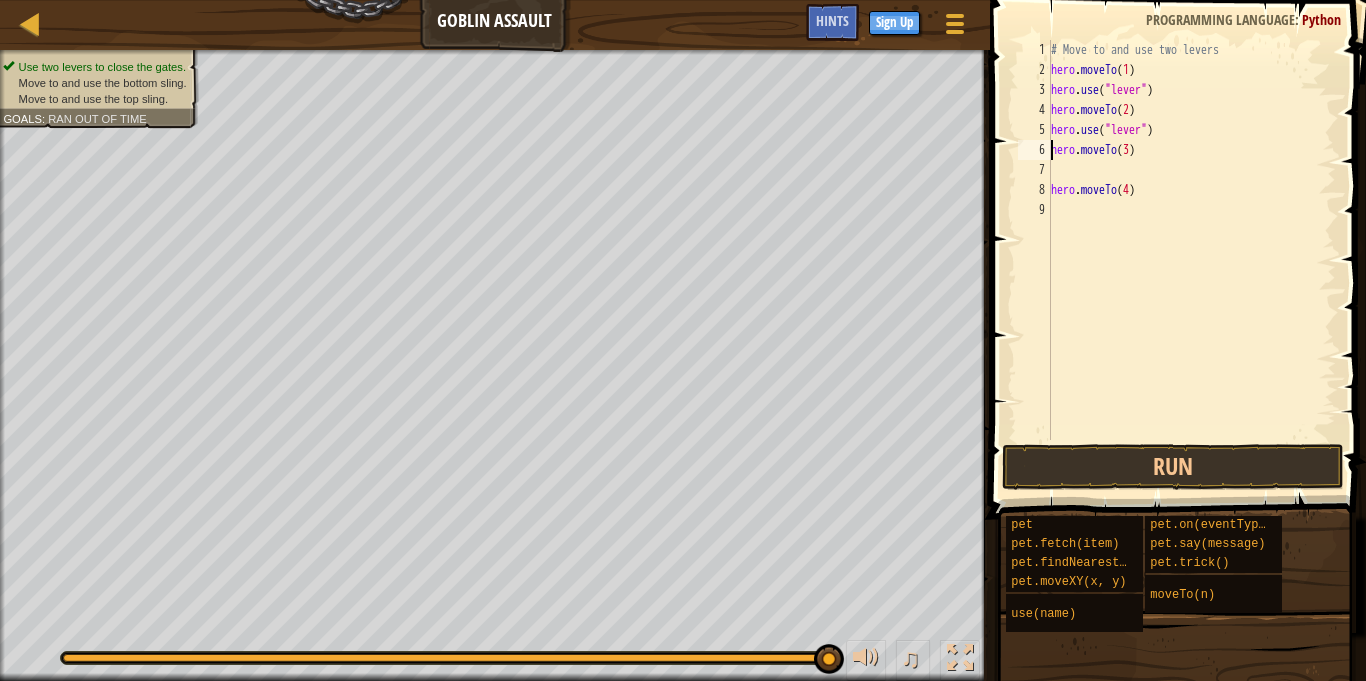 click on "# Move to and use two levers hero . moveTo ( 1 ) hero . use ( "lever" ) hero . moveTo ( 2 ) hero . use ( "lever" ) hero . moveTo ( 3 ) hero . moveTo ( 4 )" at bounding box center (1191, 260) 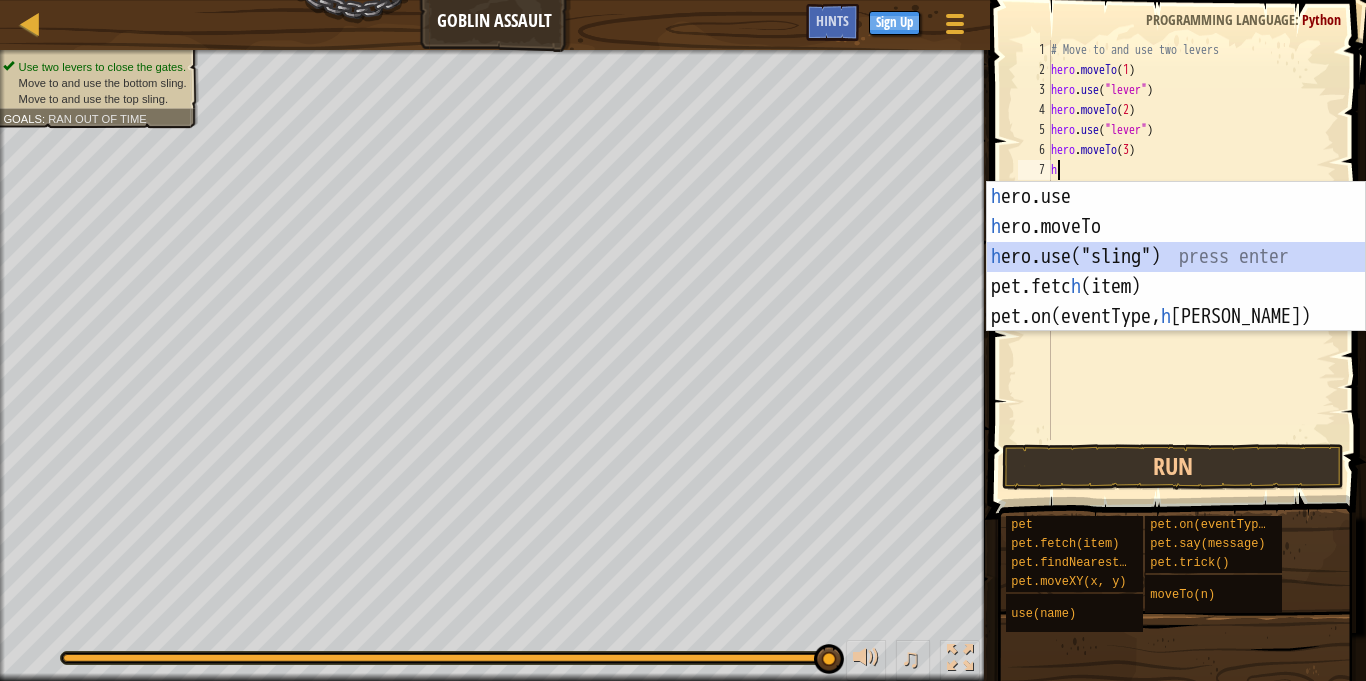 click on "h ero.use press enter h ero.moveTo press enter h ero.use("sling") press enter pet.fetc h (item) press enter pet.on(eventType,  h [PERSON_NAME]) press enter" at bounding box center (1176, 287) 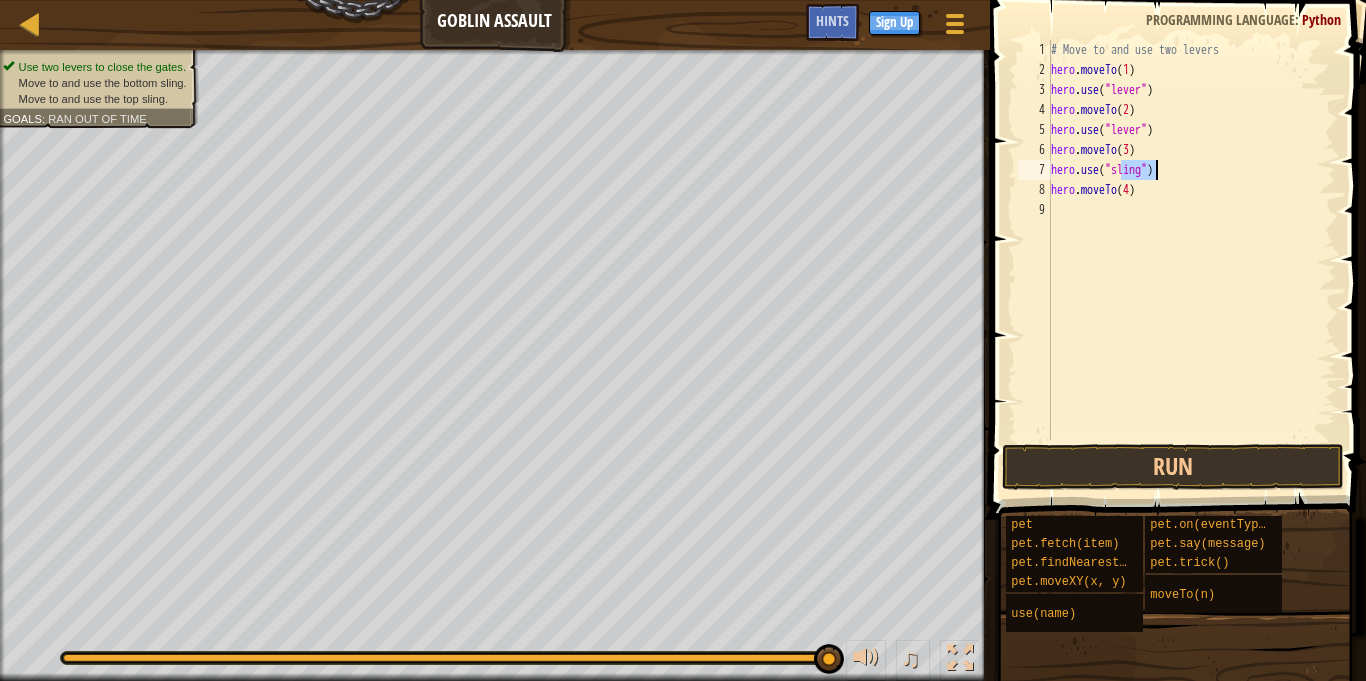 click on "# Move to and use two levers hero . moveTo ( 1 ) hero . use ( "lever" ) hero . moveTo ( 2 ) hero . use ( "lever" ) hero . moveTo ( 3 ) hero . use ( "sling" ) hero . moveTo ( 4 )" at bounding box center (1191, 260) 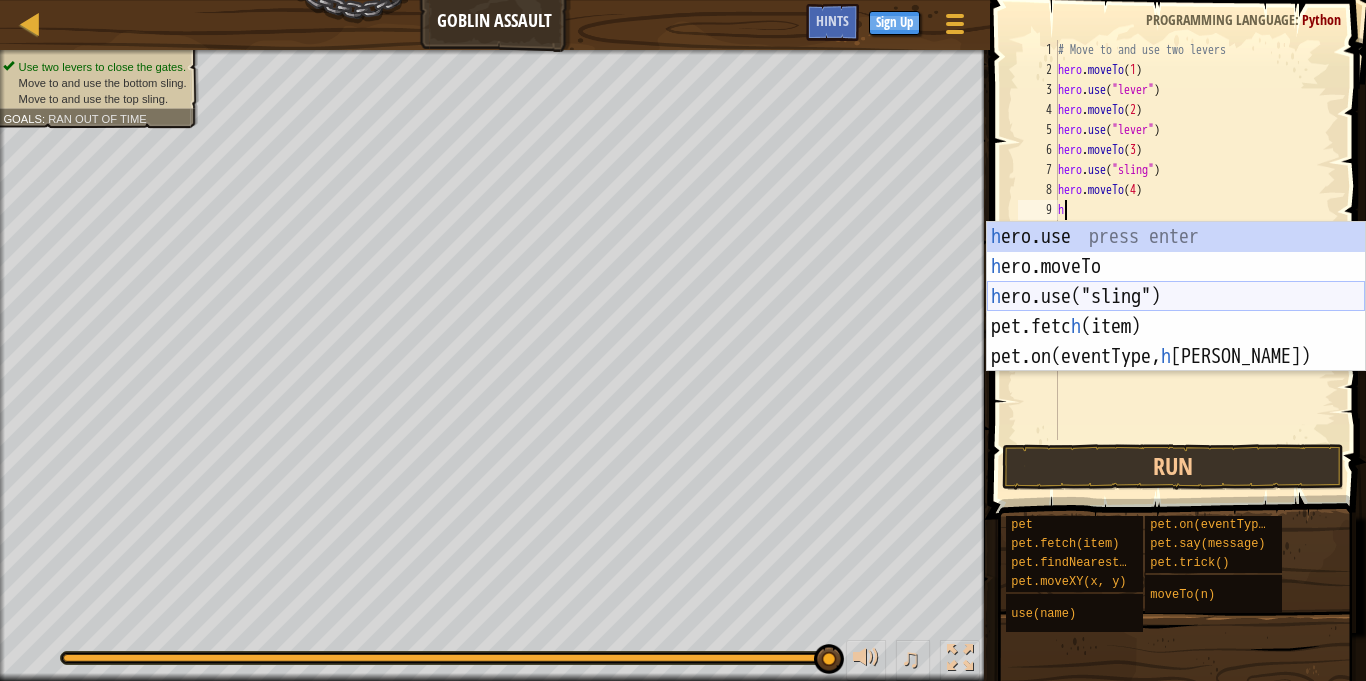 click on "h ero.use press enter h ero.moveTo press enter h ero.use("sling") press enter pet.fetc h (item) press enter pet.on(eventType,  h [PERSON_NAME]) press enter" at bounding box center [1176, 327] 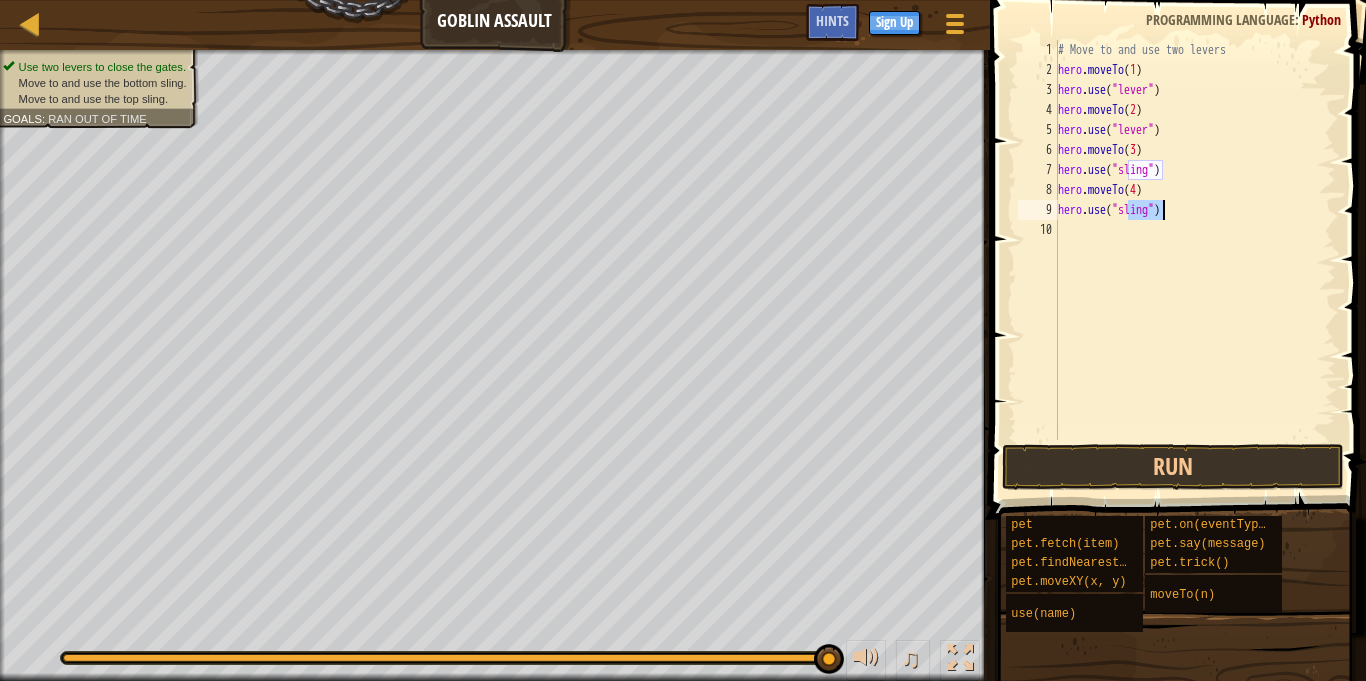 click on "# Move to and use two levers hero . moveTo ( 1 ) hero . use ( "lever" ) hero . moveTo ( 2 ) hero . use ( "lever" ) hero . moveTo ( 3 ) hero . use ( "sling" ) hero . moveTo ( 4 ) hero . use ( "sling" )" at bounding box center (1195, 260) 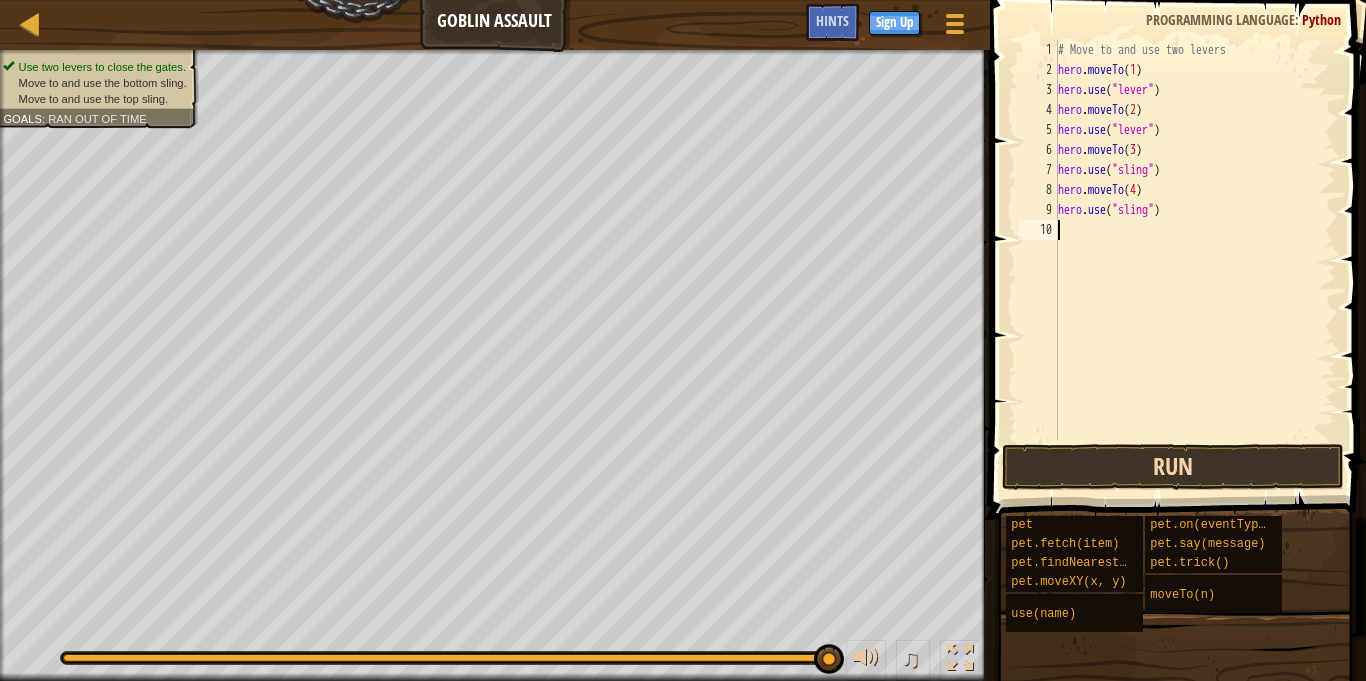 type 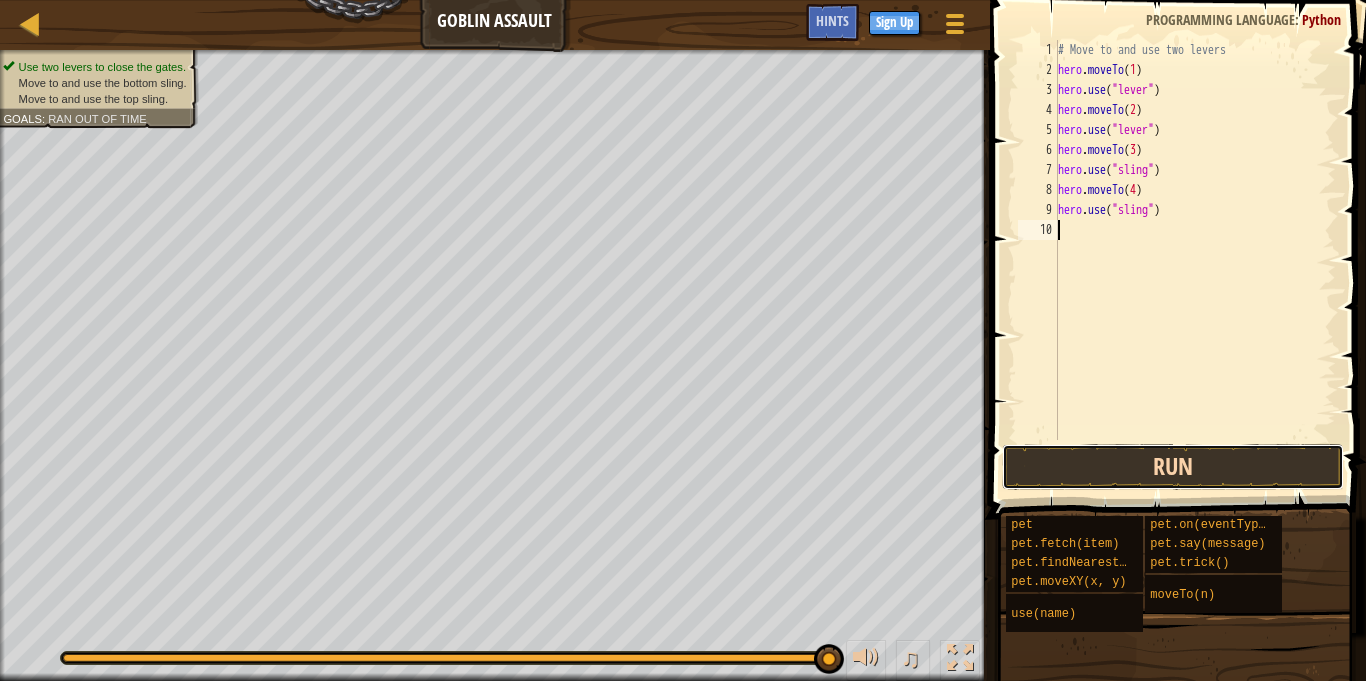 click on "Run" at bounding box center (1173, 467) 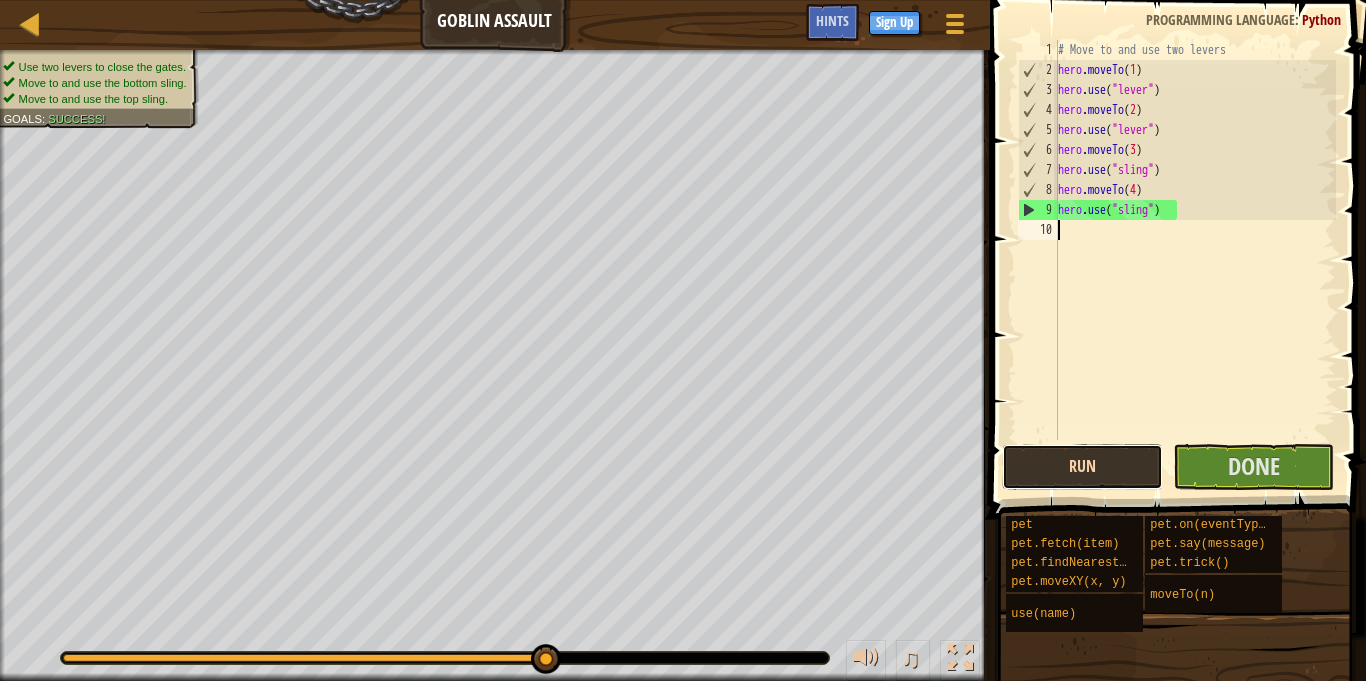 click on "Run" at bounding box center [1082, 467] 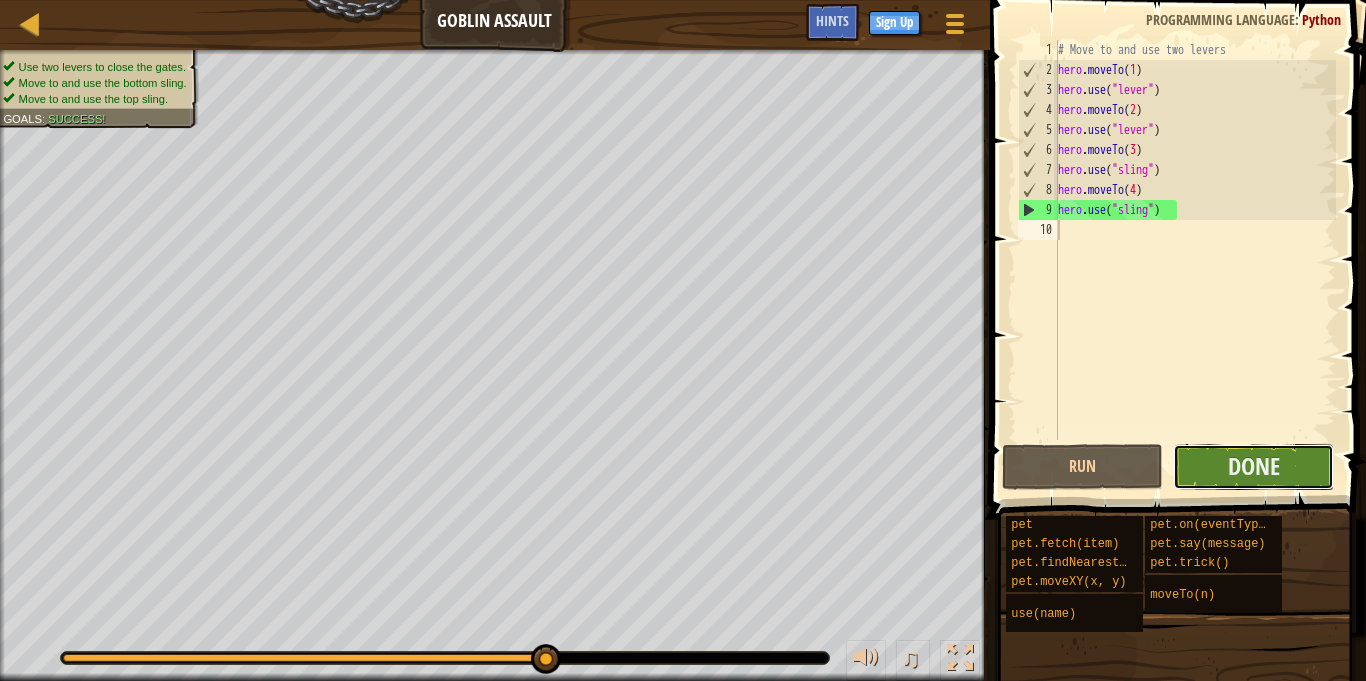 click on "Done" at bounding box center [1253, 467] 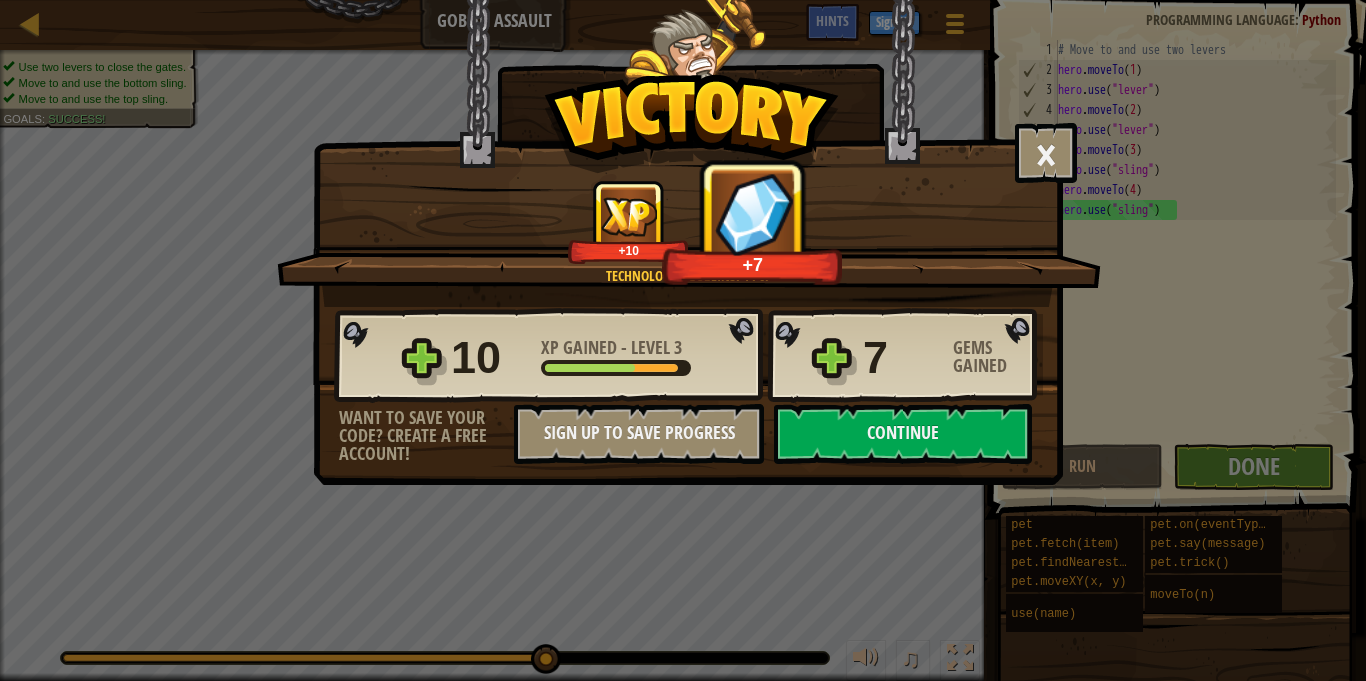 click on "7" at bounding box center [902, 358] 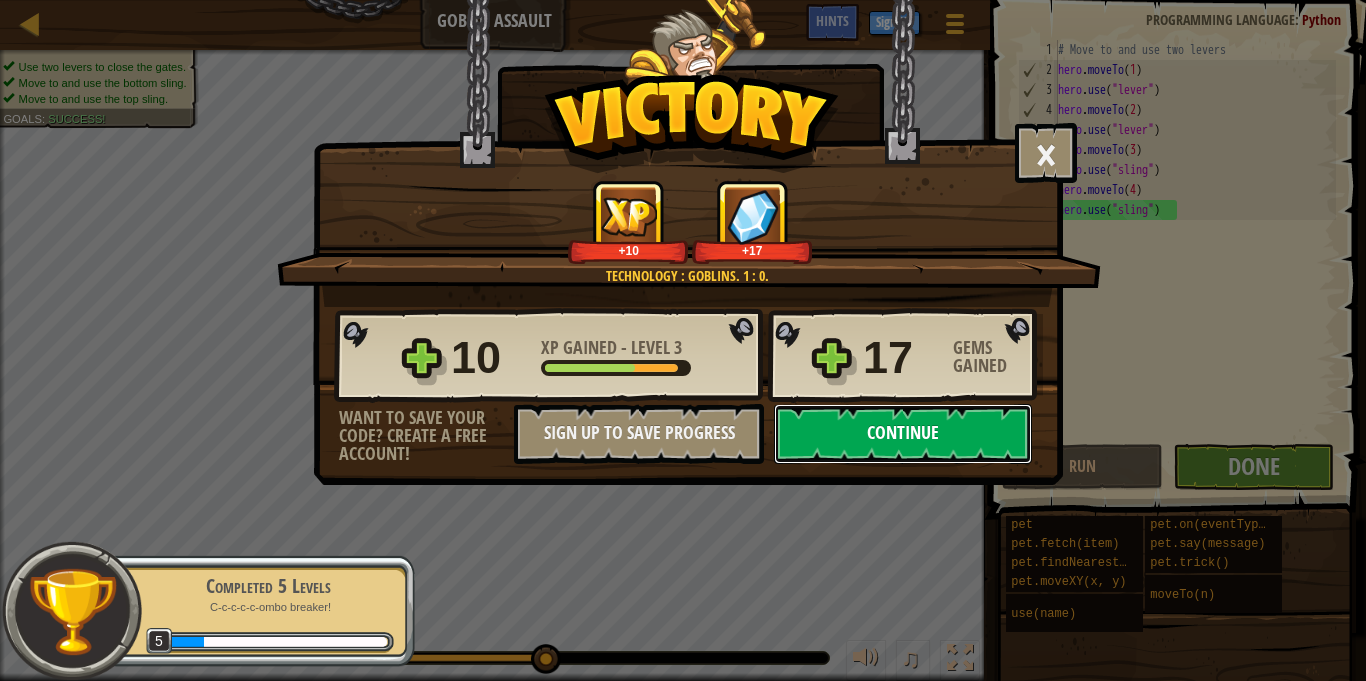 click on "Continue" at bounding box center (903, 434) 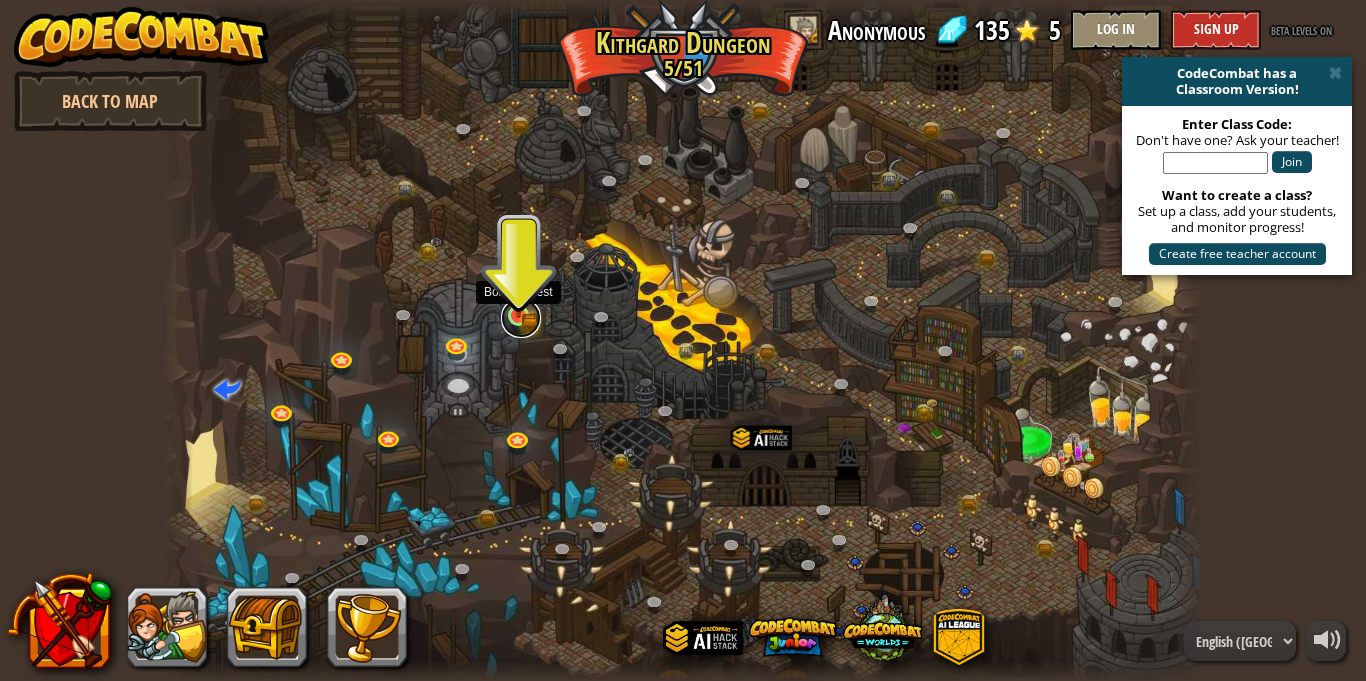 click at bounding box center [521, 318] 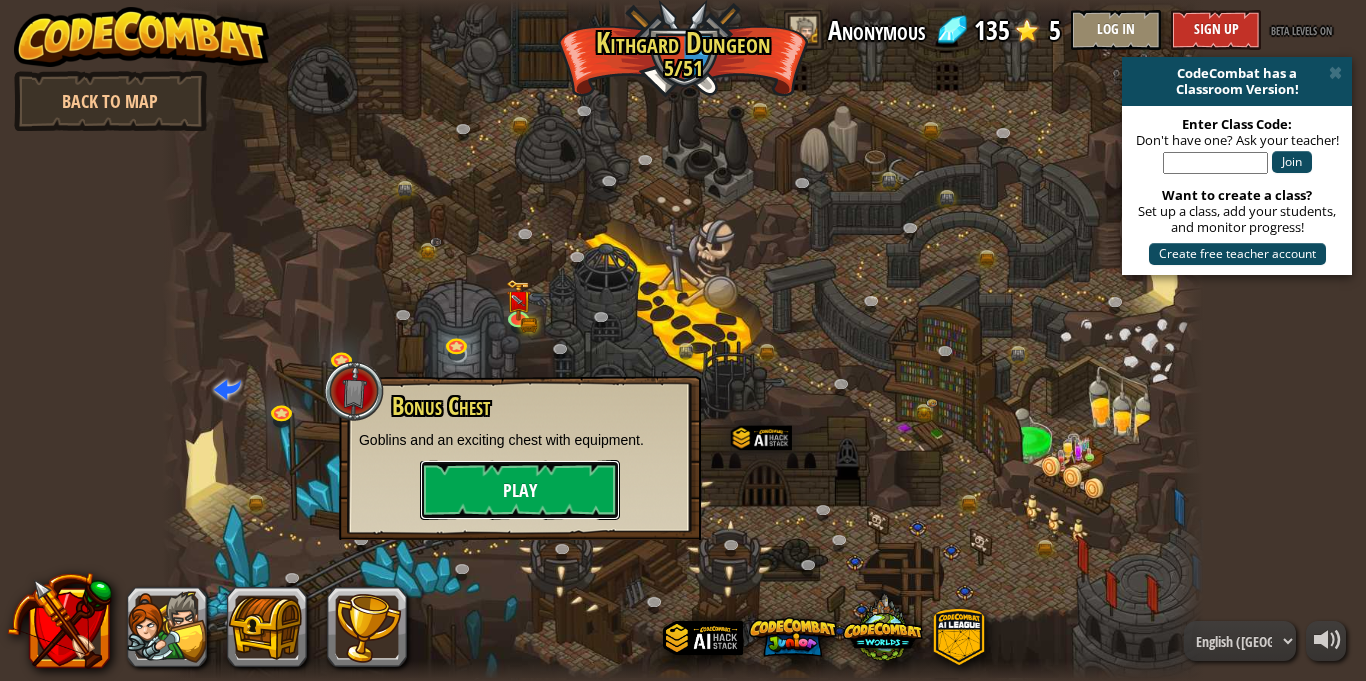 click on "Play" at bounding box center (520, 490) 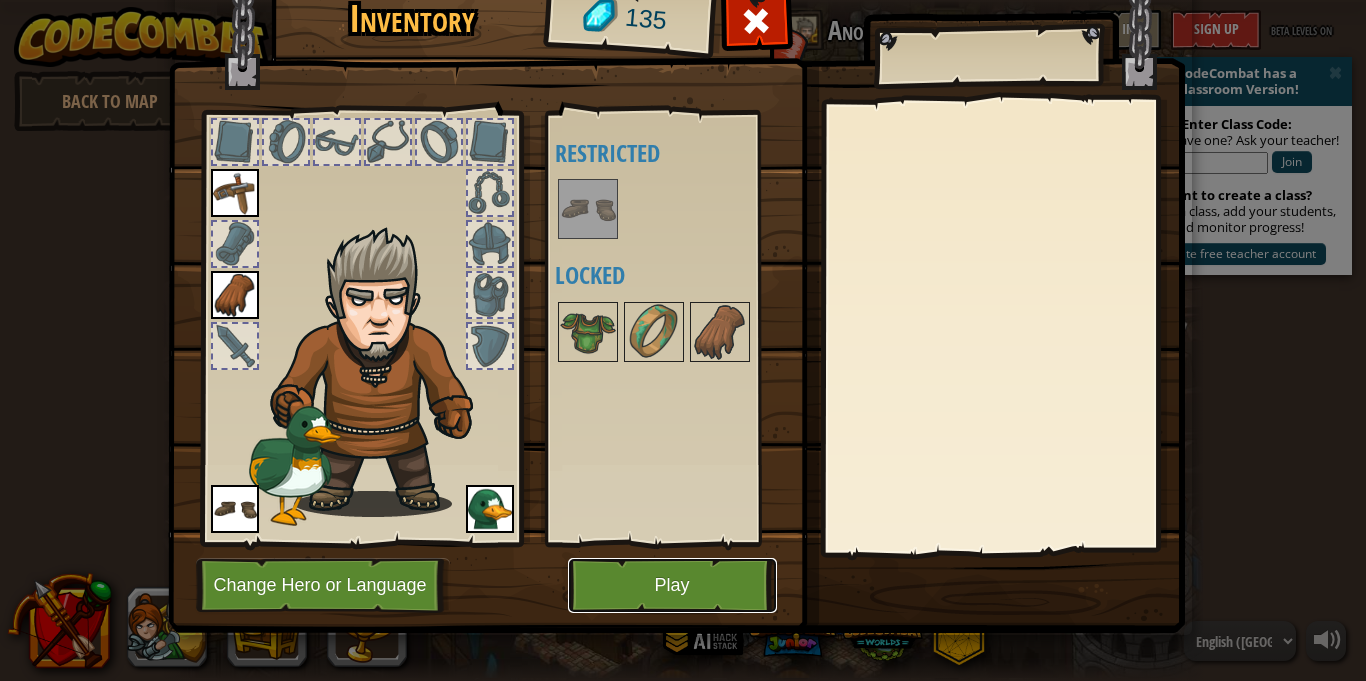 click on "Play" at bounding box center (672, 585) 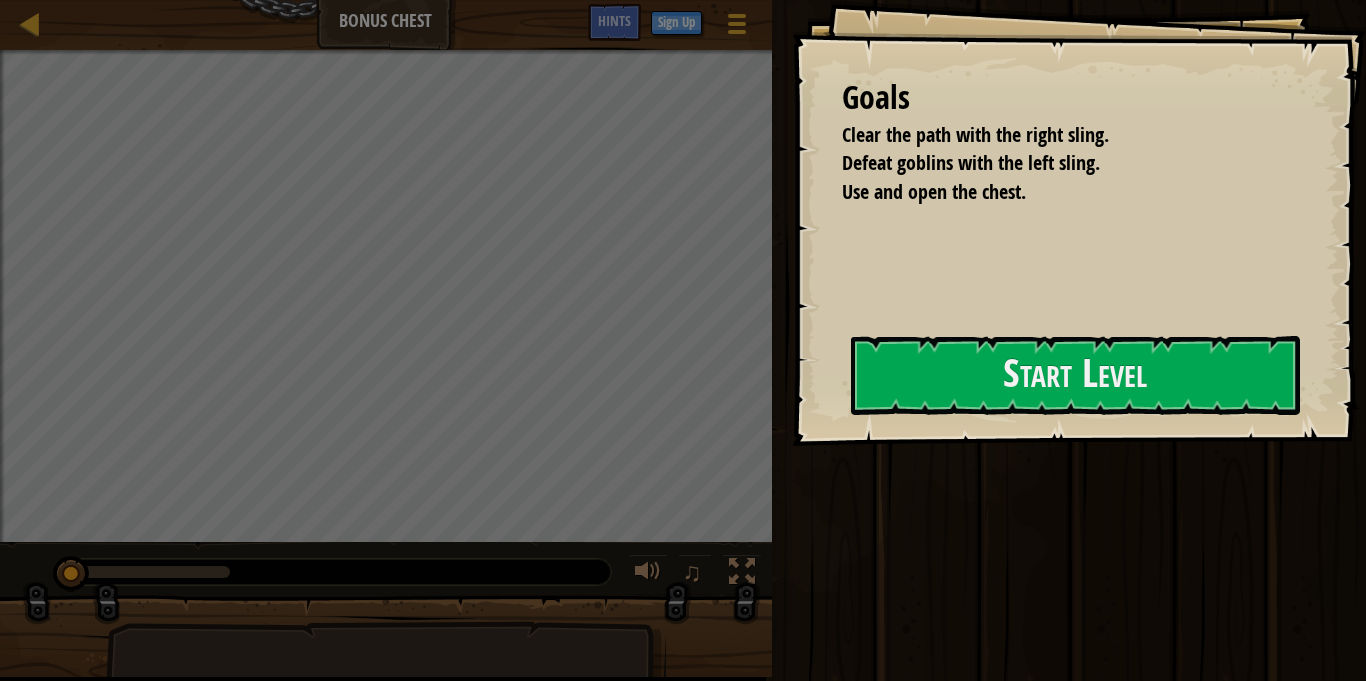 click at bounding box center (648, 572) 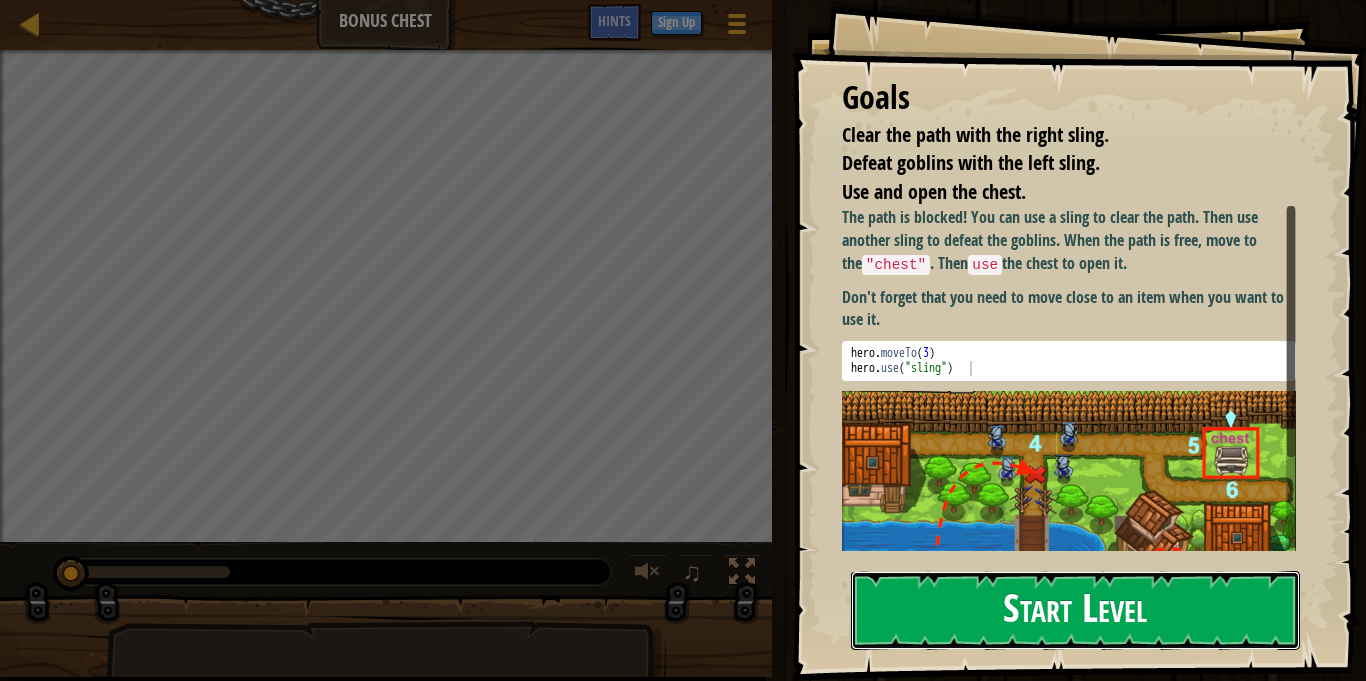 click on "Start Level" at bounding box center [1075, 610] 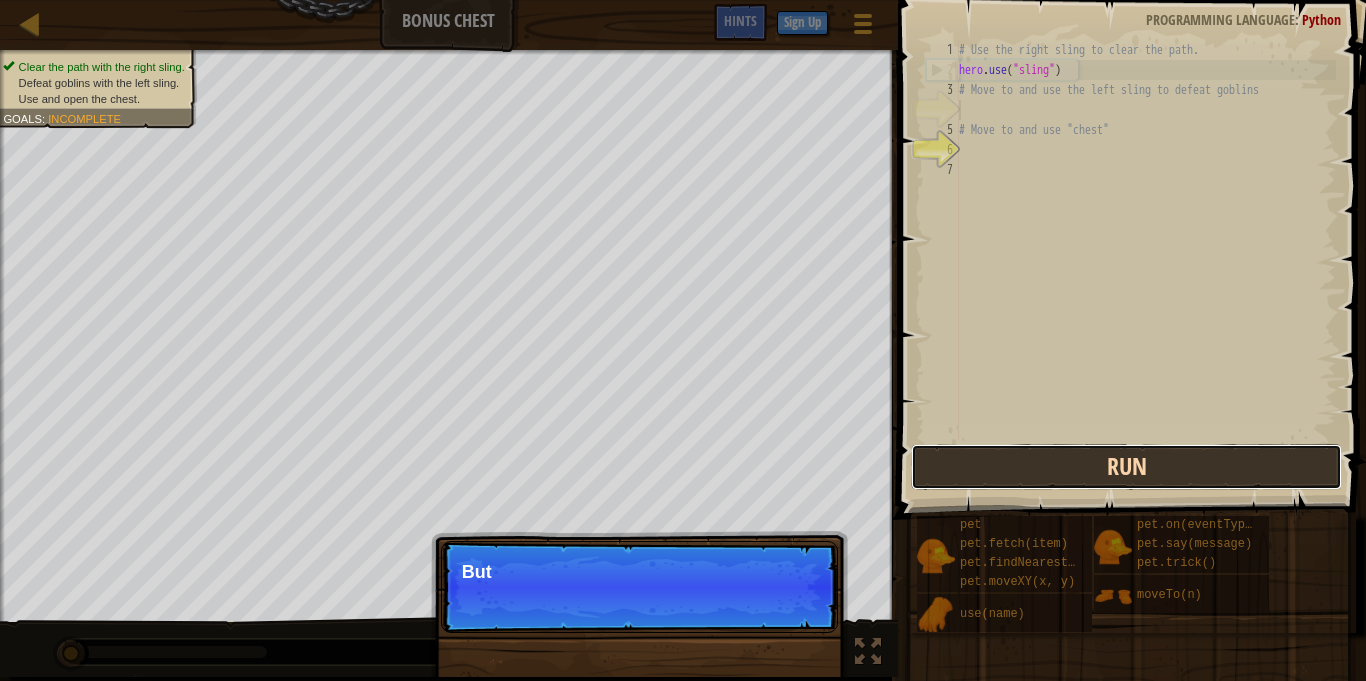 click on "Run" at bounding box center (1126, 467) 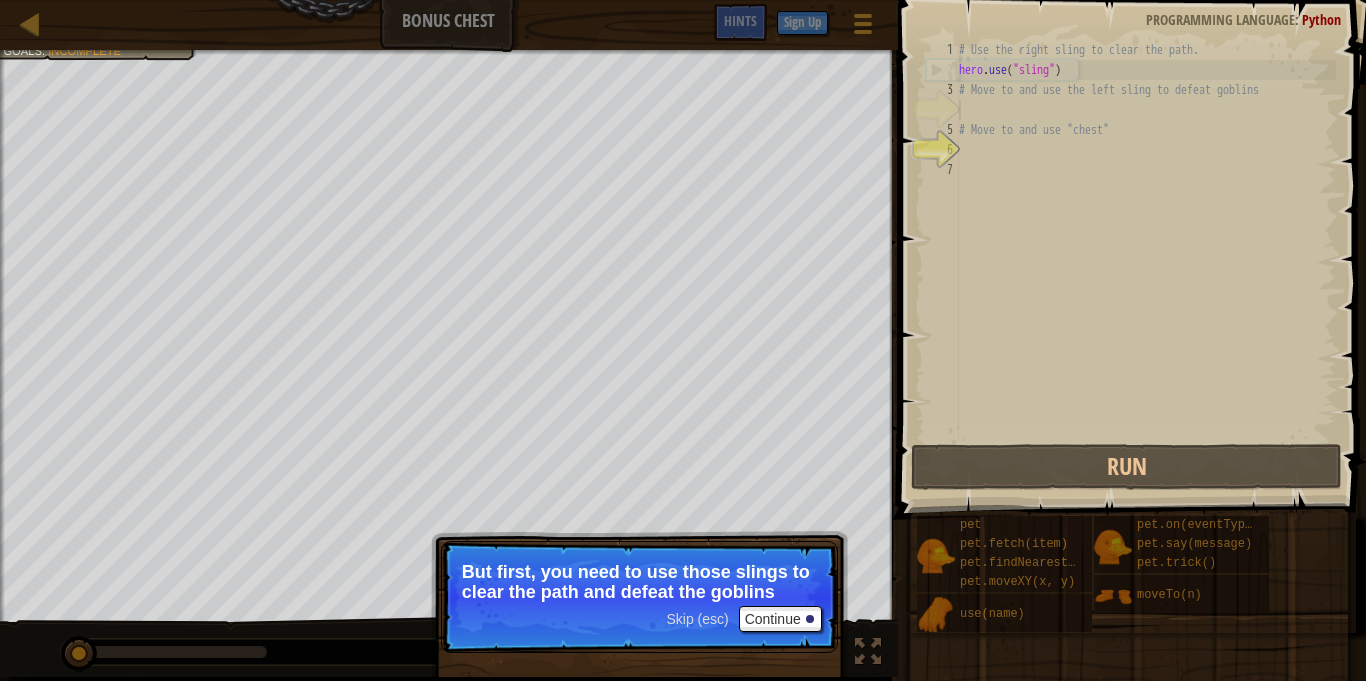 click on "Skip (esc) Continue  But first, you need to use those slings to clear the path and defeat the goblins" at bounding box center [639, 679] 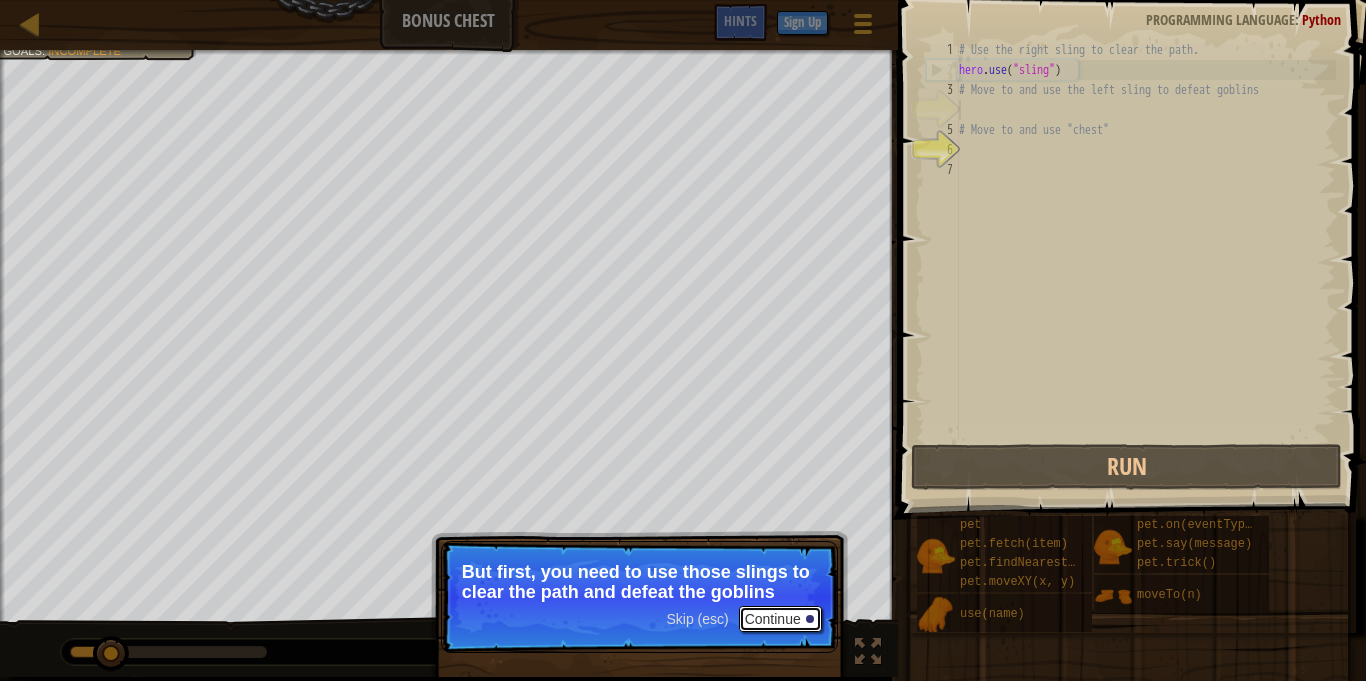 click on "Continue" at bounding box center (780, 619) 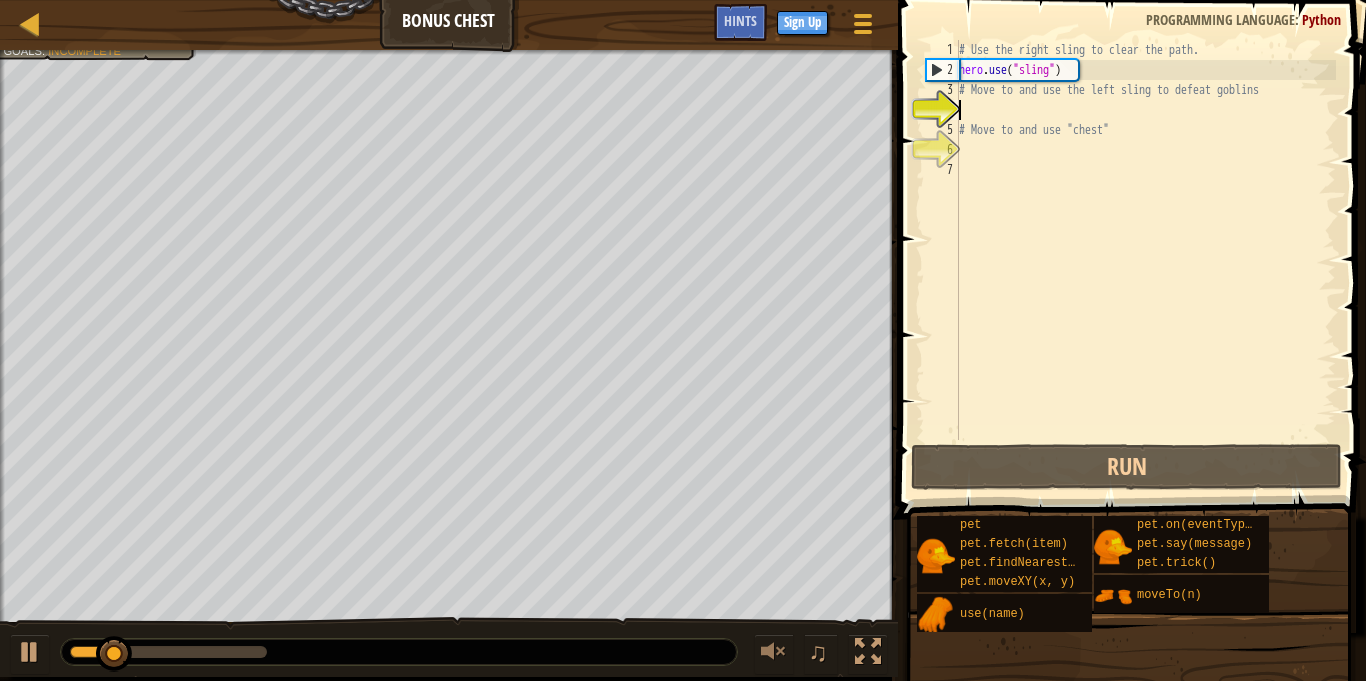 scroll, scrollTop: 9, scrollLeft: 0, axis: vertical 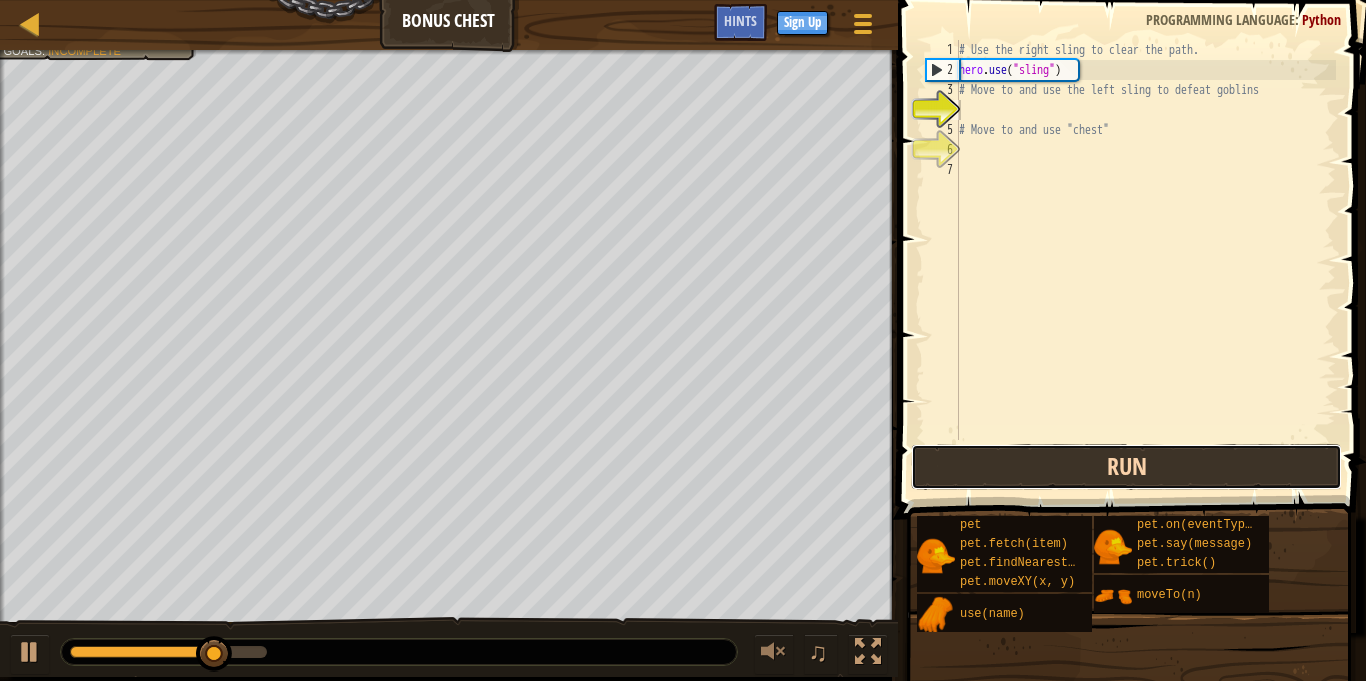 click on "Run" at bounding box center [1126, 467] 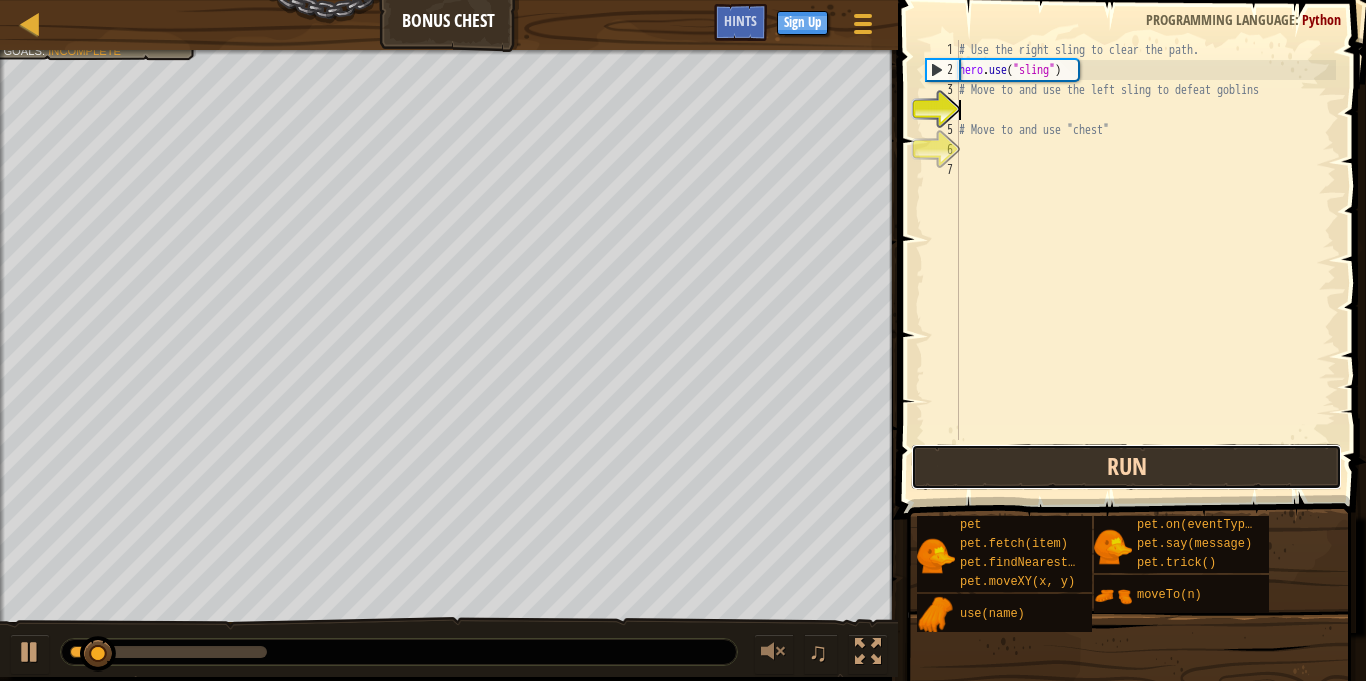 click on "Run" at bounding box center (1126, 467) 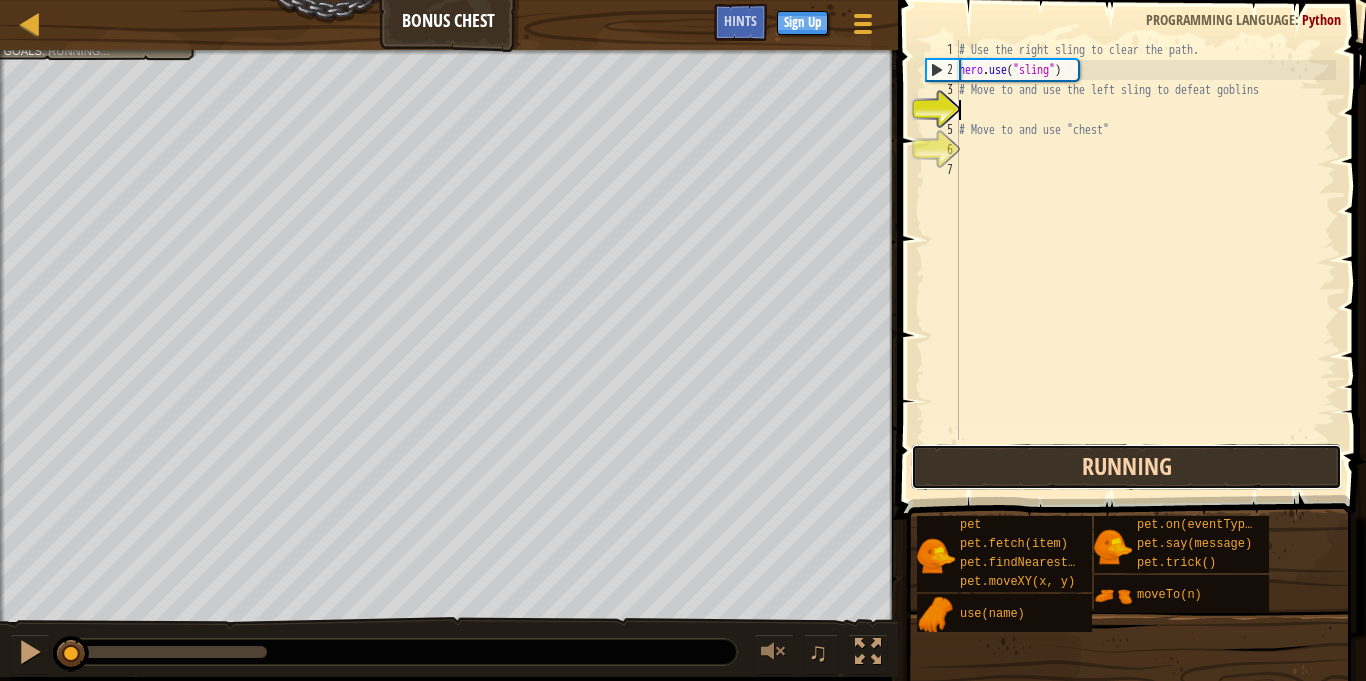 click on "Running" at bounding box center [1126, 467] 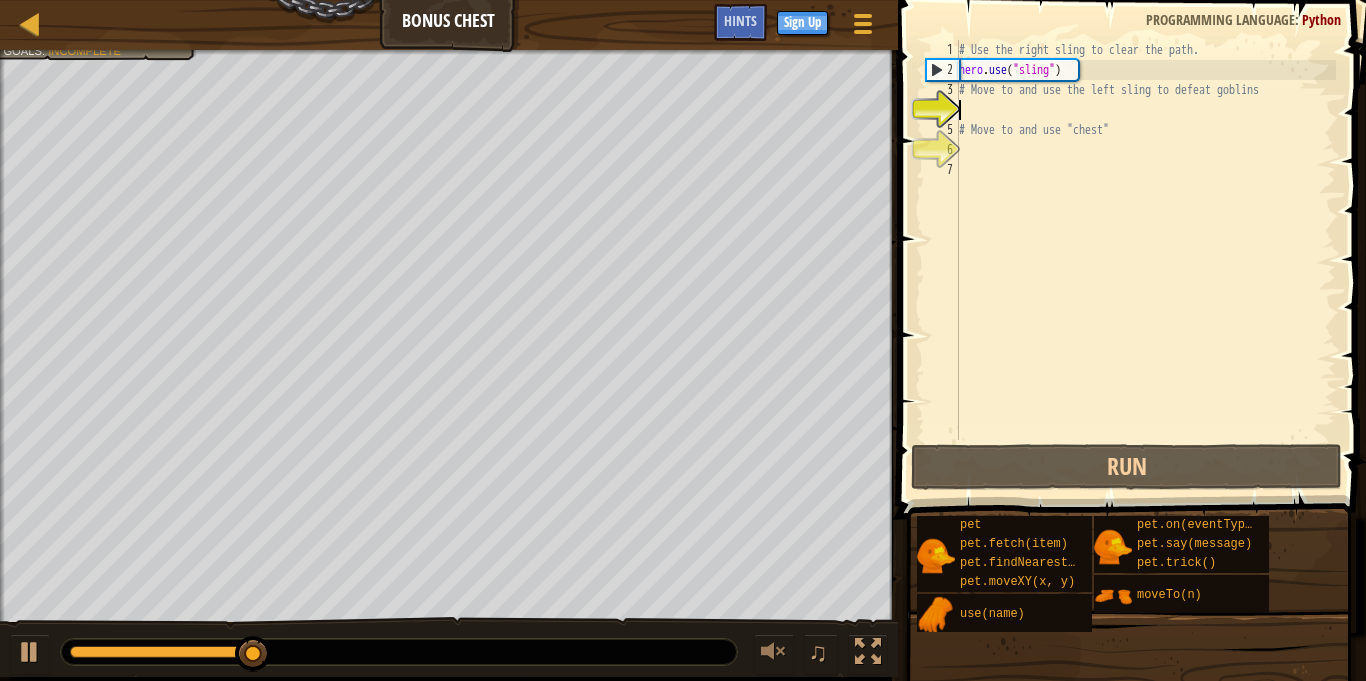 click on "# Use the right sling to clear the path. hero . use ( "sling" ) # Move to and use the left sling to defeat goblins # Move to and use "chest"" at bounding box center (1145, 260) 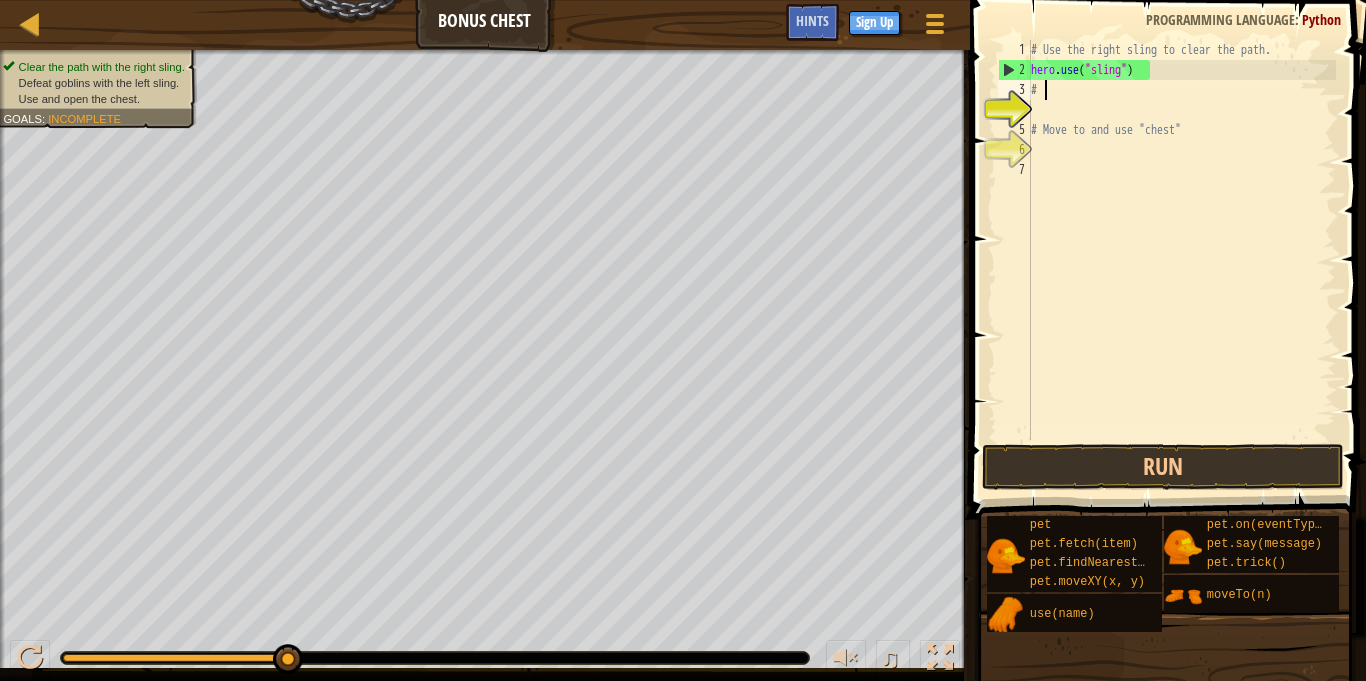 type on "#" 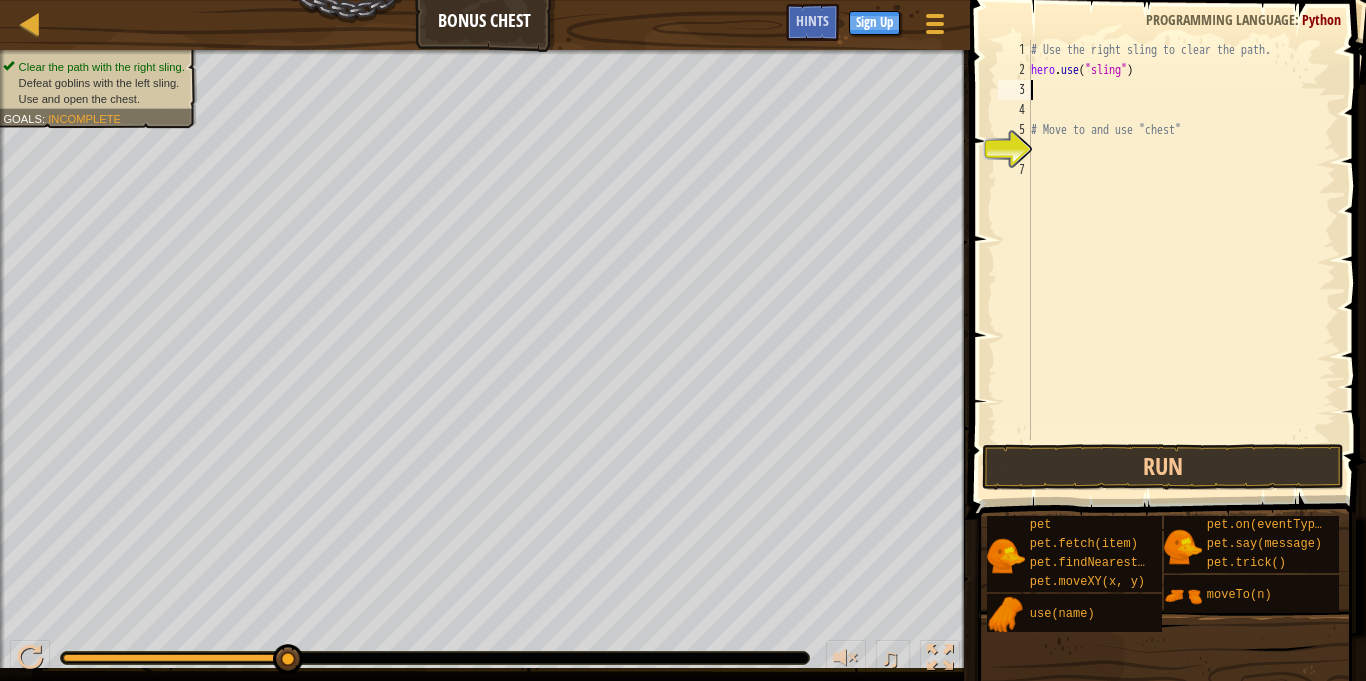 click on "# Use the right sling to clear the path. hero . use ( "sling" ) # Move to and use "chest"" at bounding box center (1181, 260) 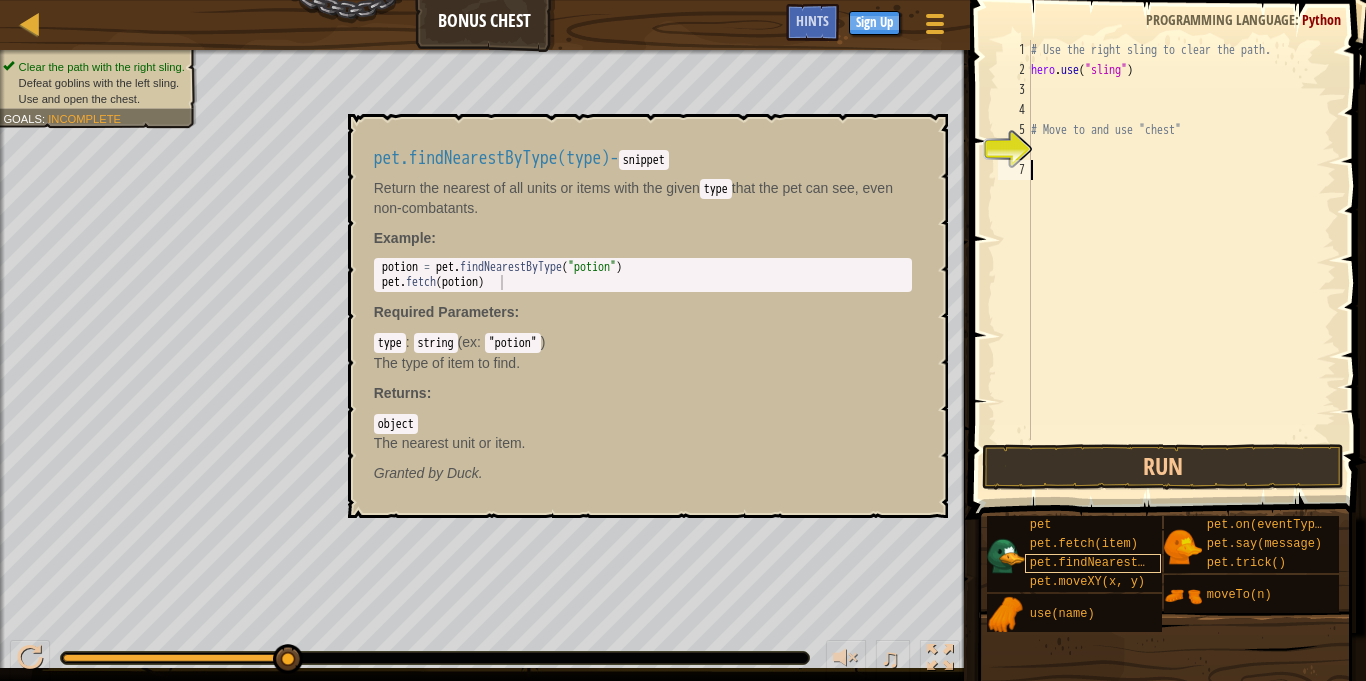 click on "pet.findNearestByType(type)" at bounding box center [1127, 563] 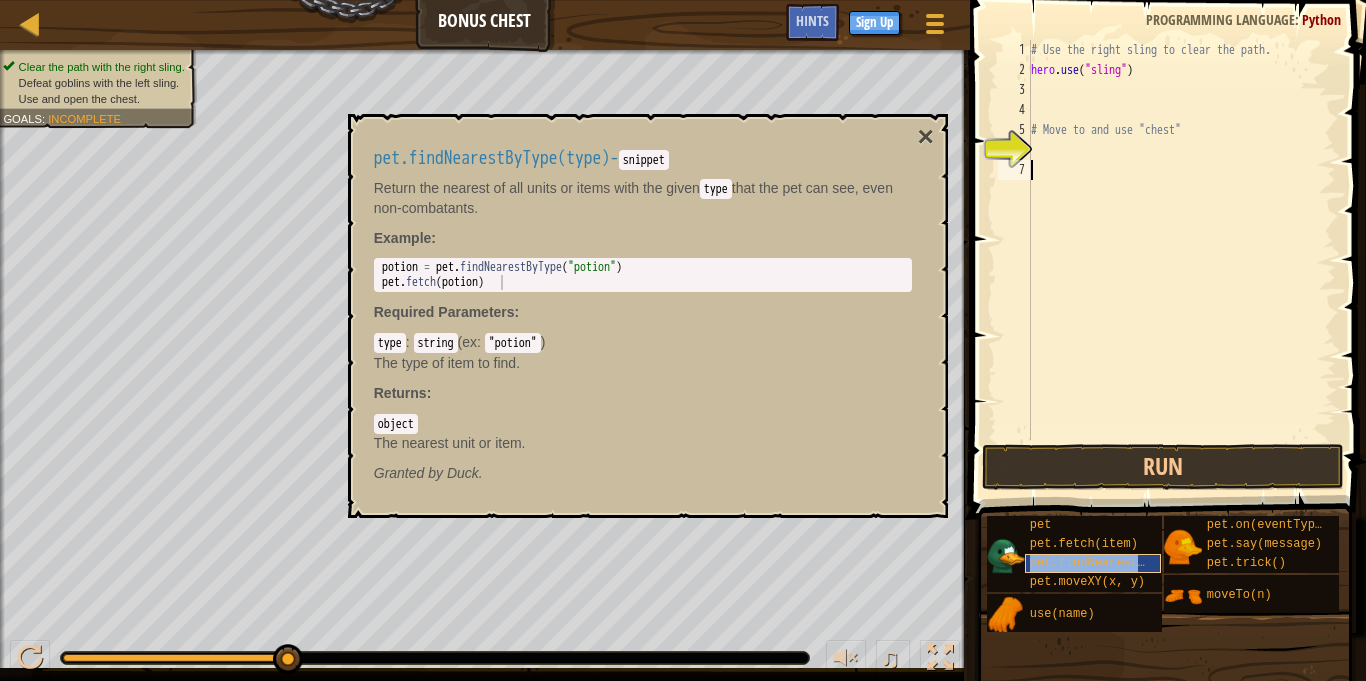 click on "pet.findNearestByType(type)" at bounding box center [1127, 563] 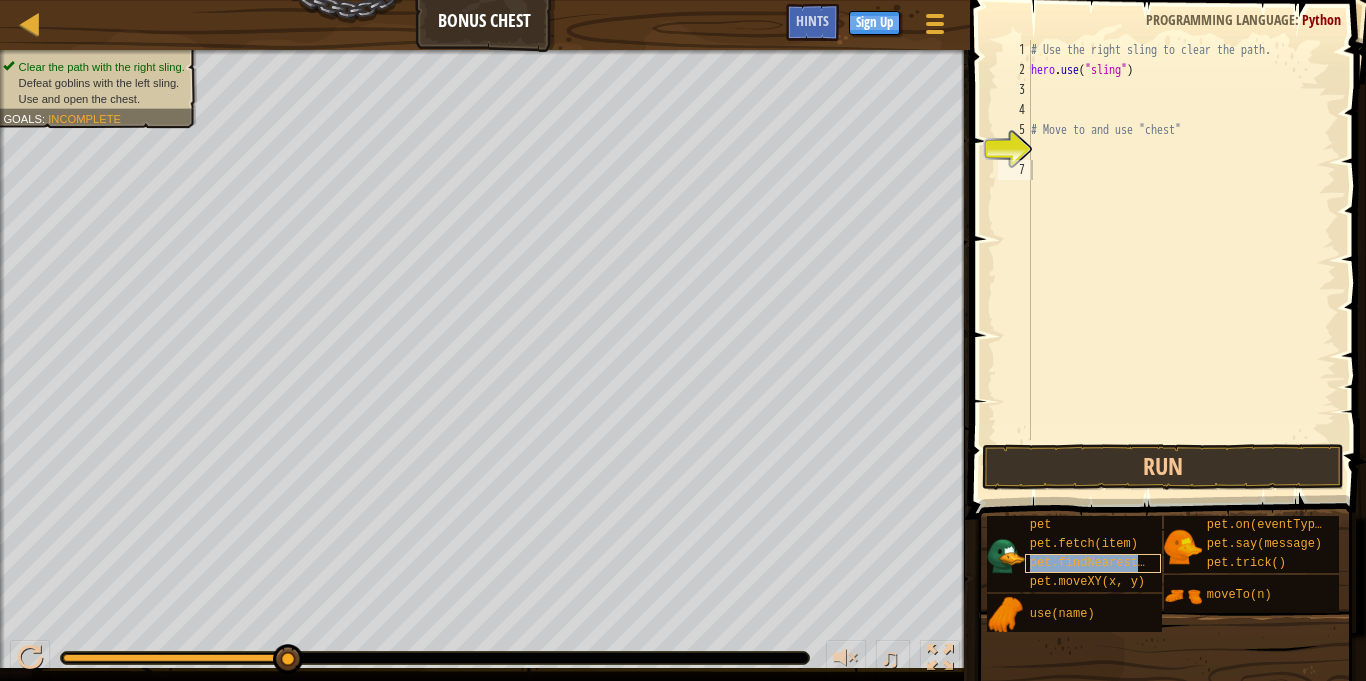 click on "pet.findNearestByType(type)" at bounding box center (1127, 563) 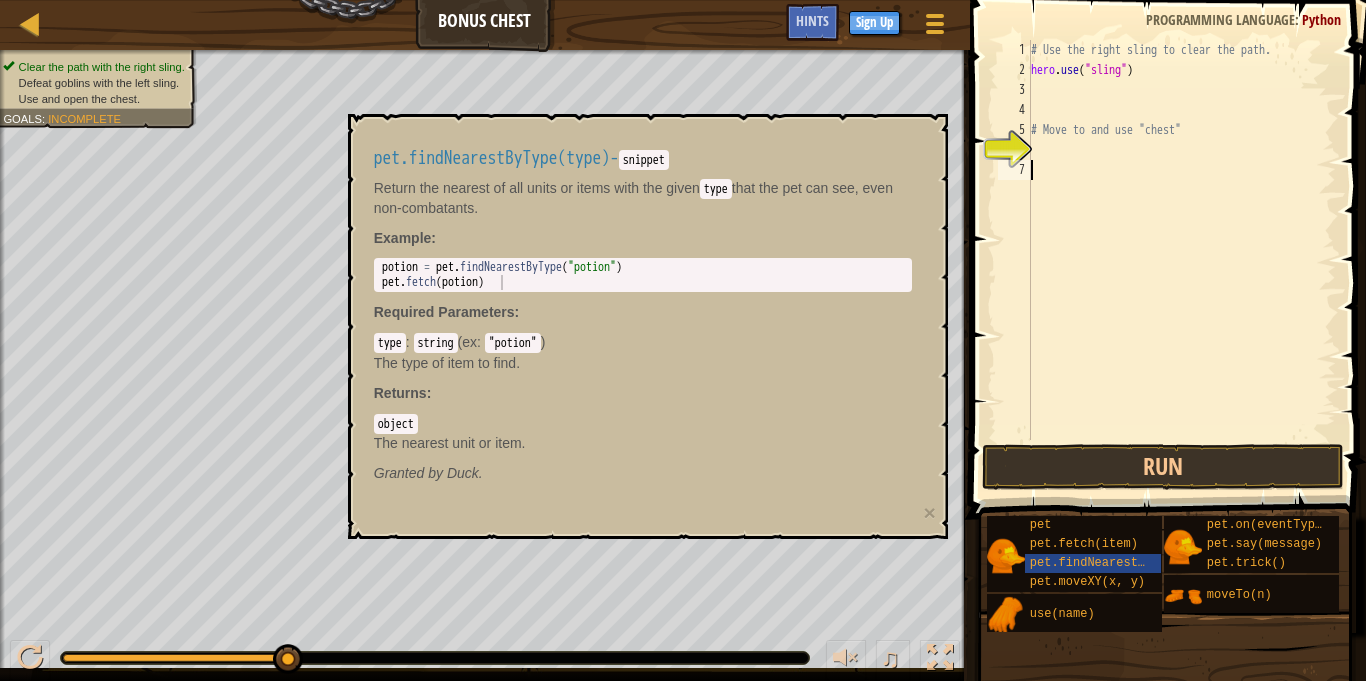 click on "# Use the right sling to clear the path. hero . use ( "sling" ) # Move to and use "chest"" at bounding box center [1181, 260] 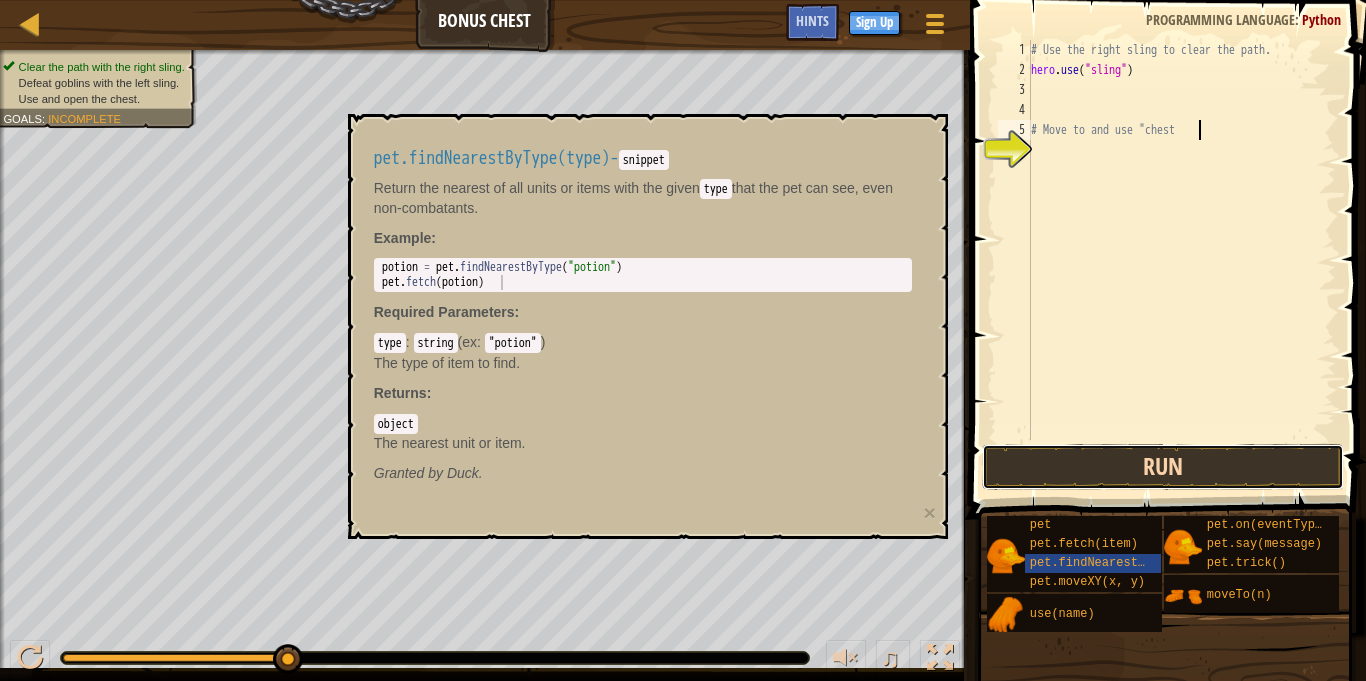 click on "Run" at bounding box center [1162, 467] 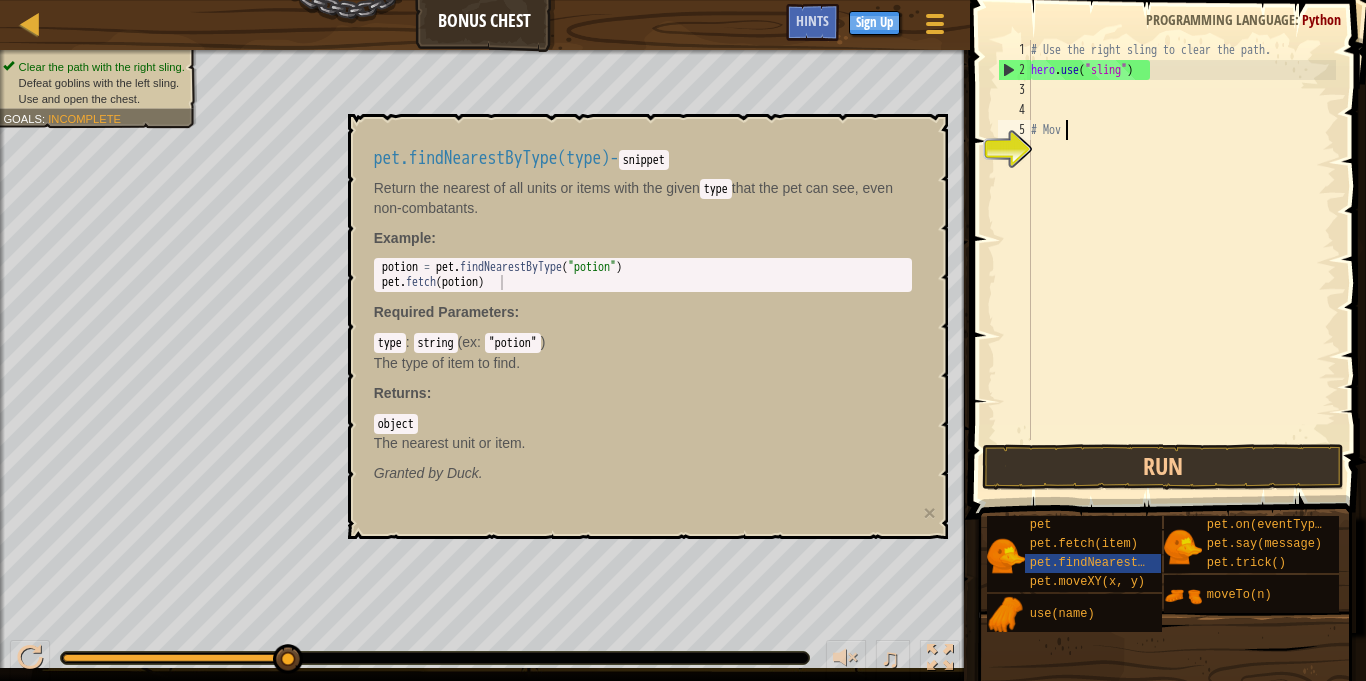 type on "#" 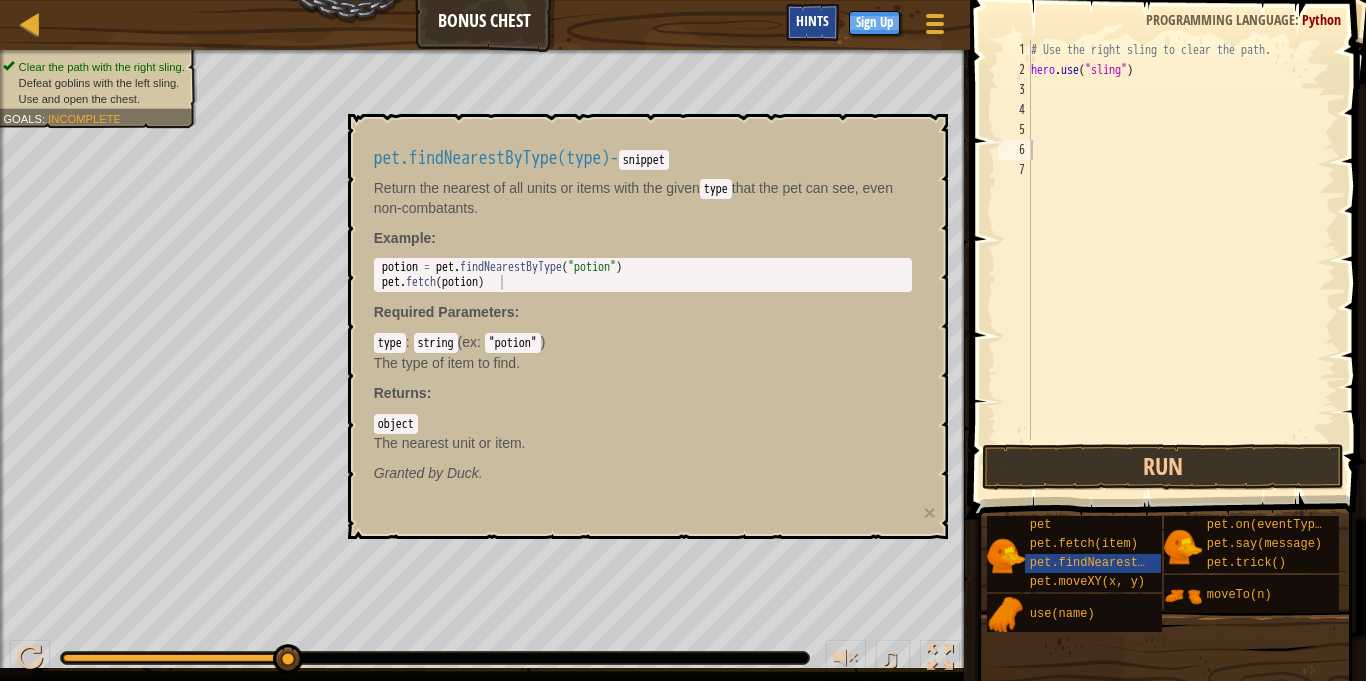click on "Hints" at bounding box center [812, 20] 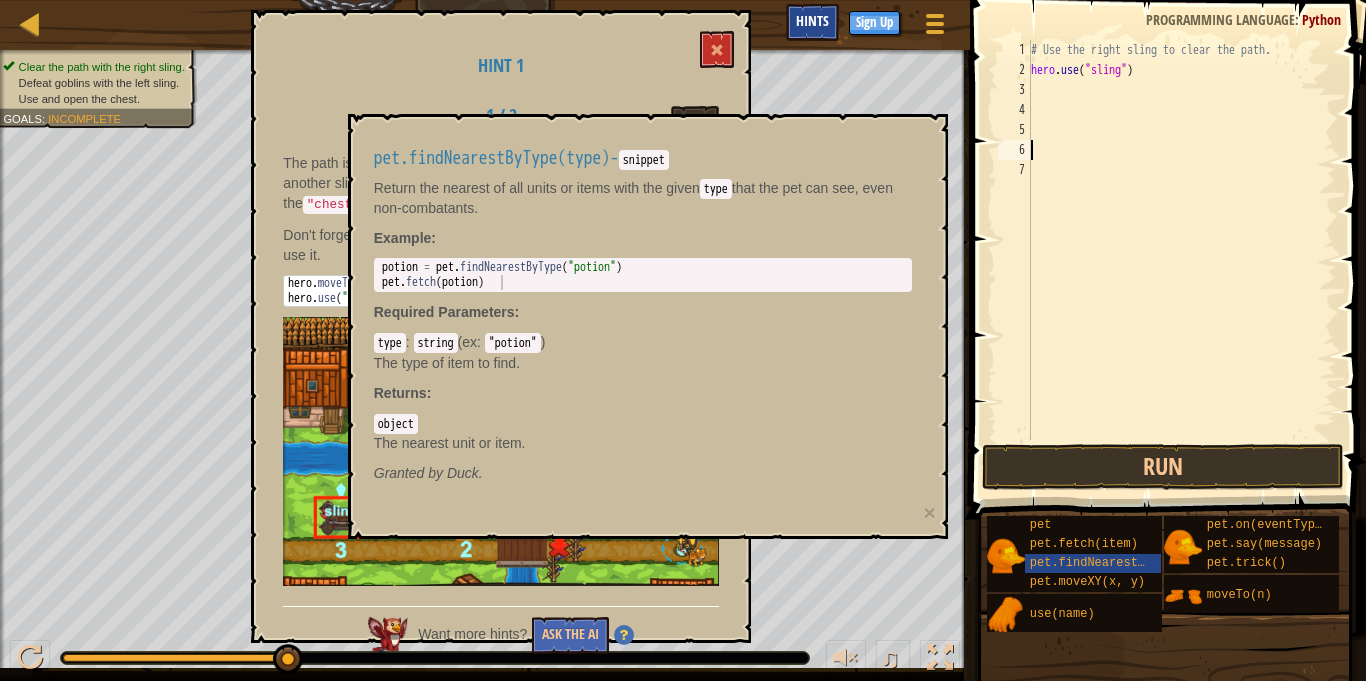 click on "Hints" at bounding box center [812, 20] 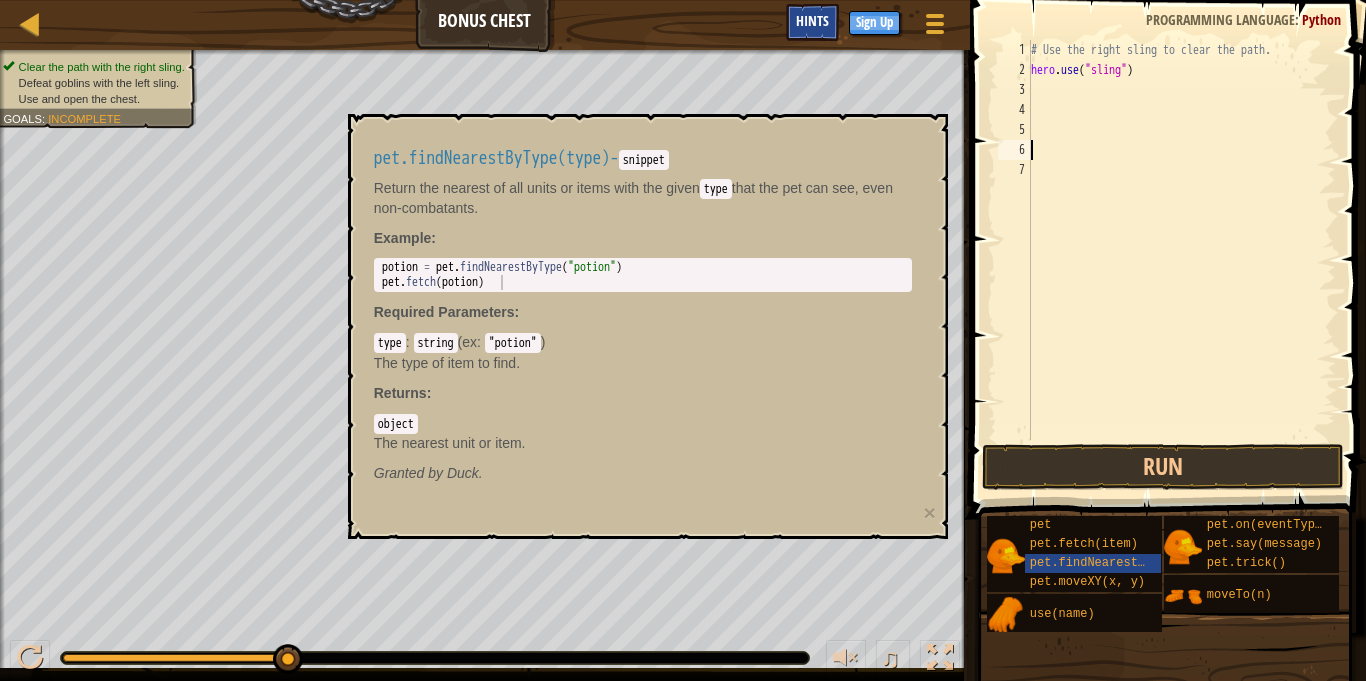 click on "Hints" at bounding box center [812, 20] 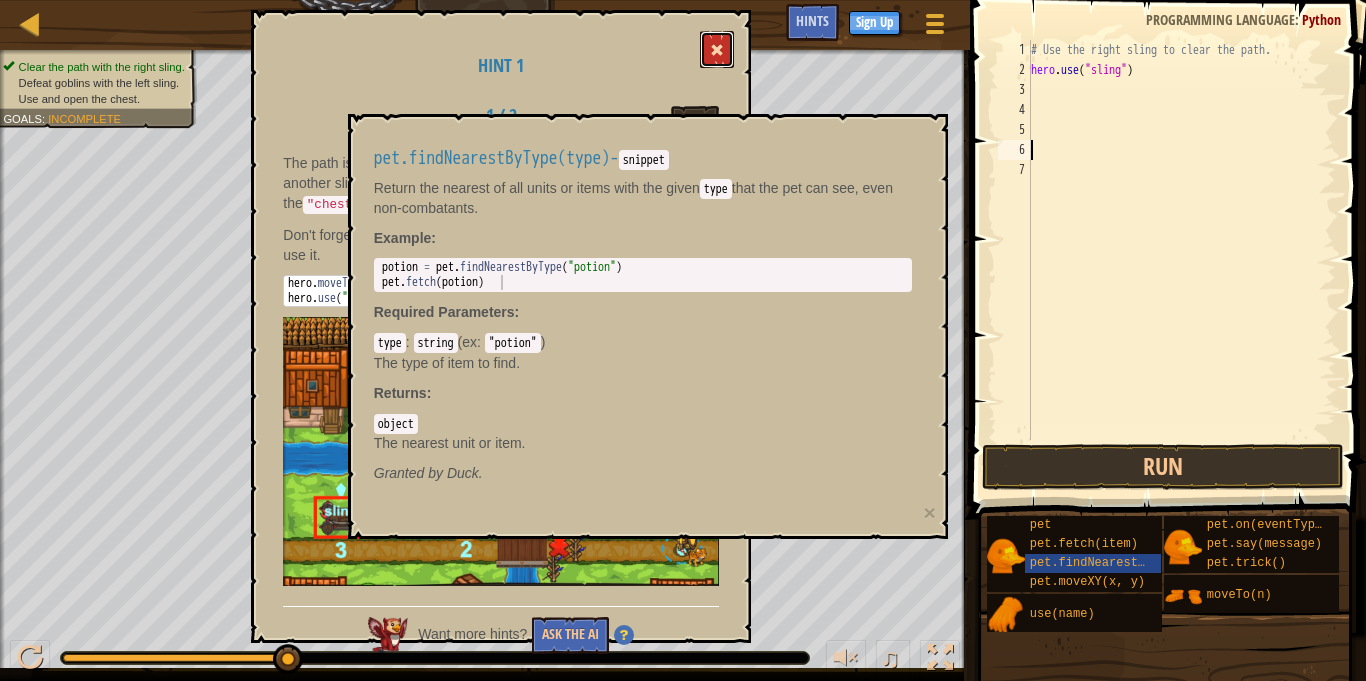 click at bounding box center [717, 50] 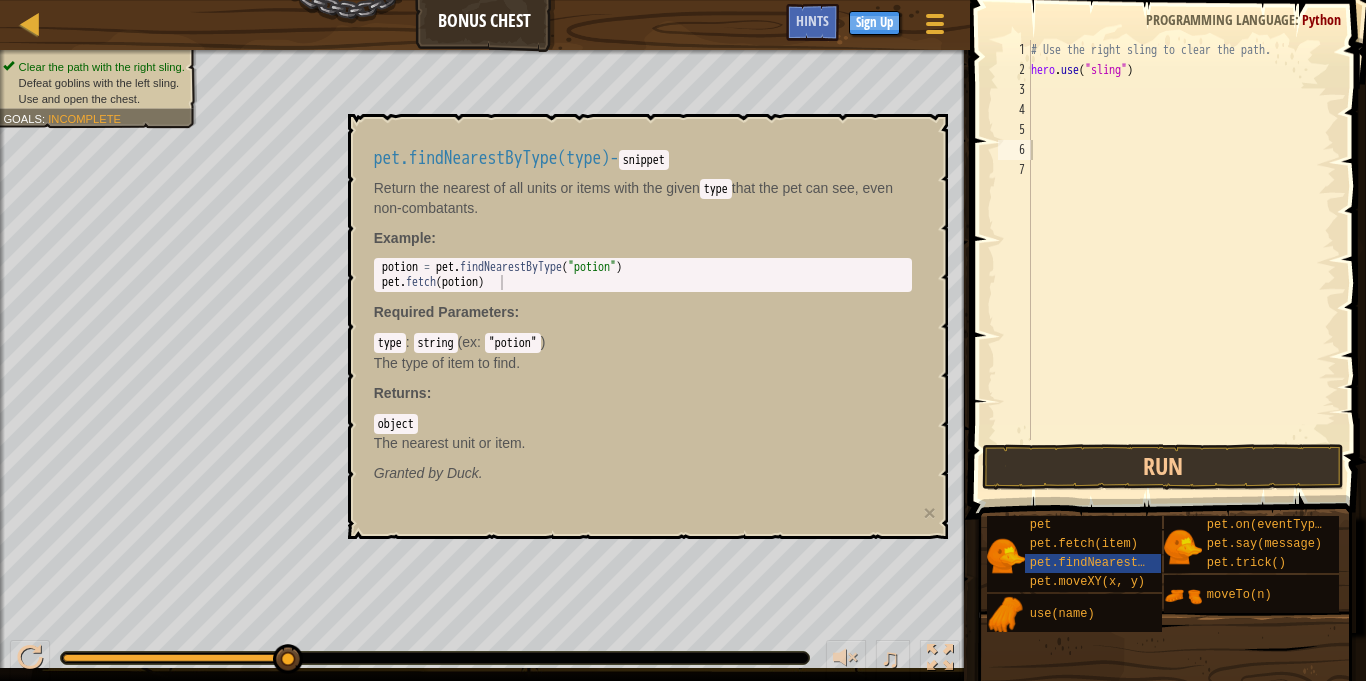 click on "Return the nearest of all units or items with the given  type  that the pet can see, even non-combatants." at bounding box center (643, 198) 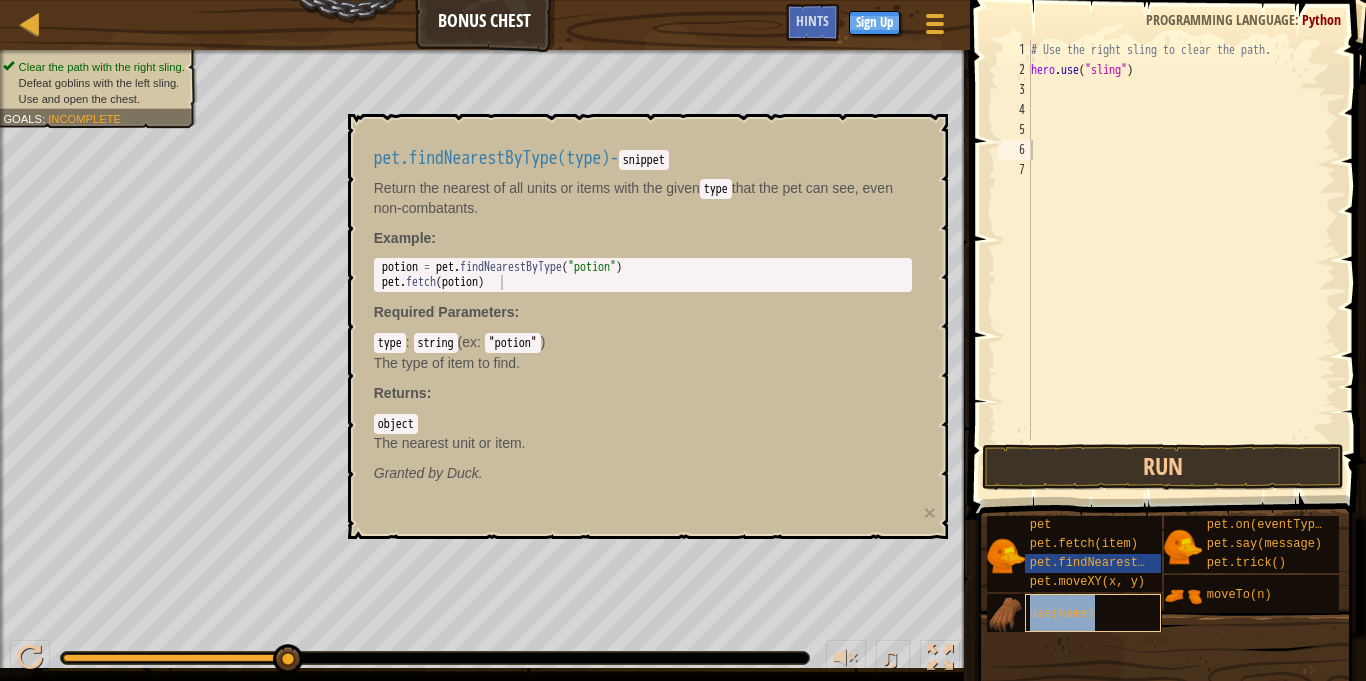 click on "use(name)" at bounding box center (1093, 613) 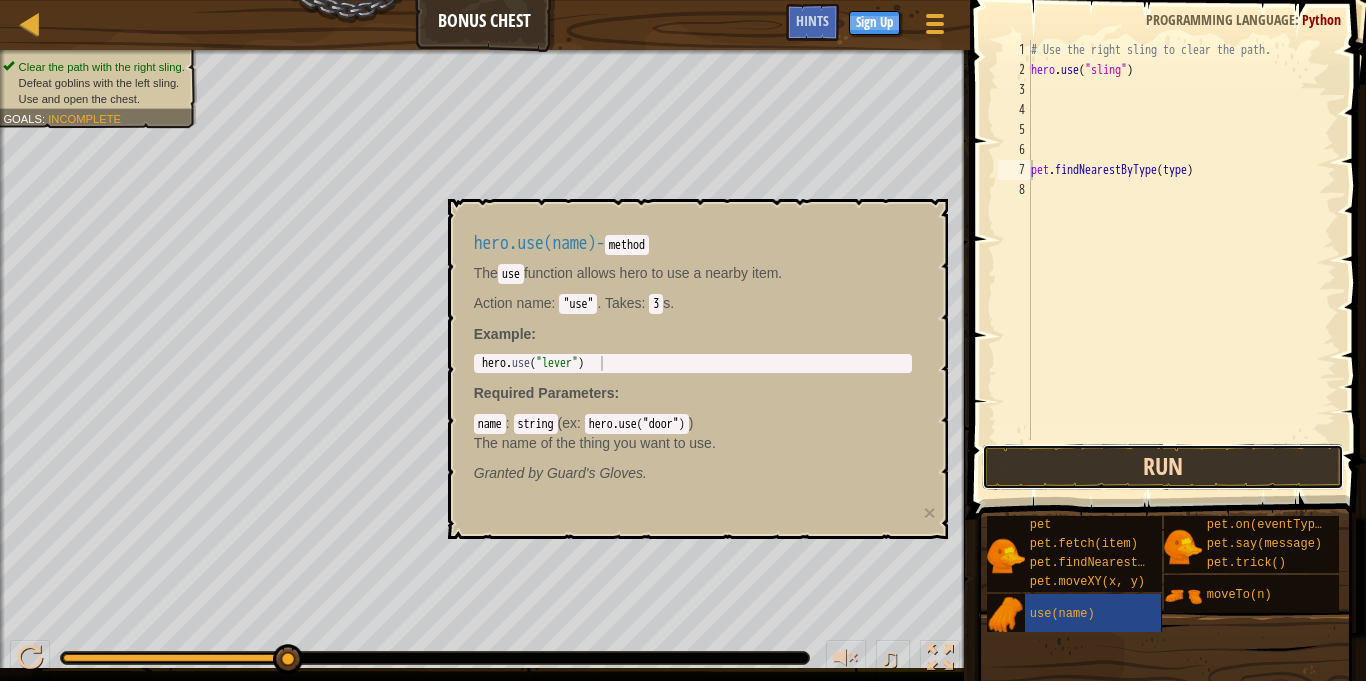 click on "Run" at bounding box center (1162, 467) 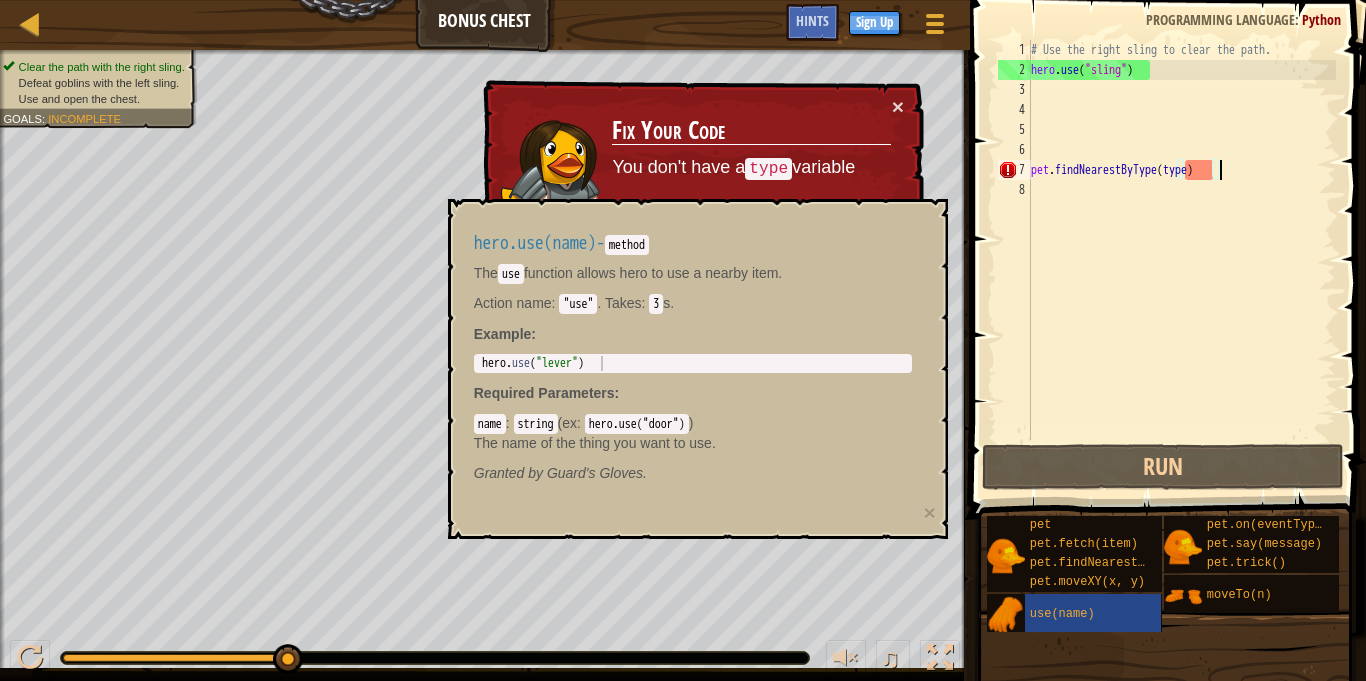 click on "# Use the right sling to clear the path. hero . use ( "sling" ) pet . findNearestByType ( type )" at bounding box center (1181, 260) 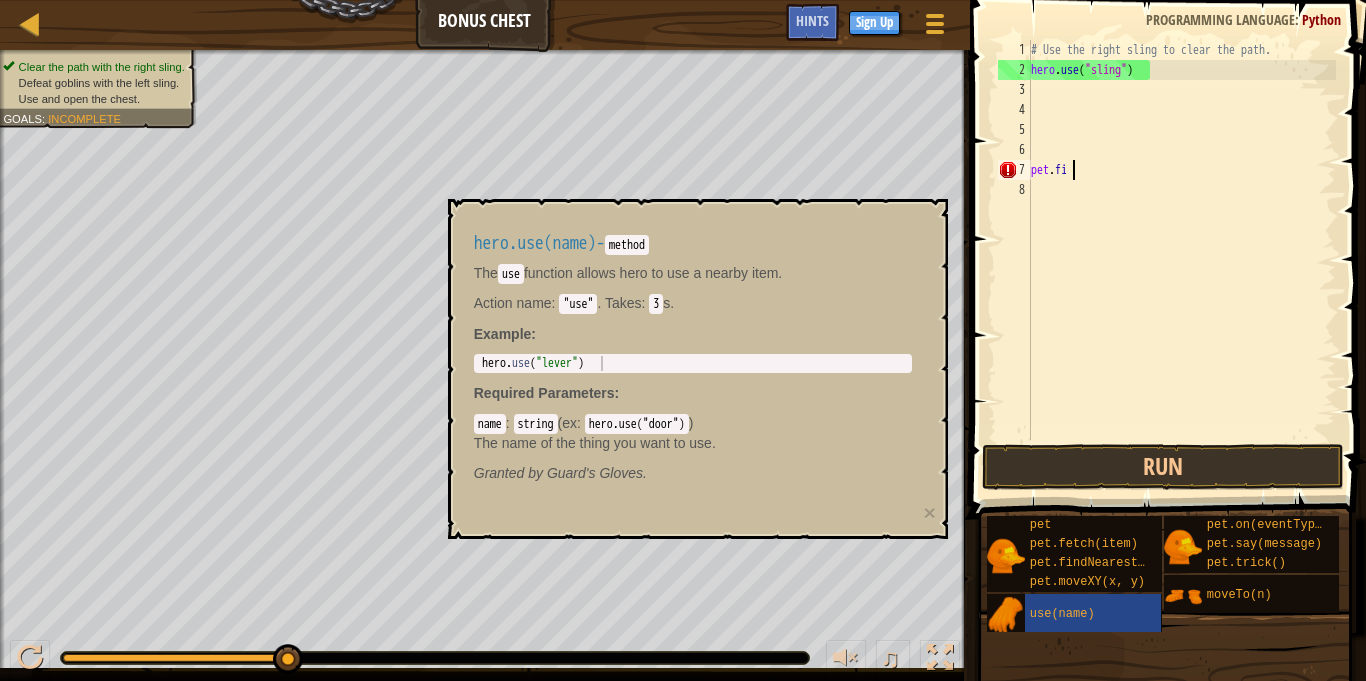 type on "p" 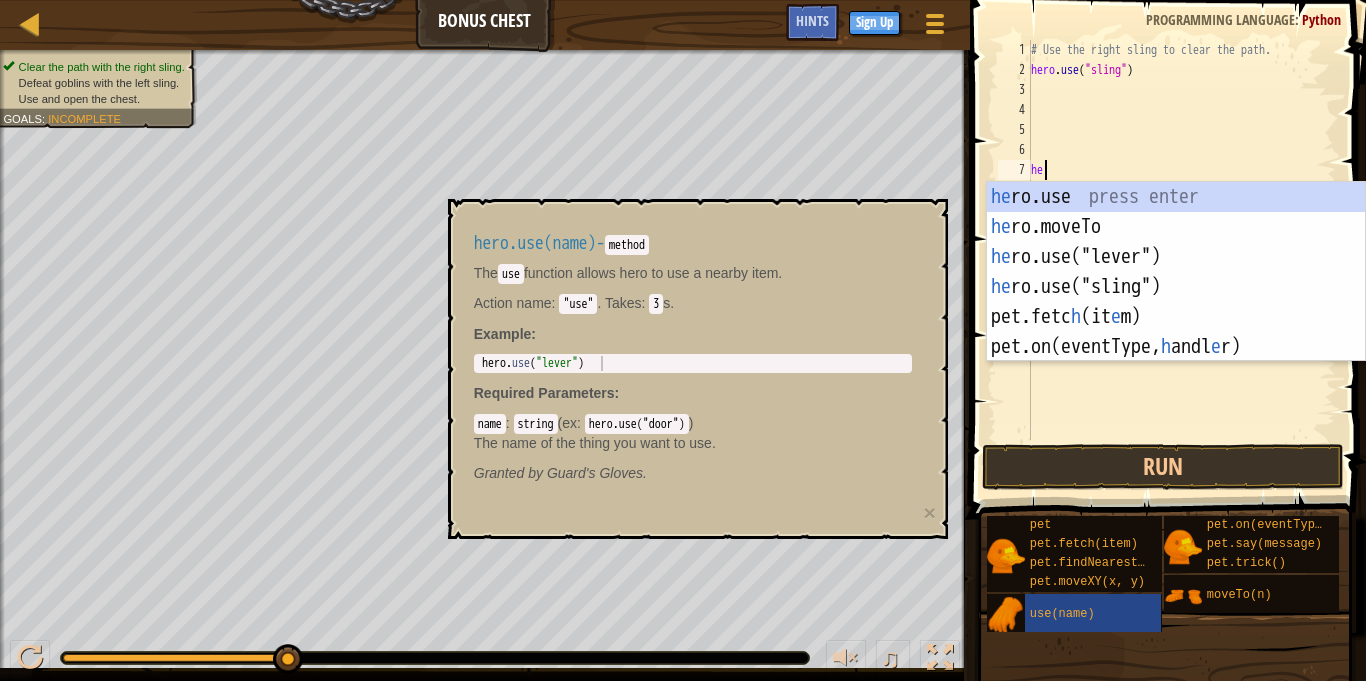 scroll, scrollTop: 9, scrollLeft: 2, axis: both 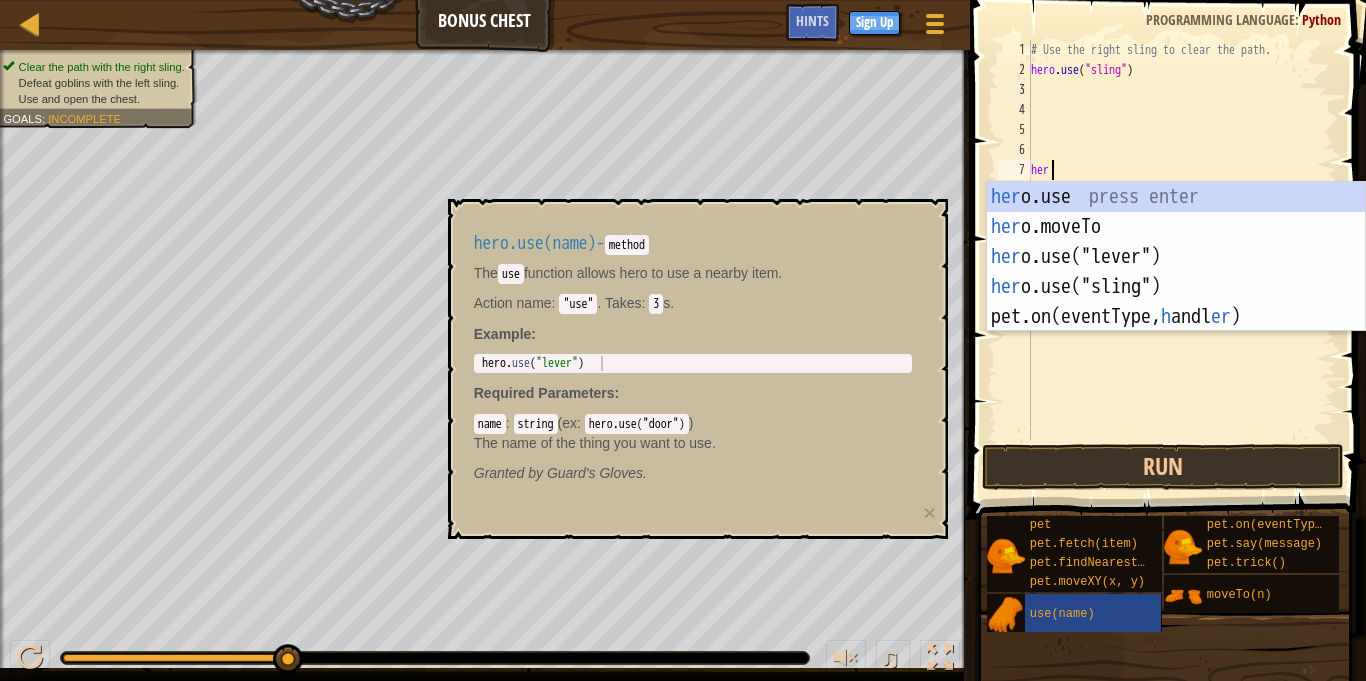 type on "her" 